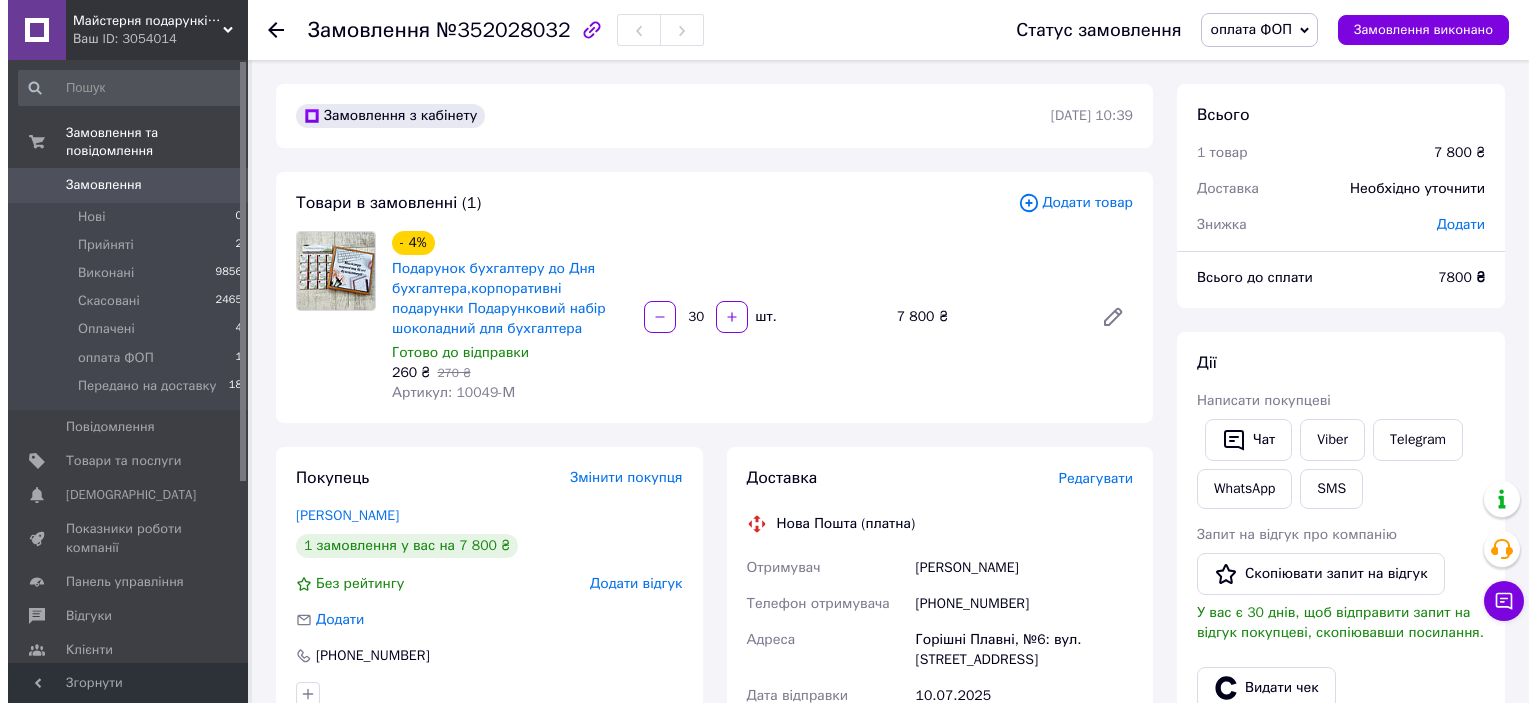 scroll, scrollTop: 0, scrollLeft: 0, axis: both 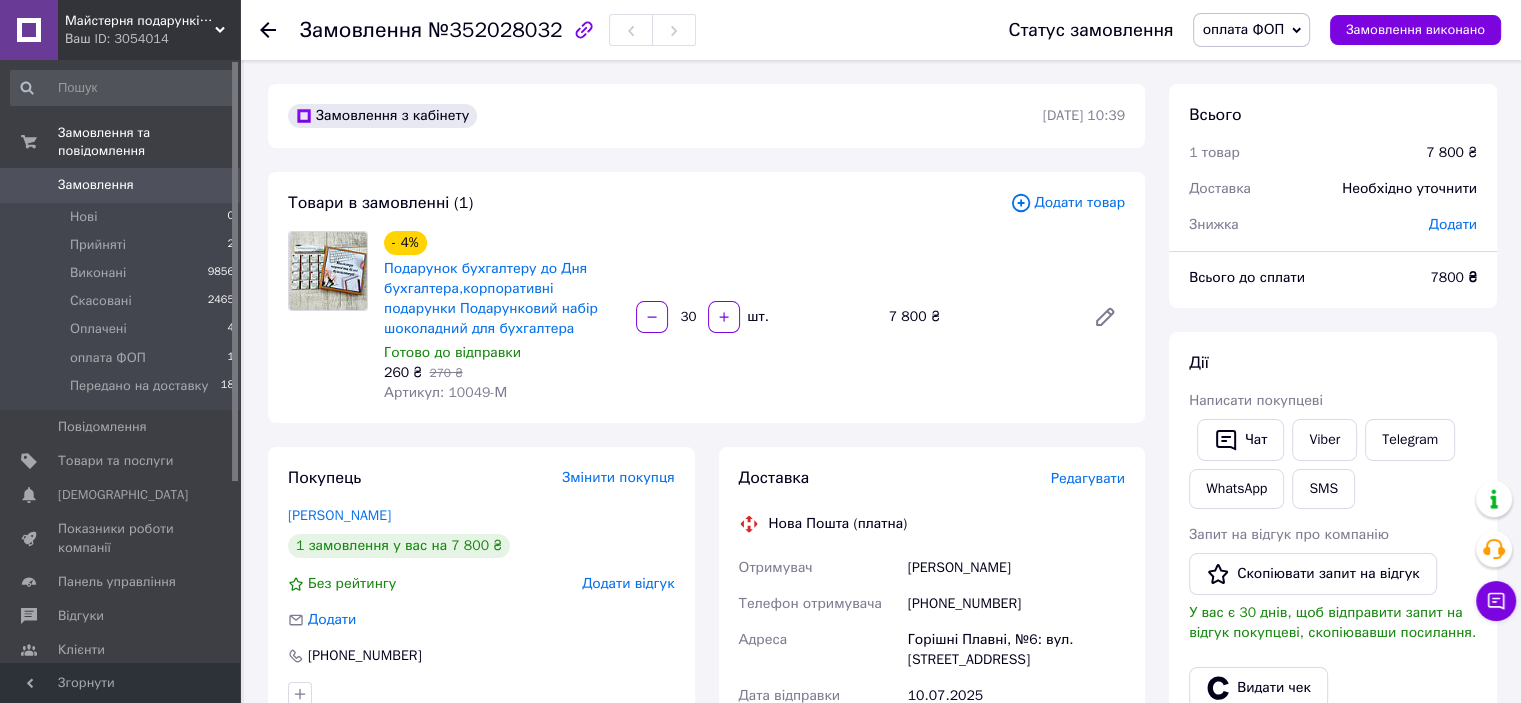 click on "Замовлення" at bounding box center [96, 185] 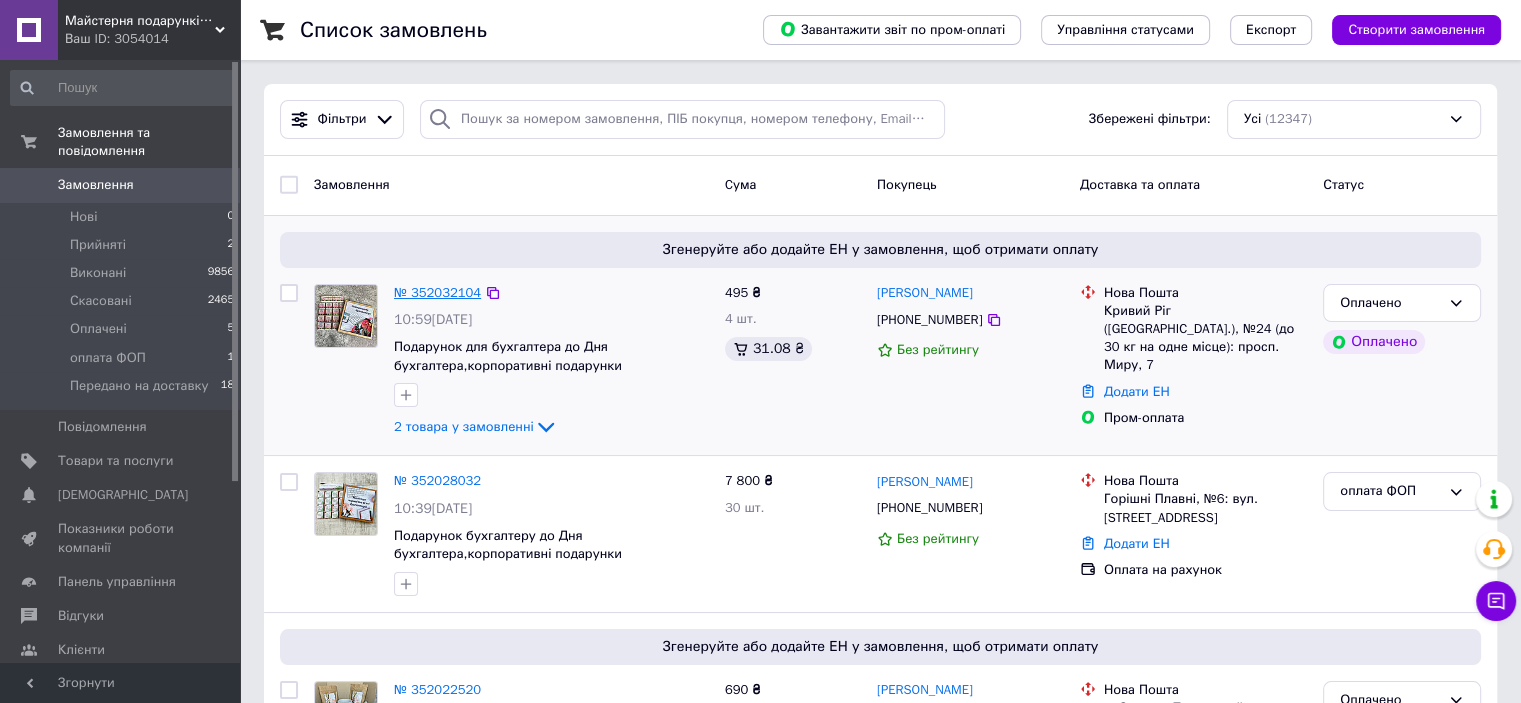 click on "№ 352032104" at bounding box center [437, 292] 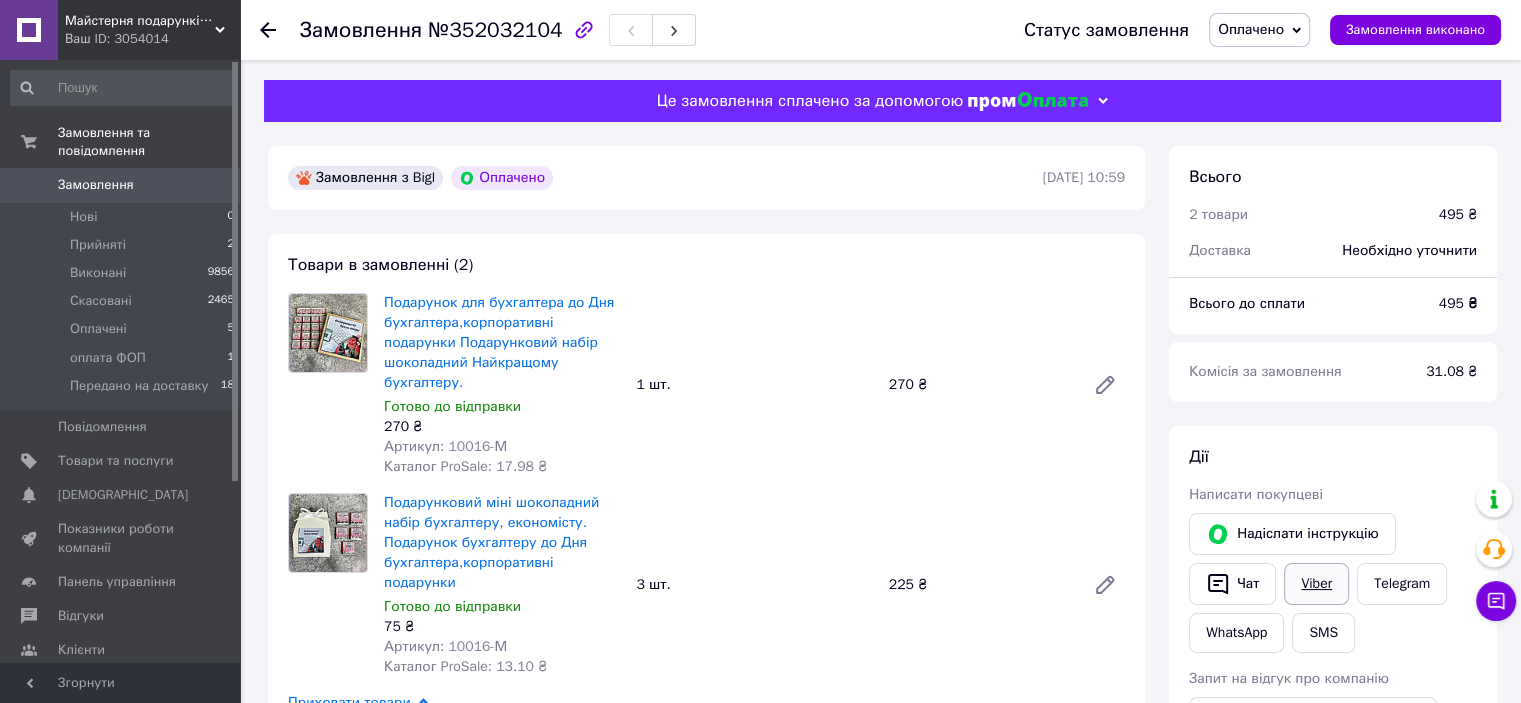 click on "Viber" at bounding box center [1316, 584] 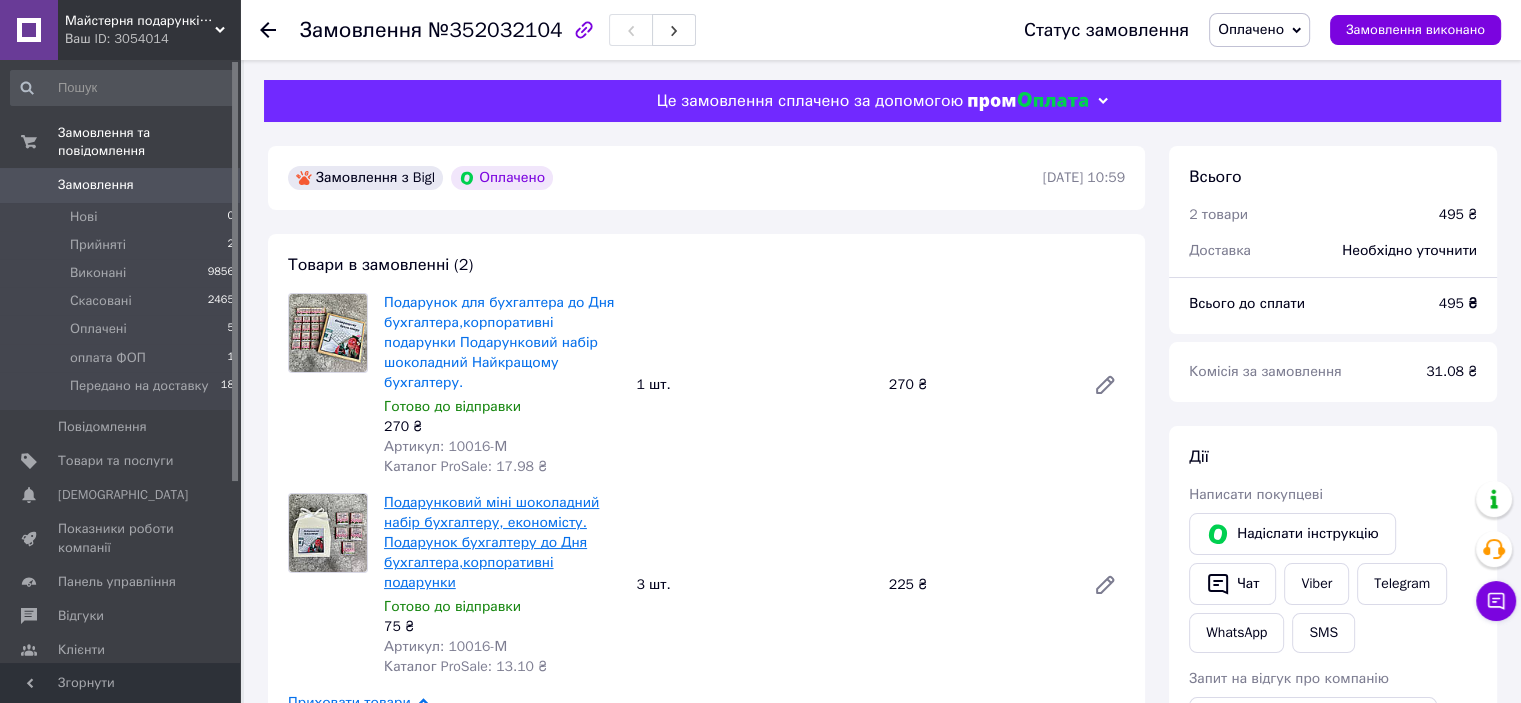 click on "Подарунковий міні шоколадний набір бухгалтеру, економісту. Подарунок бухгалтеру до Дня бухгалтера,корпоративні подарунки" at bounding box center (491, 542) 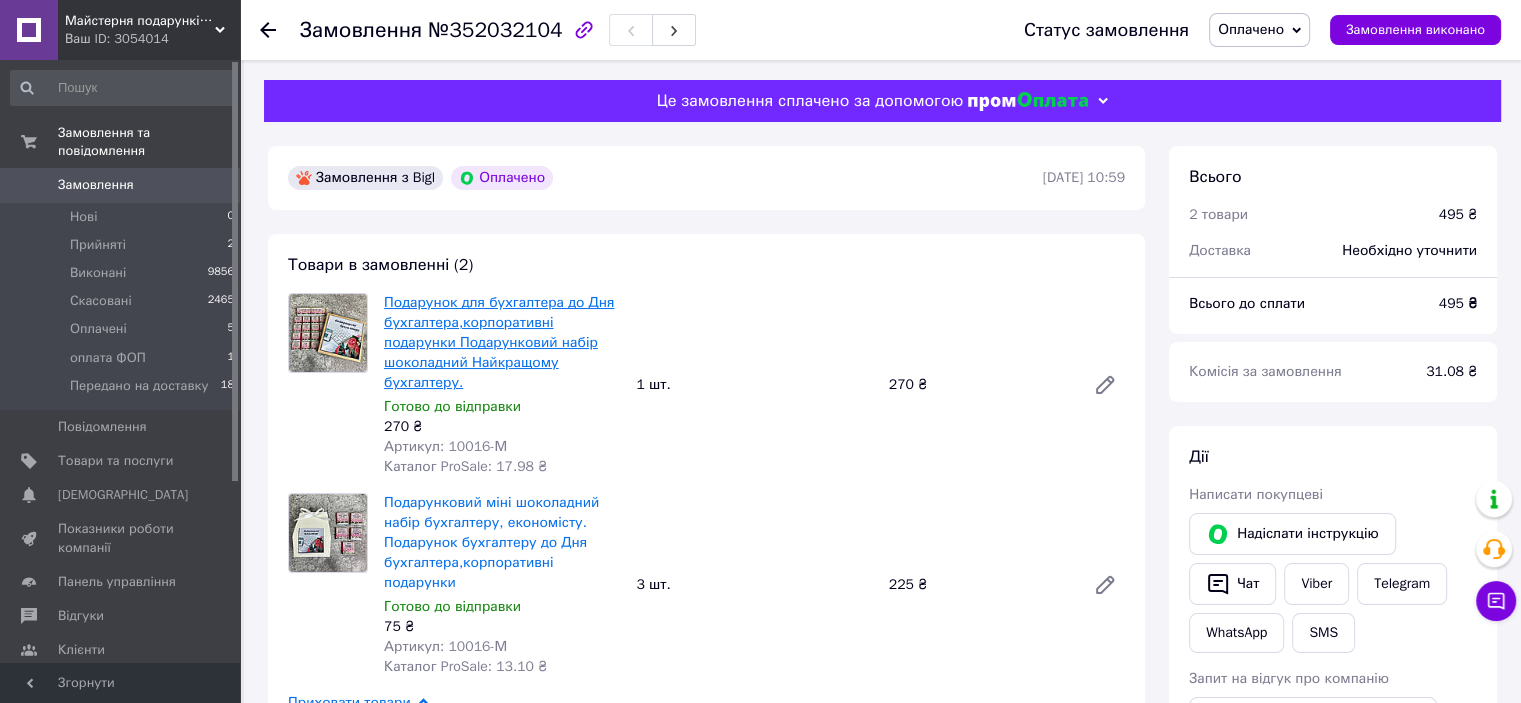 click on "Подарунок для бухгалтера до Дня бухгалтера,корпоративні подарунки  Подарунковий набір шоколадний Найкращому бухгалтеру." at bounding box center [499, 342] 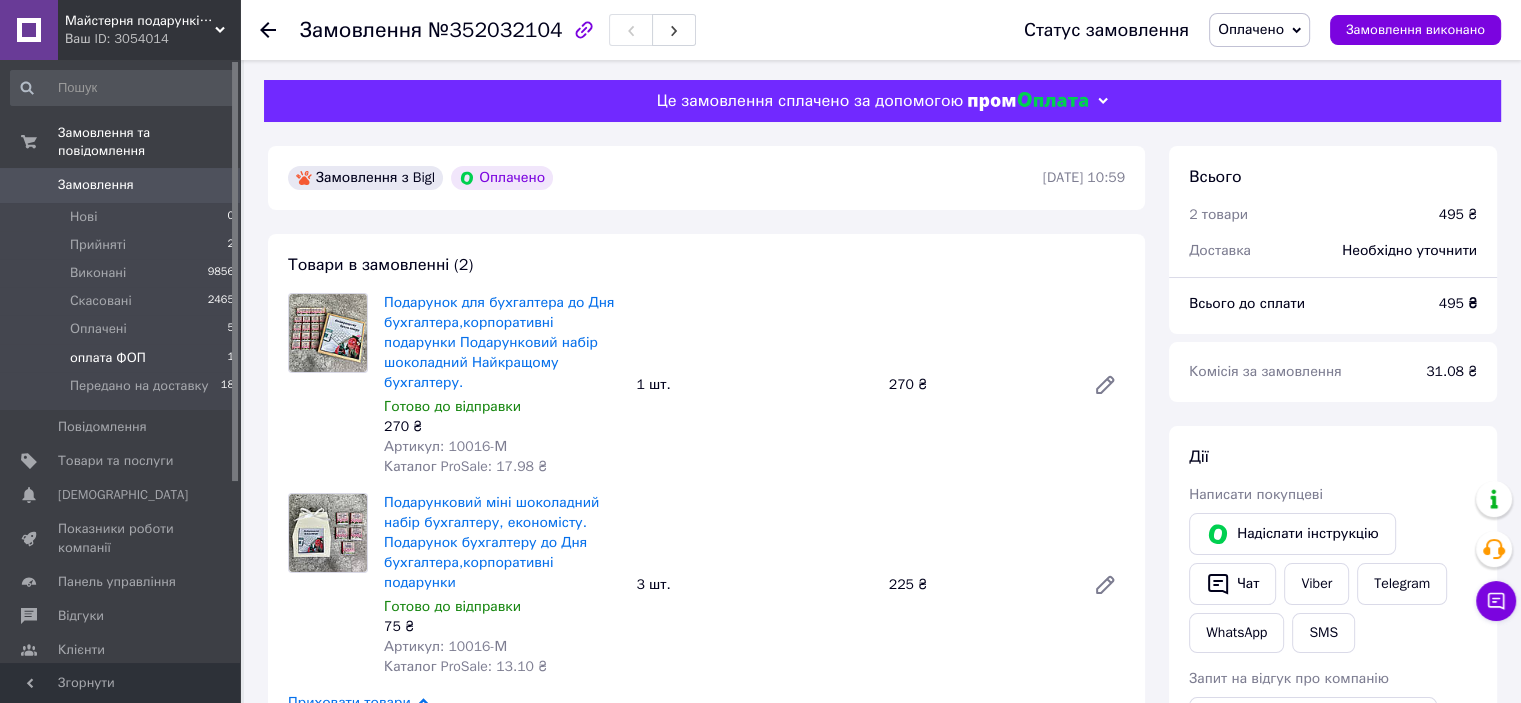 click on "оплата ФОП" at bounding box center [108, 358] 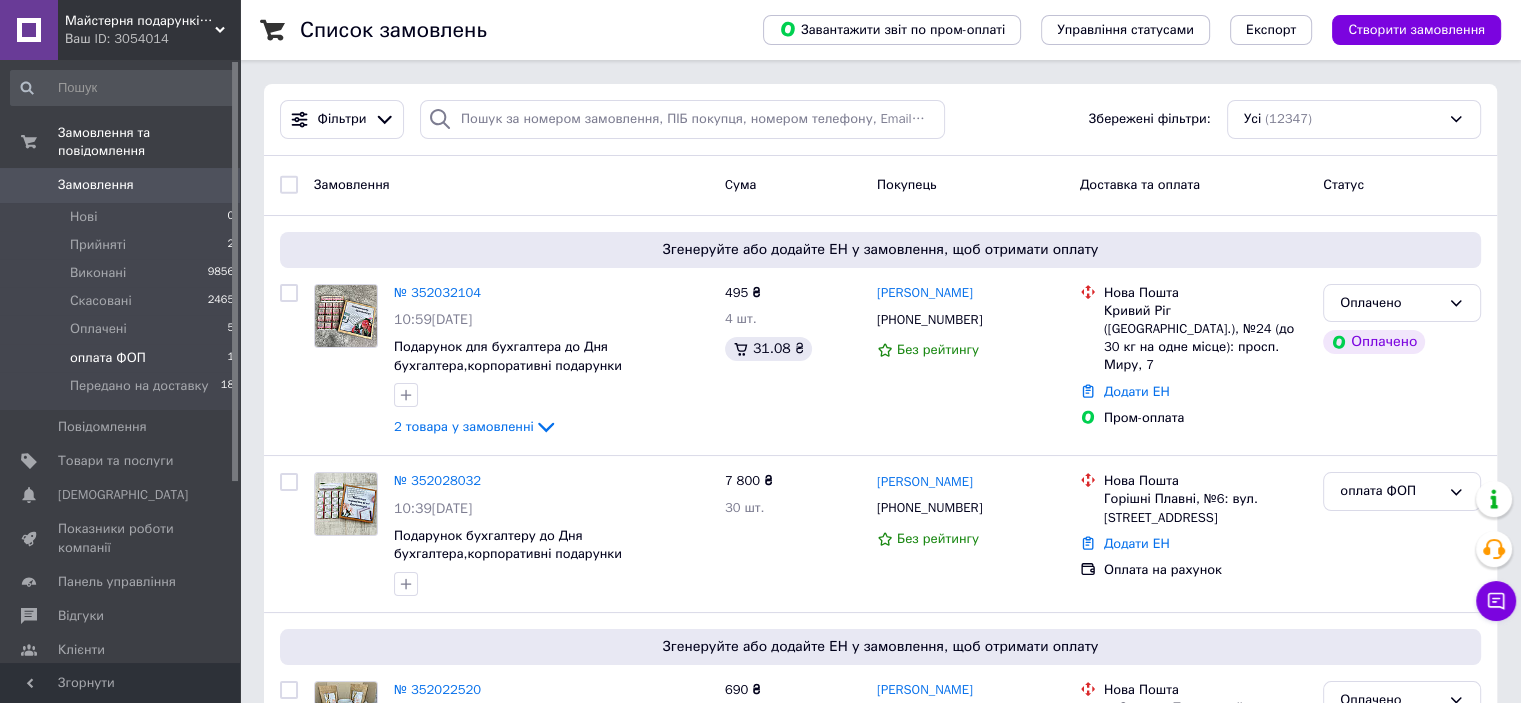 click on "оплата ФОП 1" at bounding box center [123, 358] 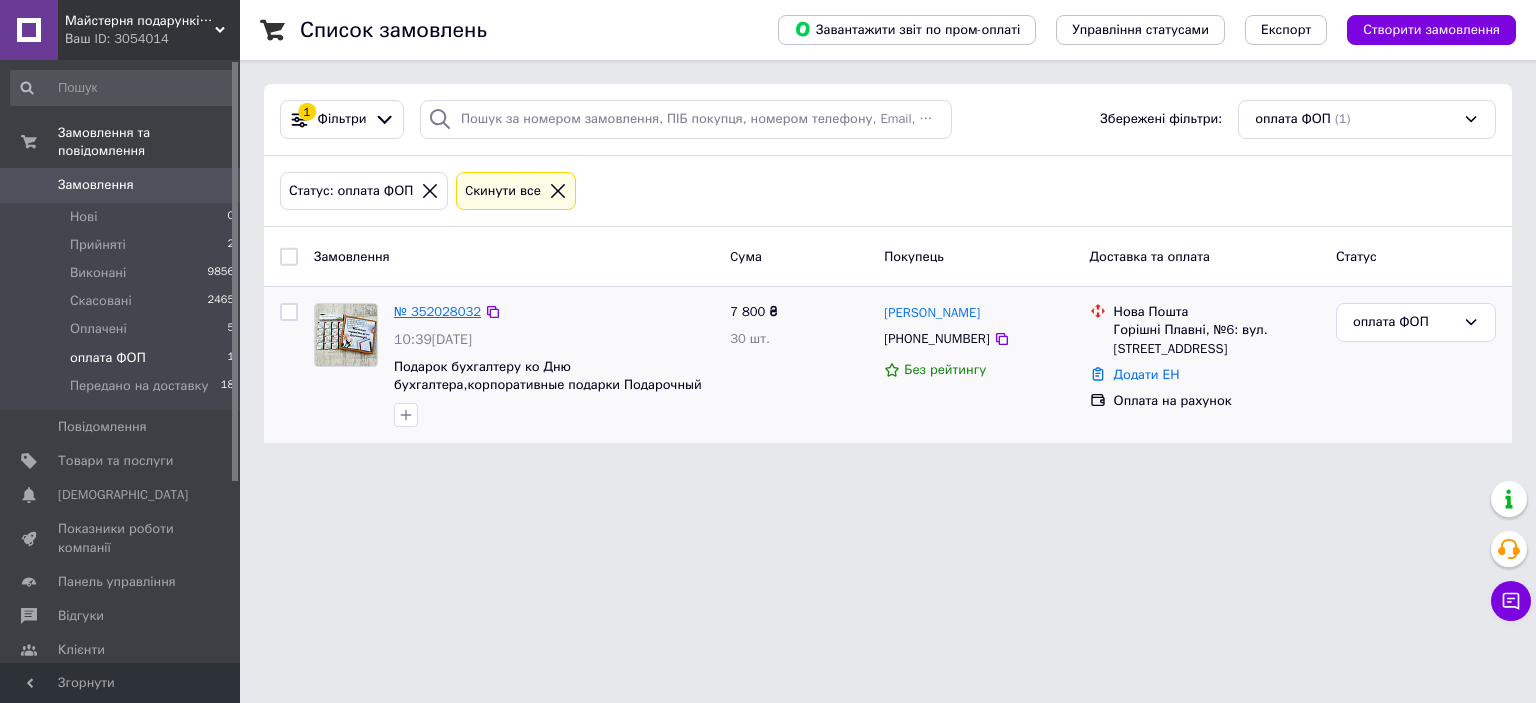 click on "№ 352028032" at bounding box center (437, 311) 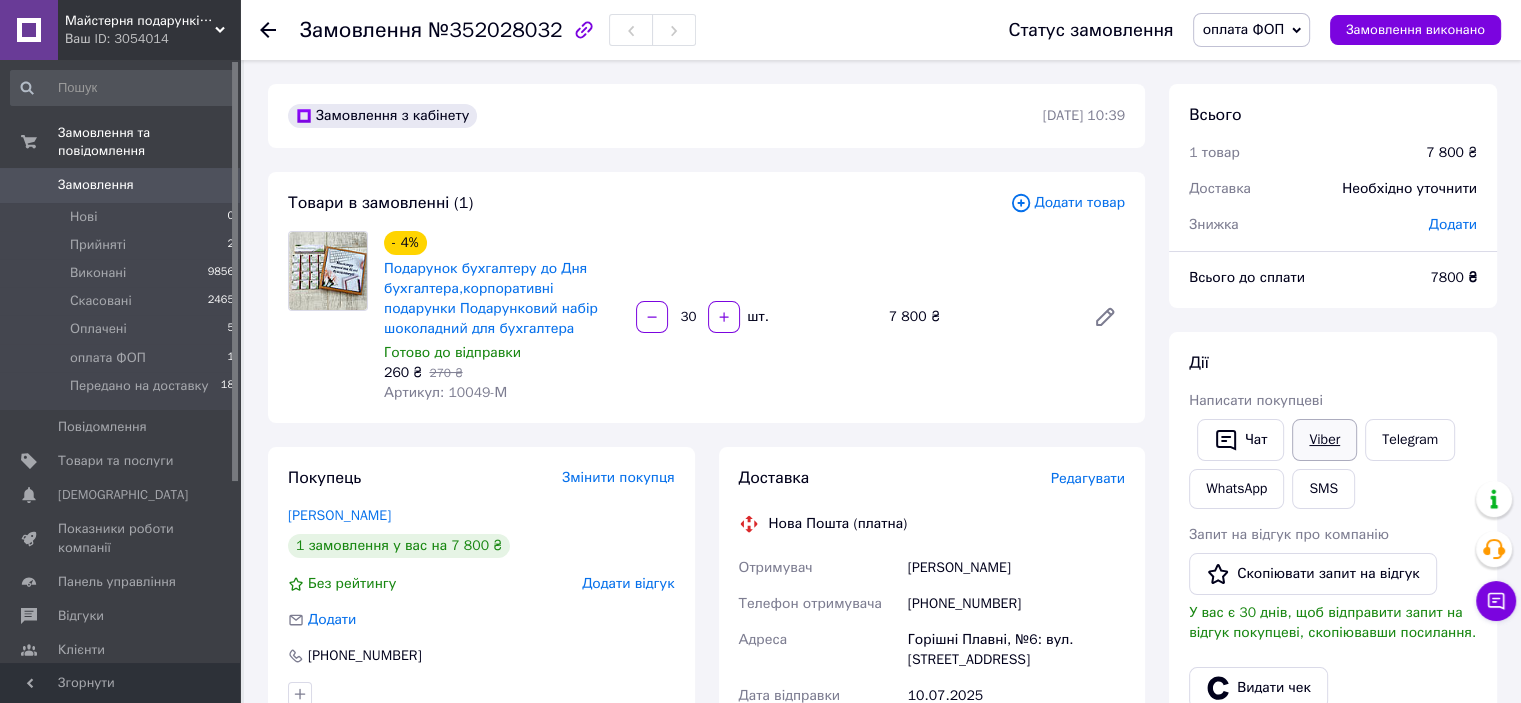 click on "Viber" at bounding box center (1324, 440) 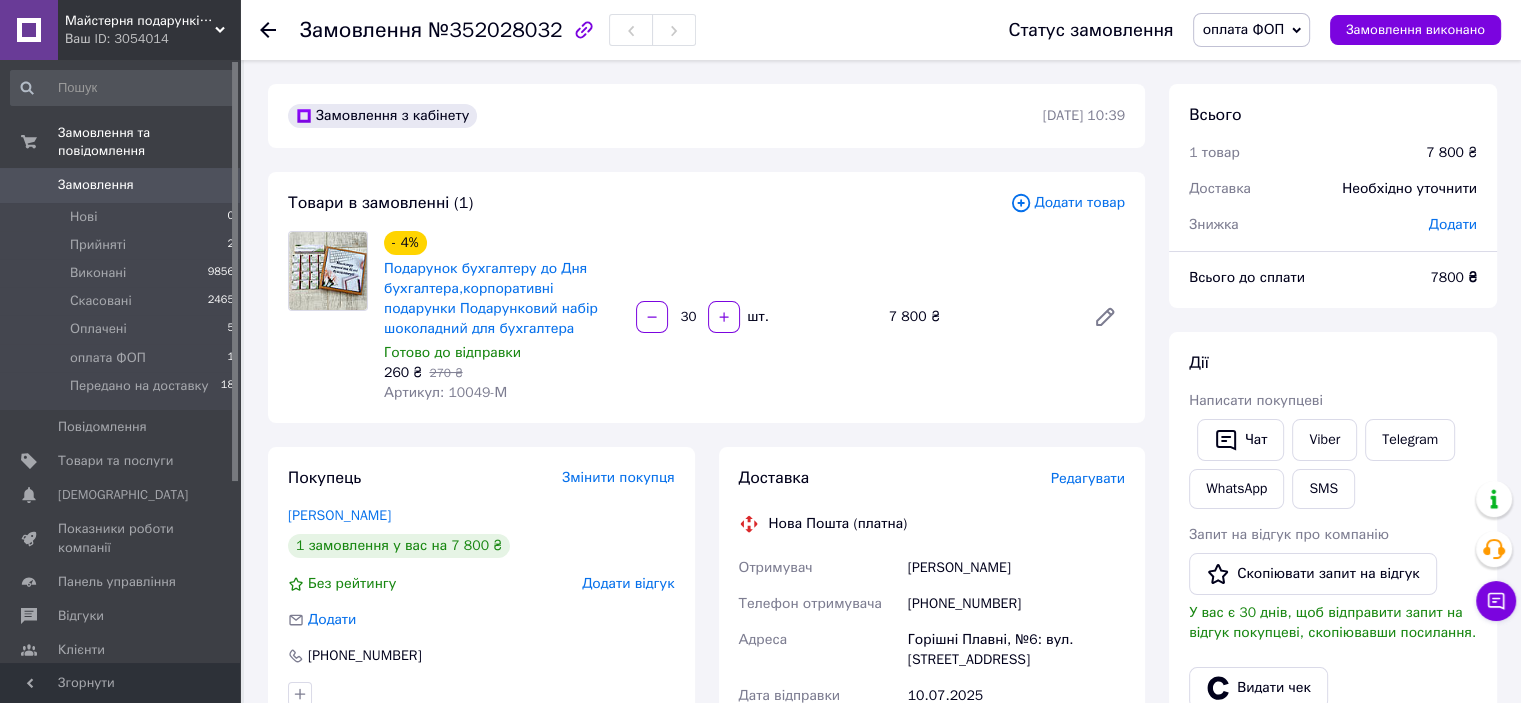 click on "оплата ФОП" at bounding box center (1251, 30) 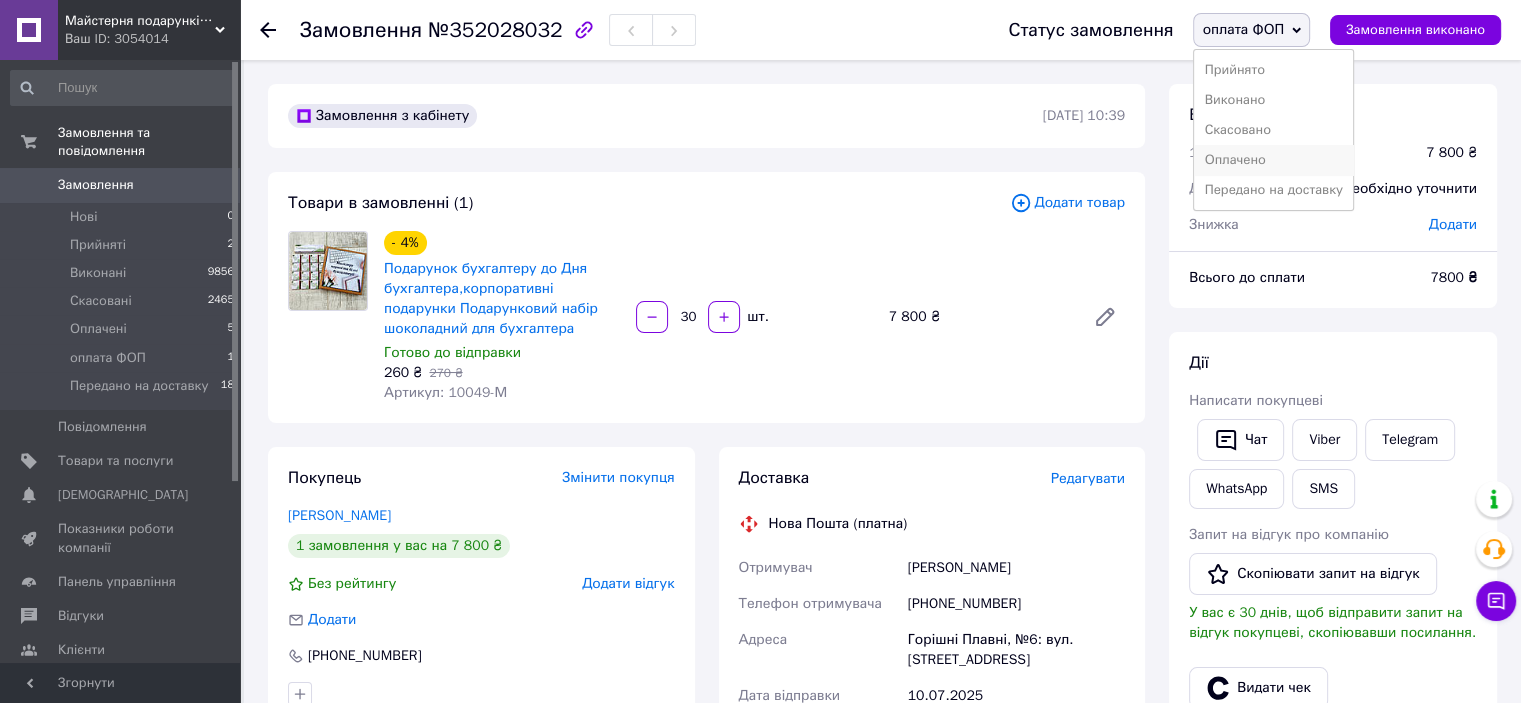click on "Оплачено" at bounding box center (1273, 160) 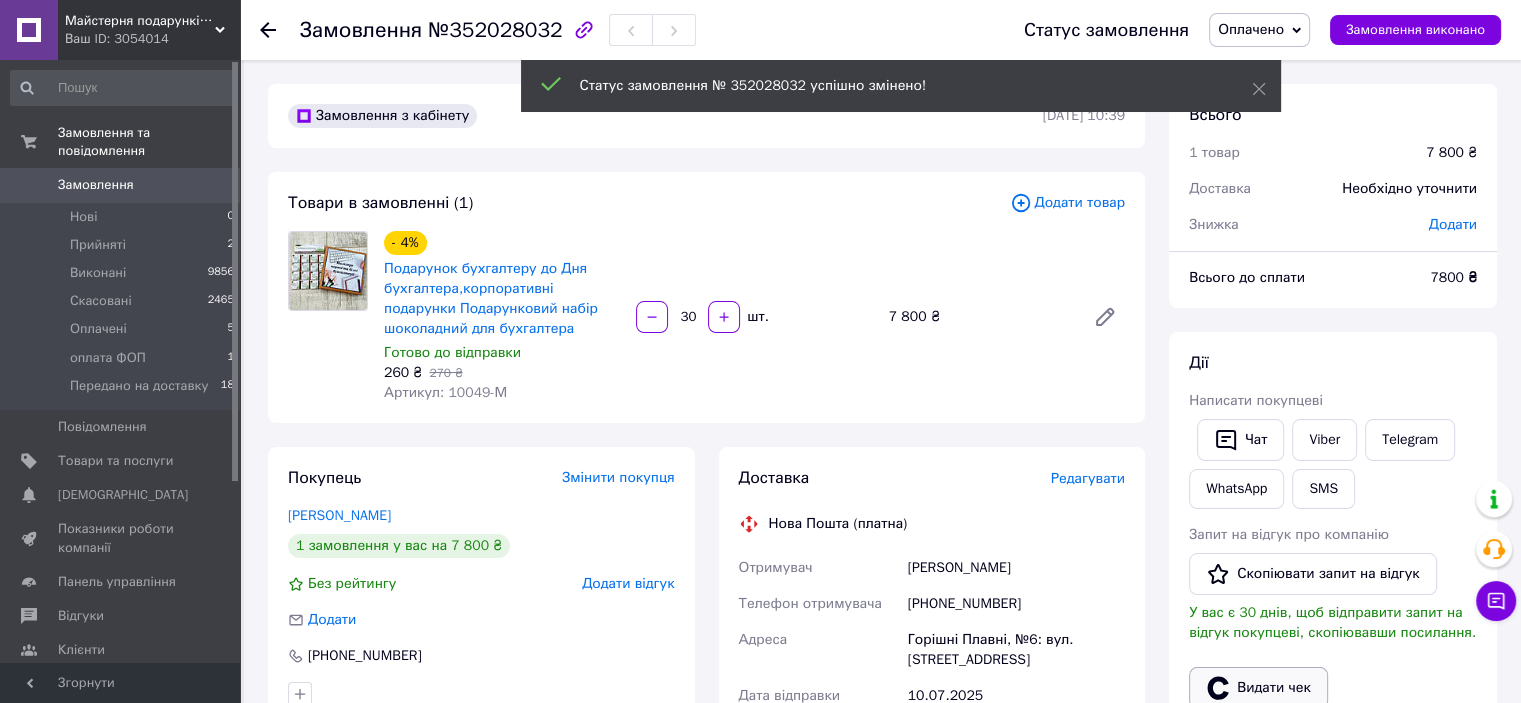 click on "Видати чек" at bounding box center [1258, 688] 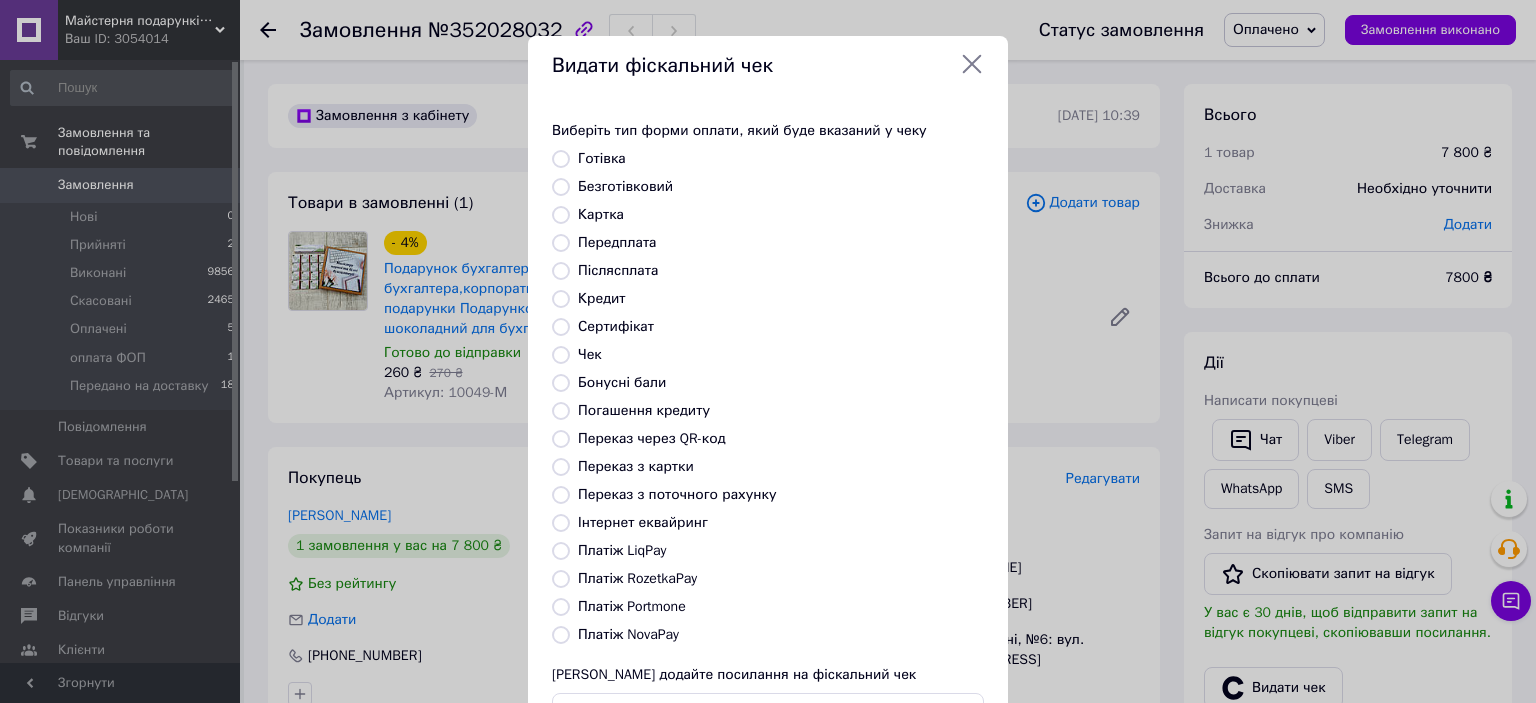 click on "Безготівковий" at bounding box center [625, 186] 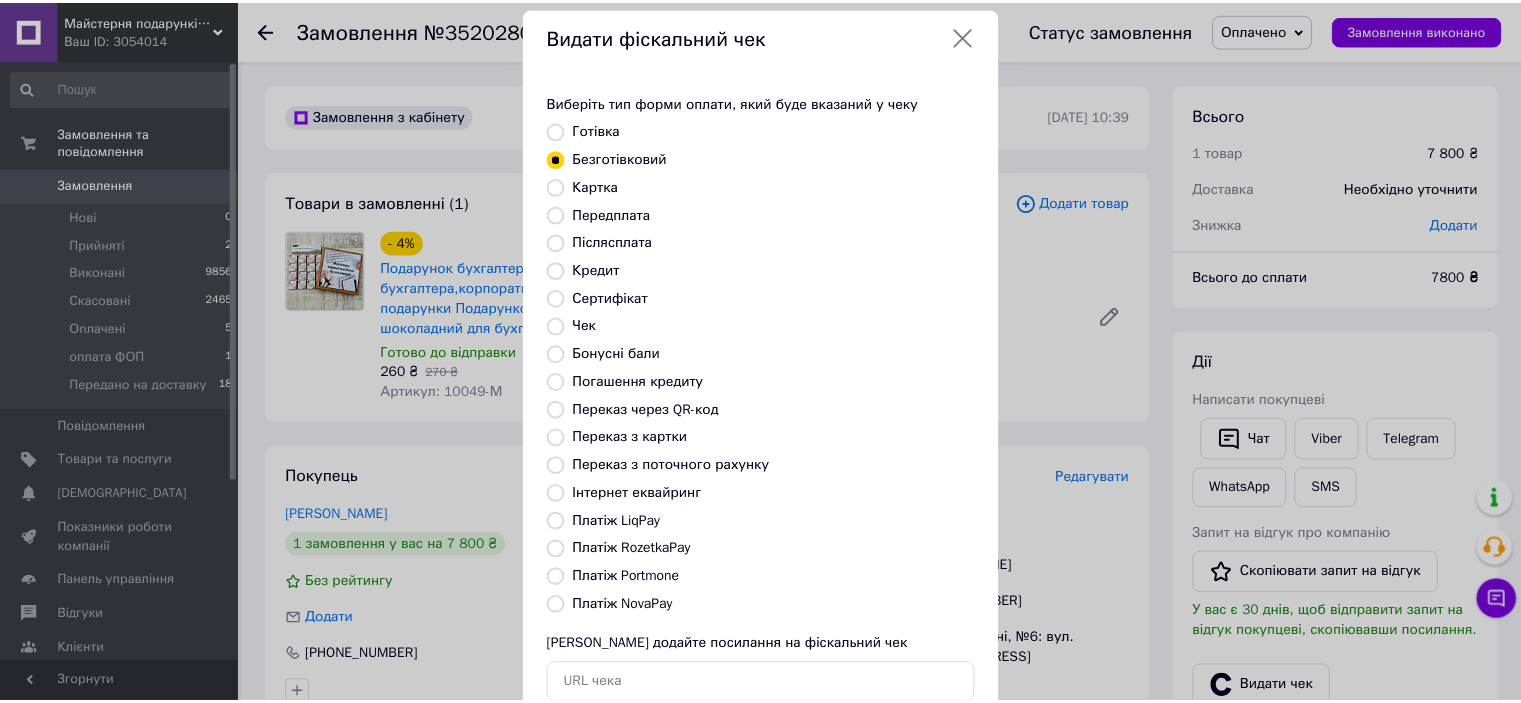 scroll, scrollTop: 155, scrollLeft: 0, axis: vertical 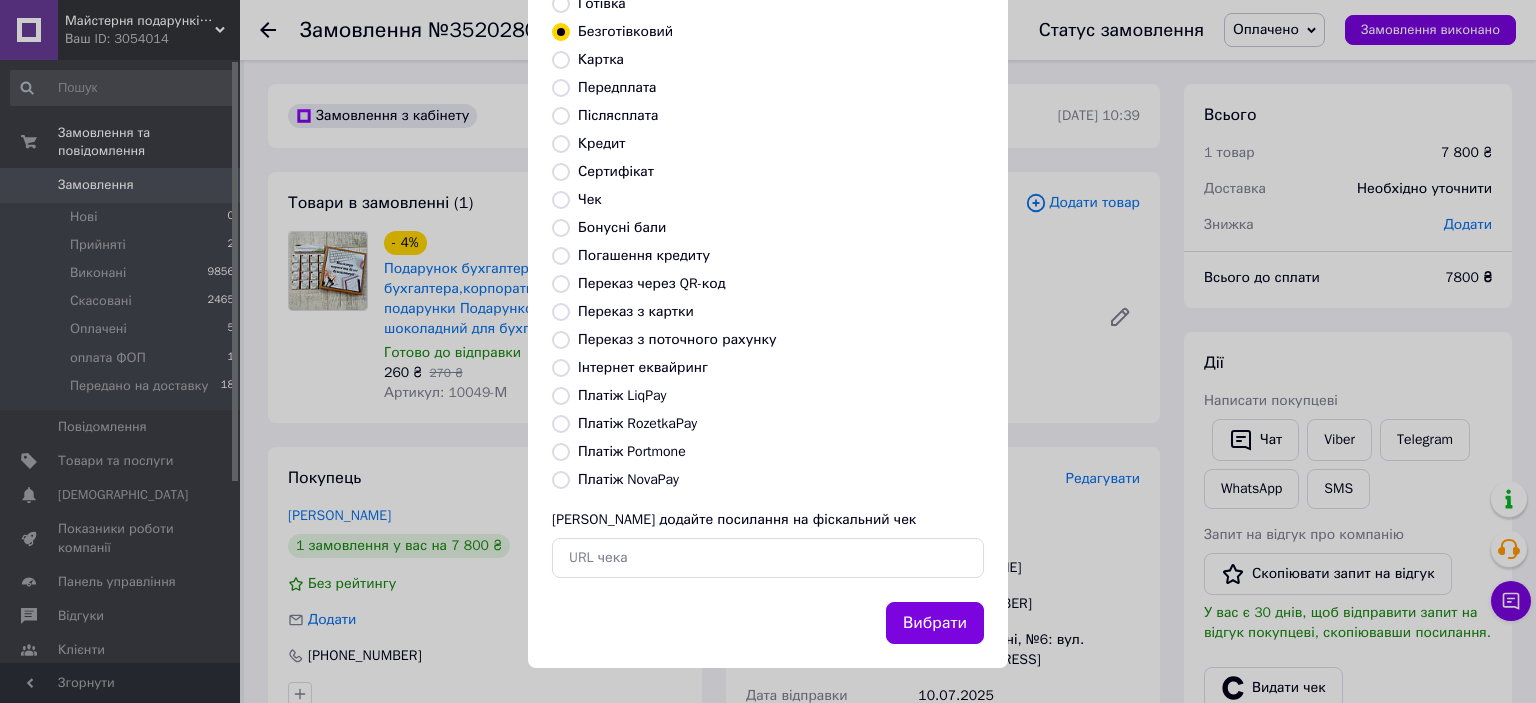type 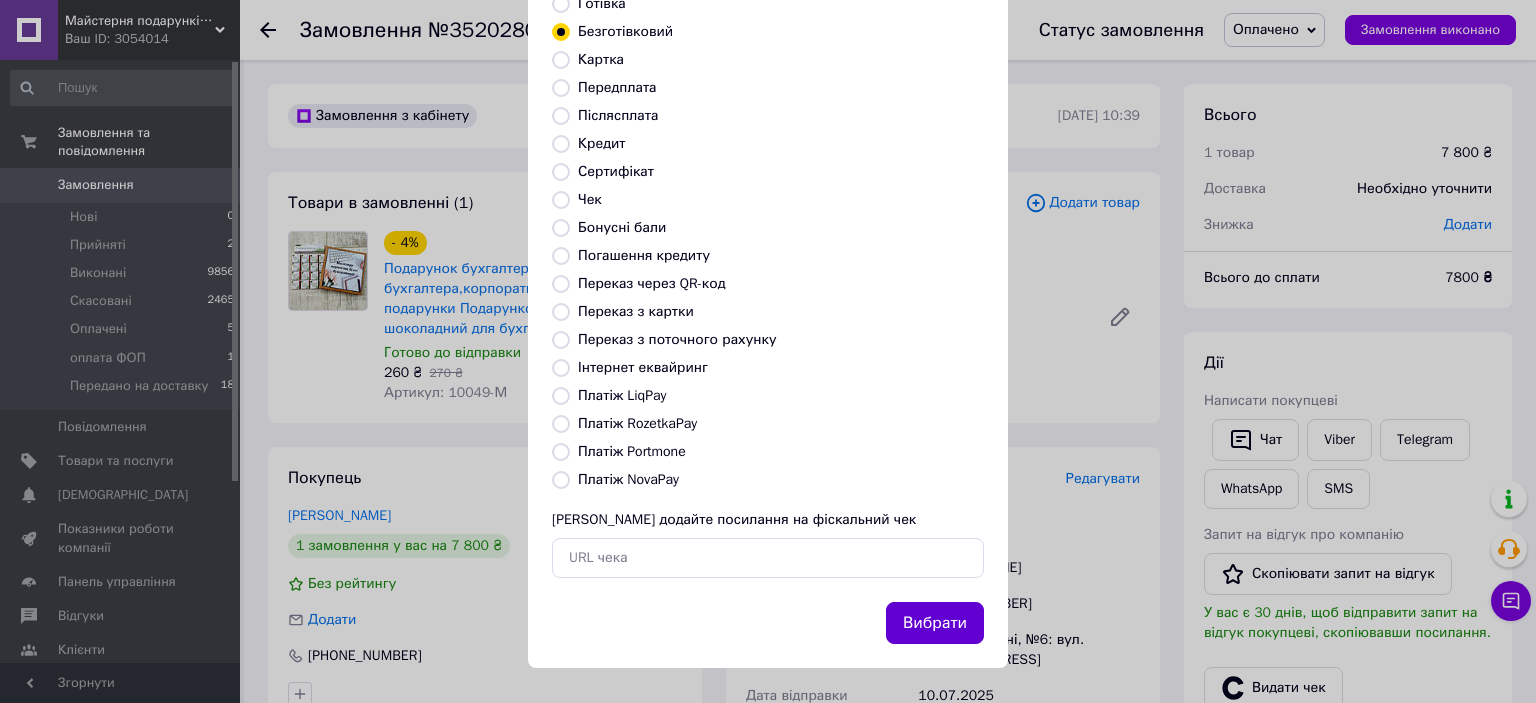 click on "Вибрати" at bounding box center (935, 623) 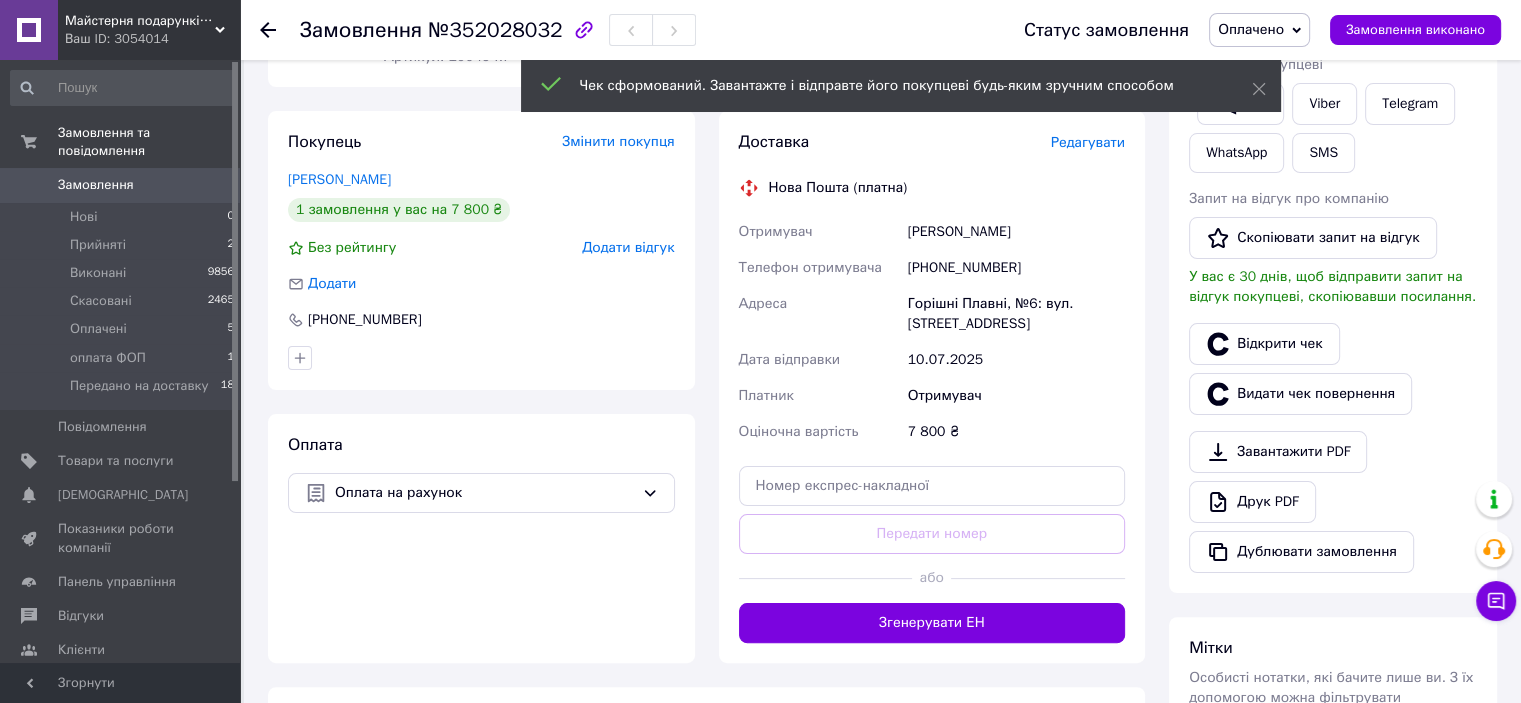 scroll, scrollTop: 340, scrollLeft: 0, axis: vertical 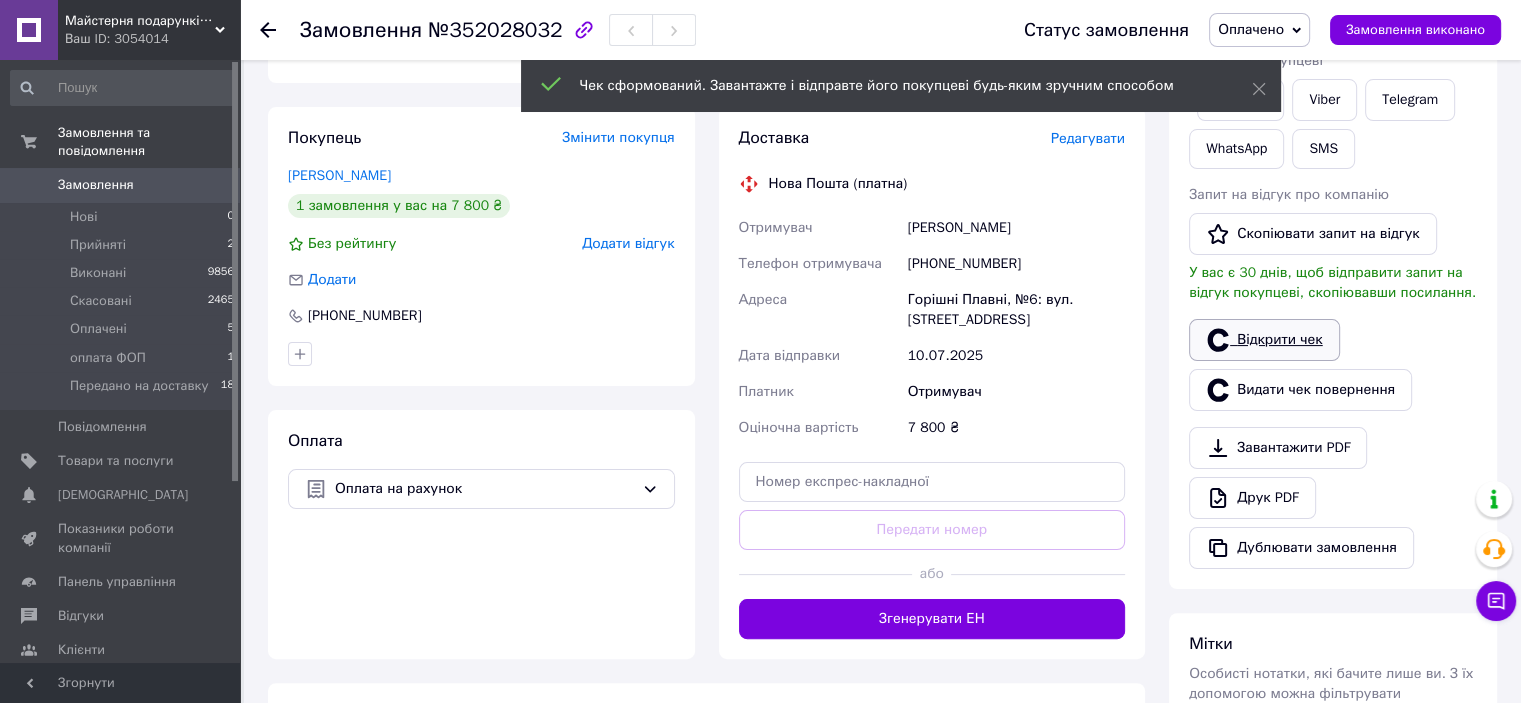 click on "Відкрити чек" at bounding box center [1264, 340] 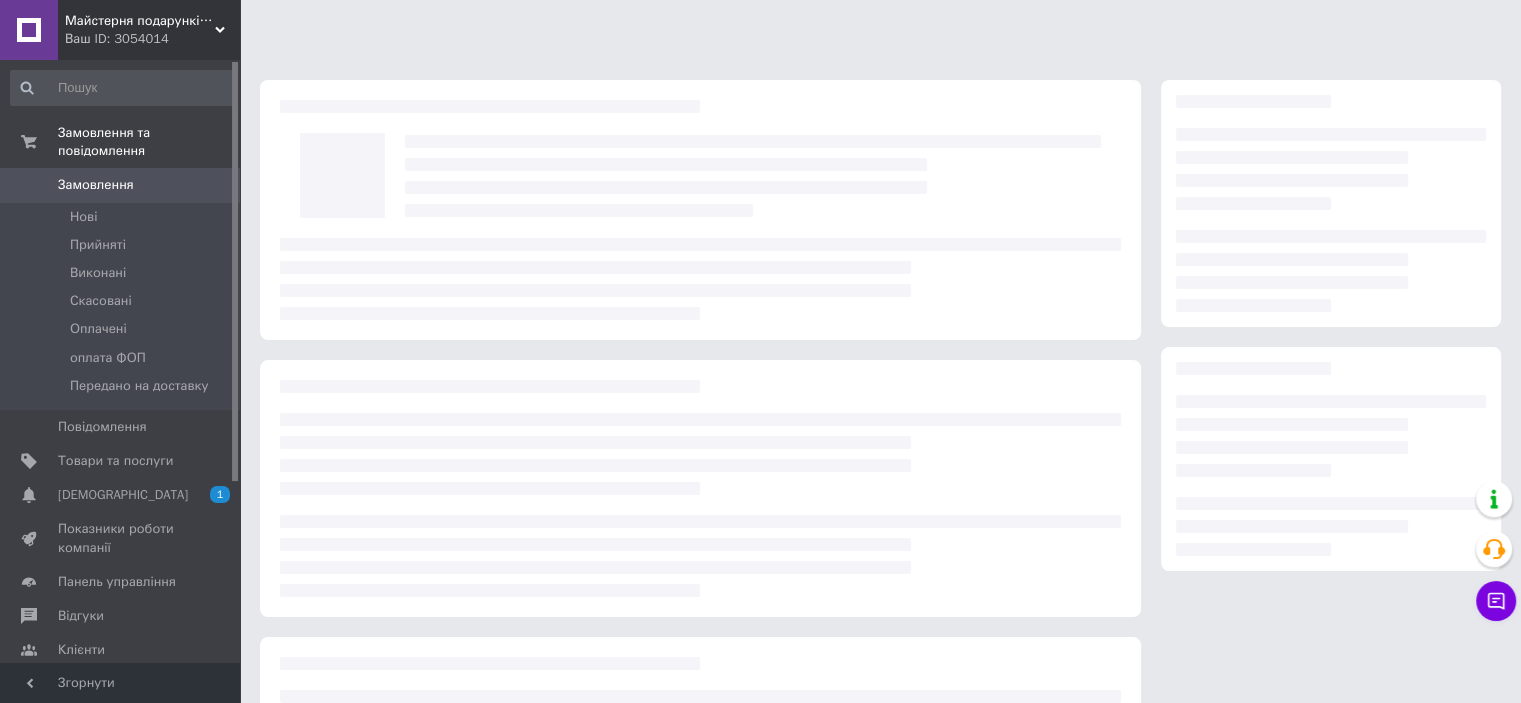 scroll, scrollTop: 211, scrollLeft: 0, axis: vertical 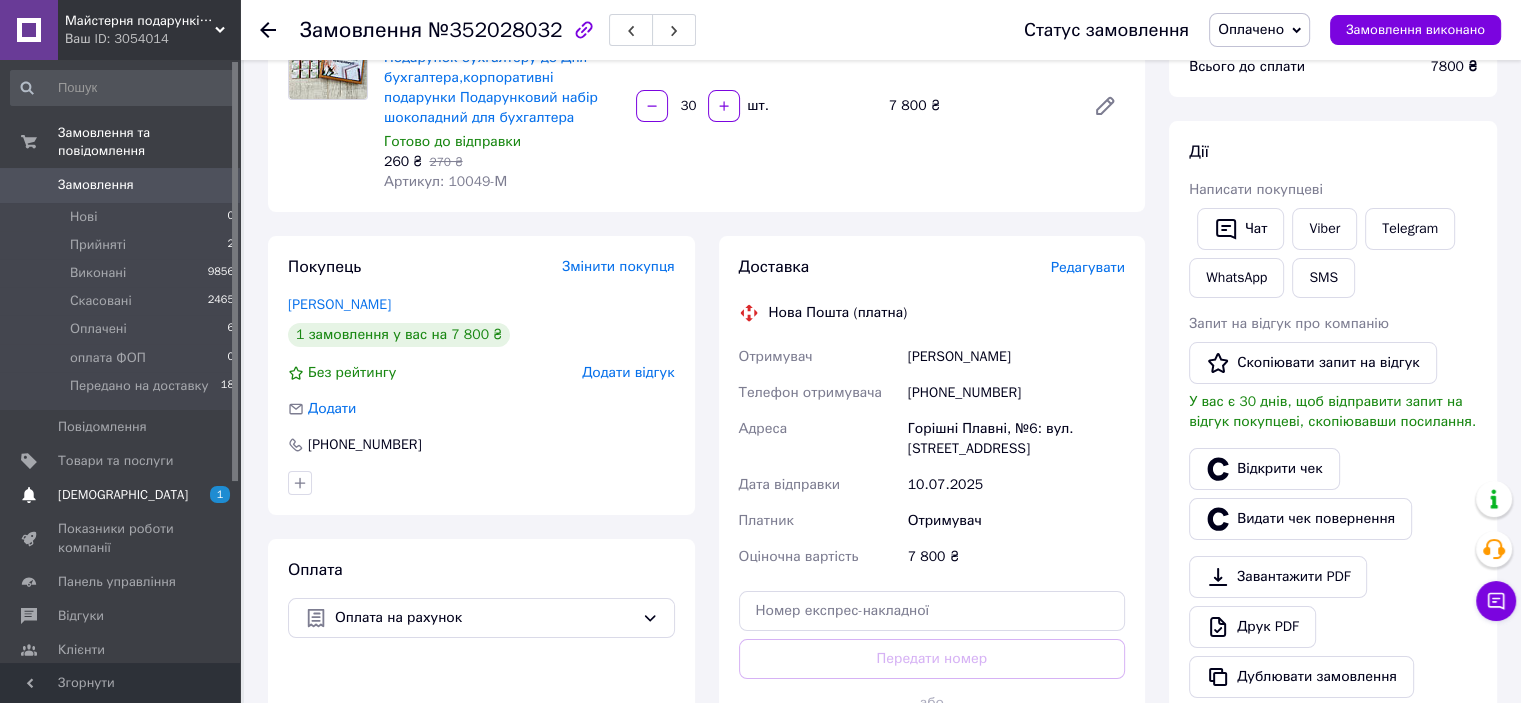 click on "[DEMOGRAPHIC_DATA]" at bounding box center [121, 495] 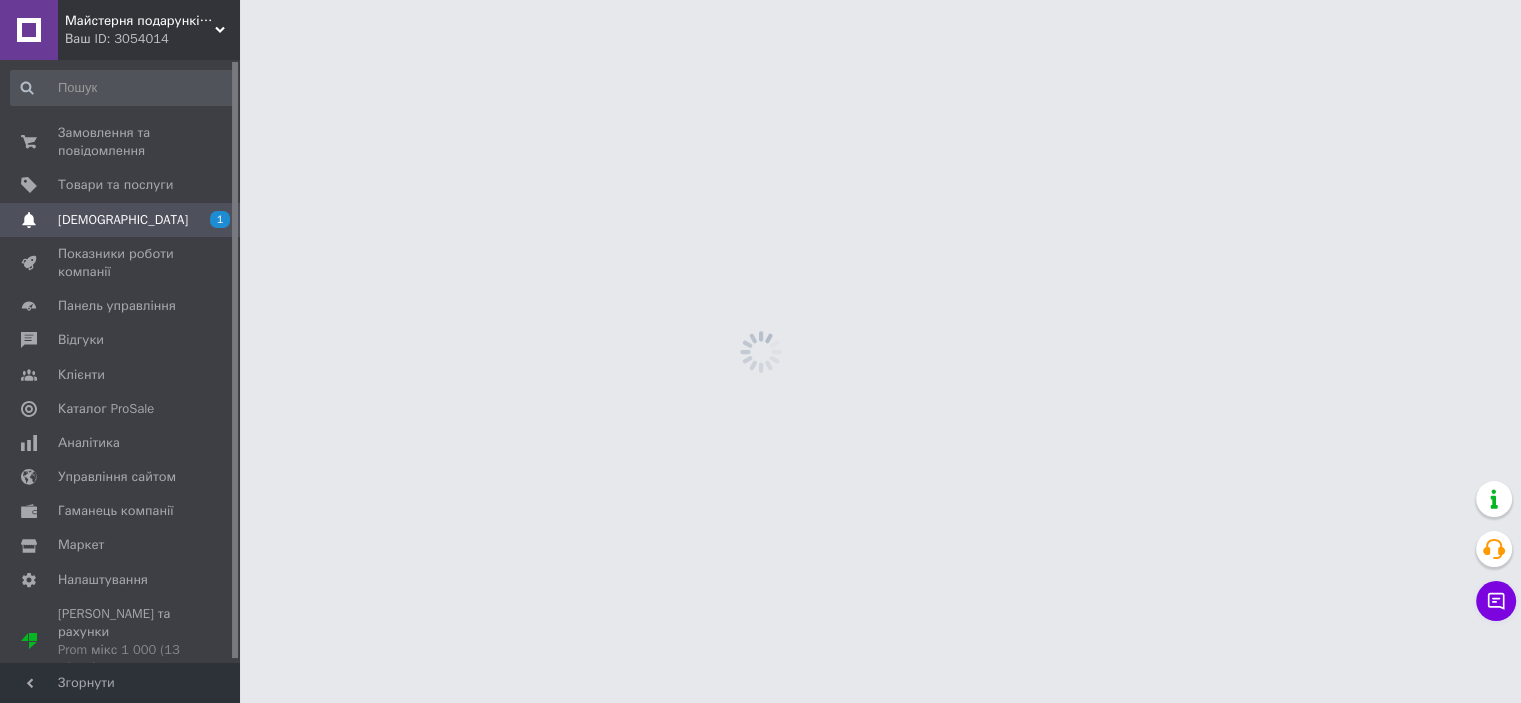 scroll, scrollTop: 0, scrollLeft: 0, axis: both 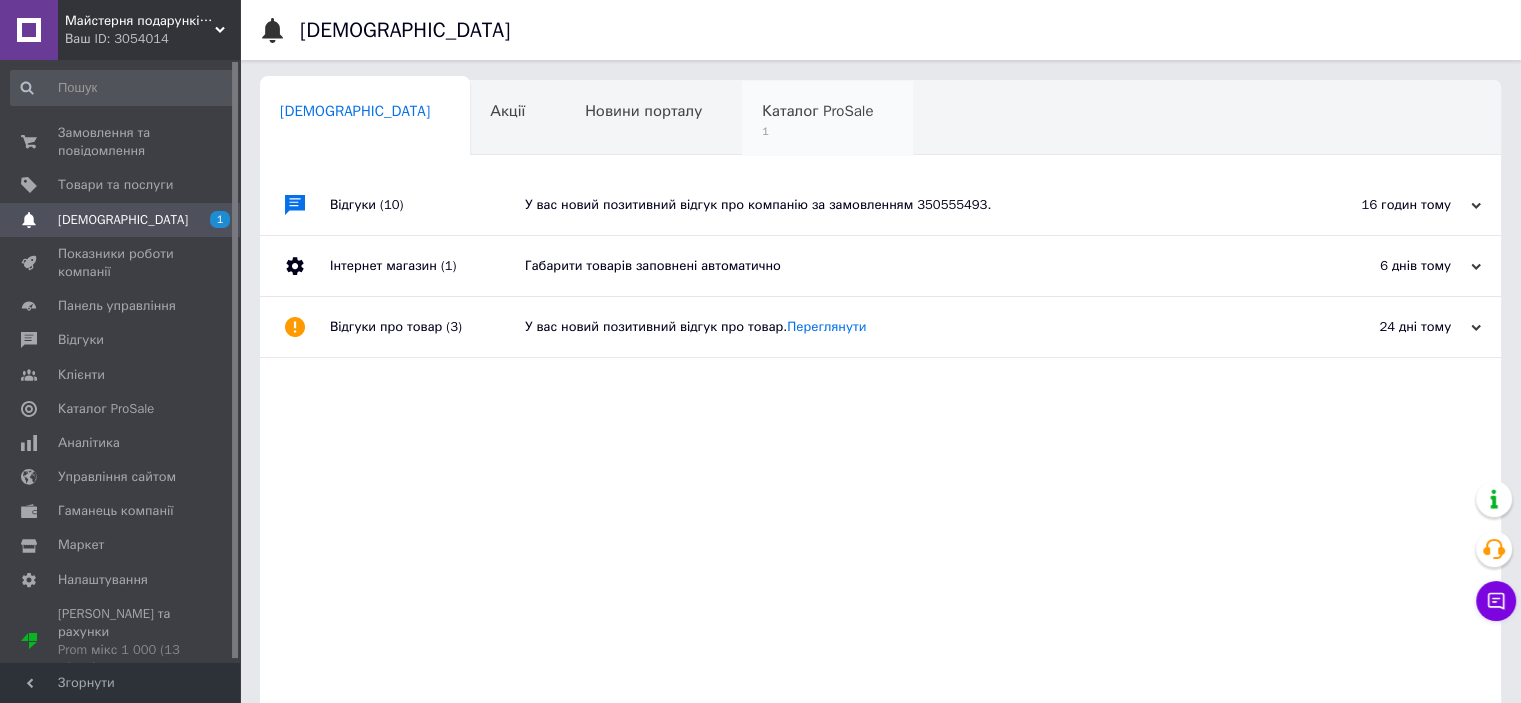 click on "Каталог ProSale" at bounding box center (817, 111) 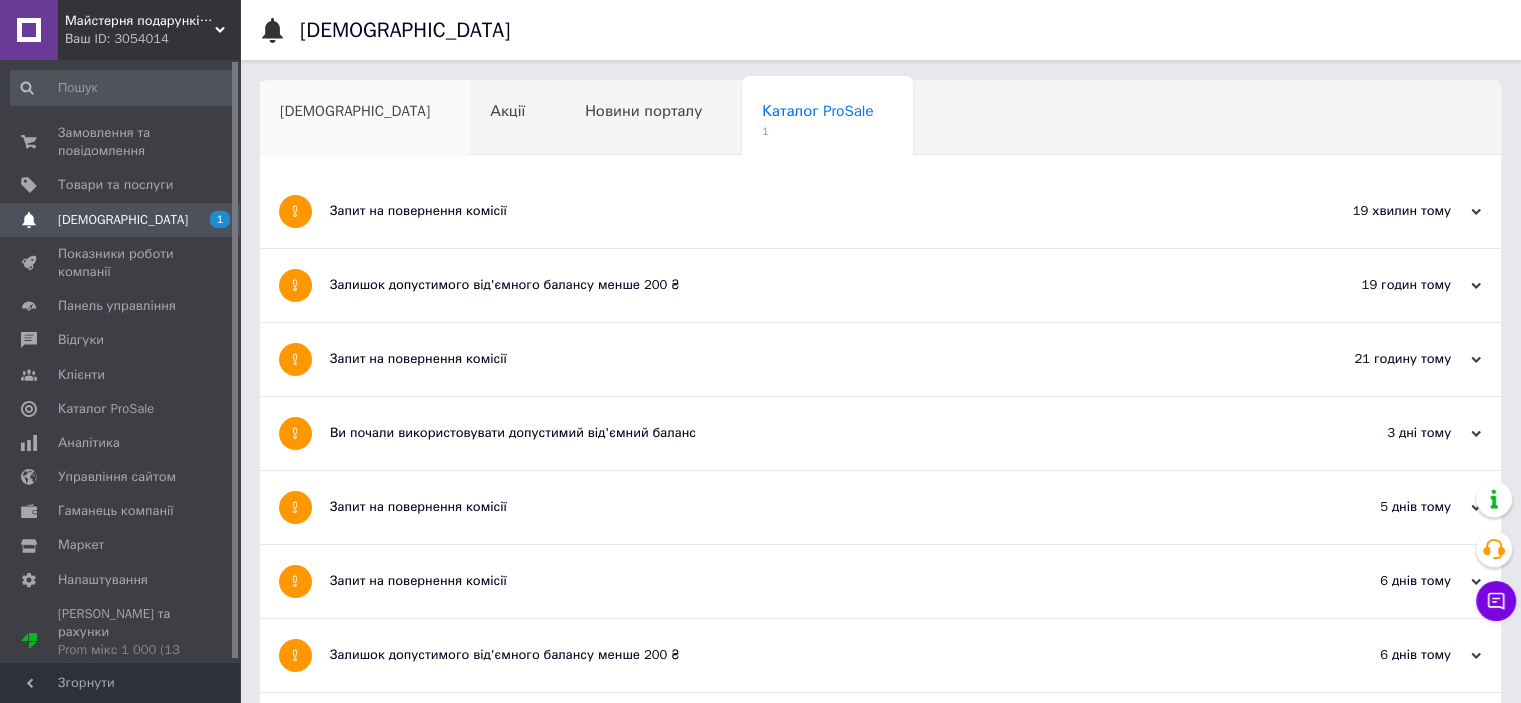 click on "[DEMOGRAPHIC_DATA]" at bounding box center [355, 111] 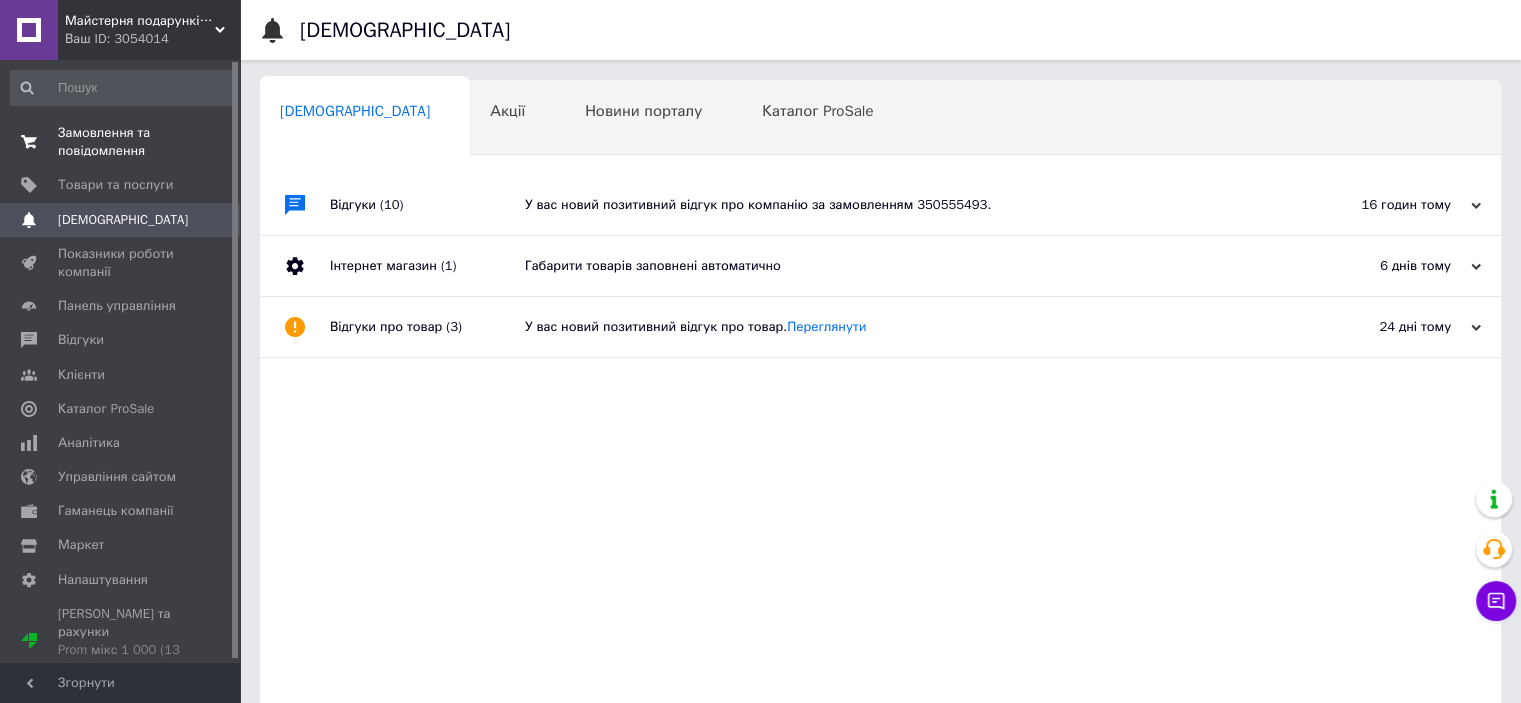 click on "Замовлення та повідомлення" at bounding box center [121, 142] 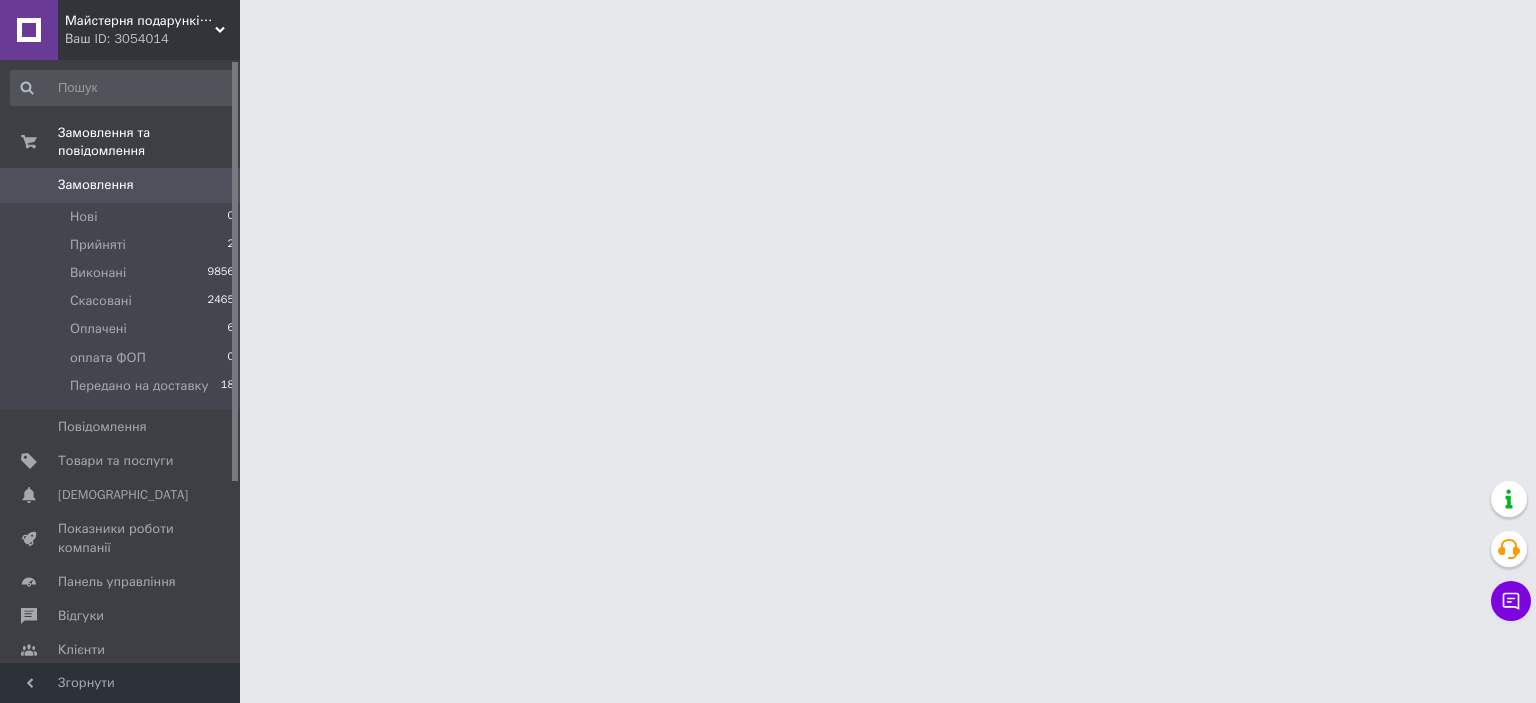 click on "Замовлення" at bounding box center (96, 185) 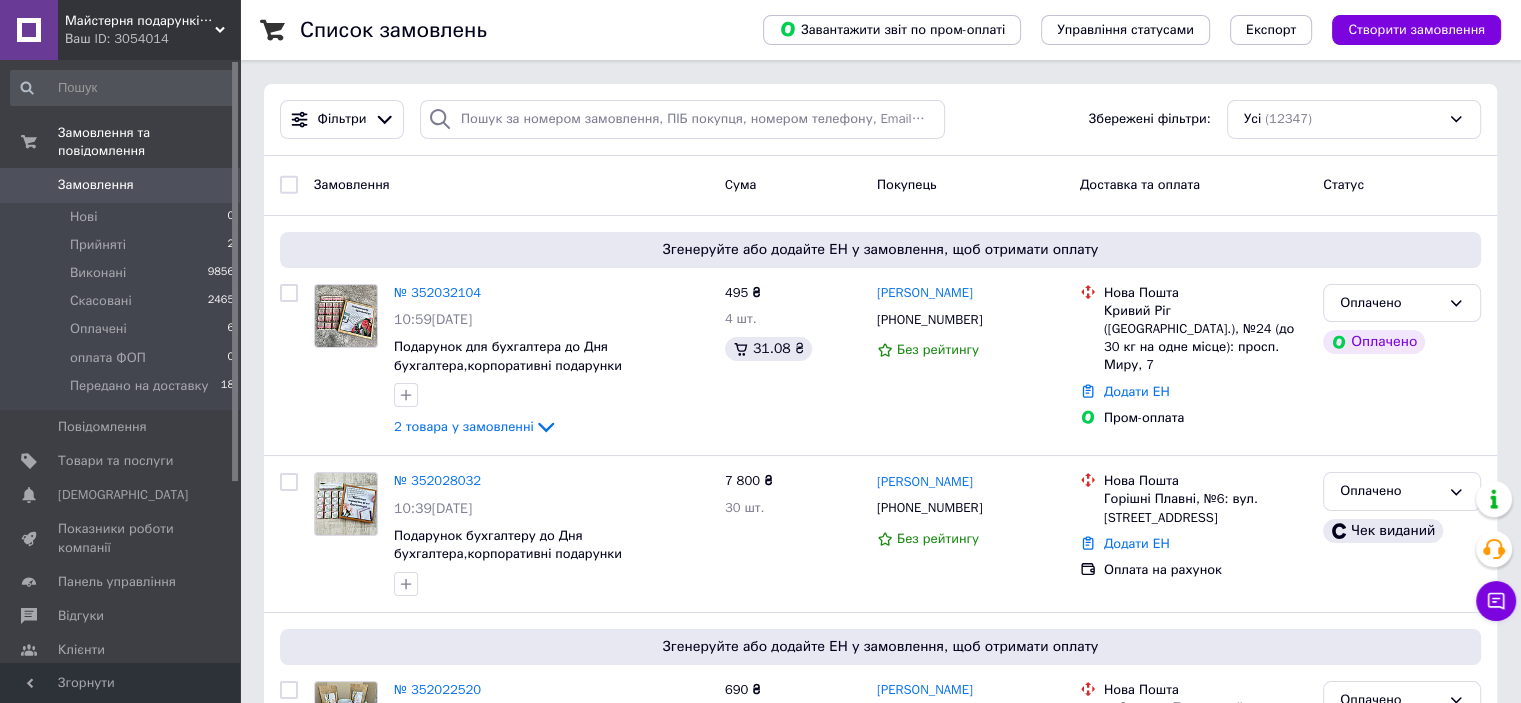 scroll, scrollTop: 28, scrollLeft: 0, axis: vertical 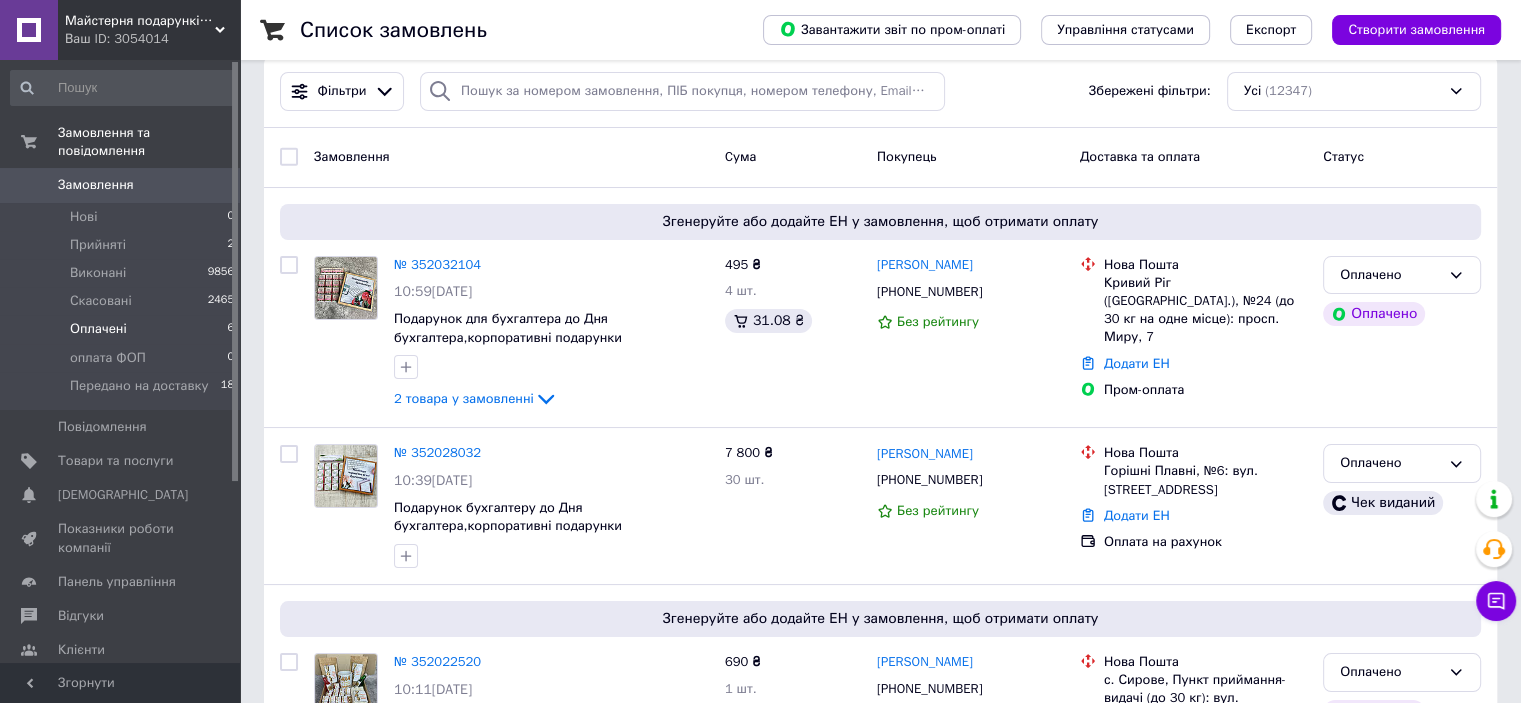 click on "Оплачені 6" at bounding box center (123, 329) 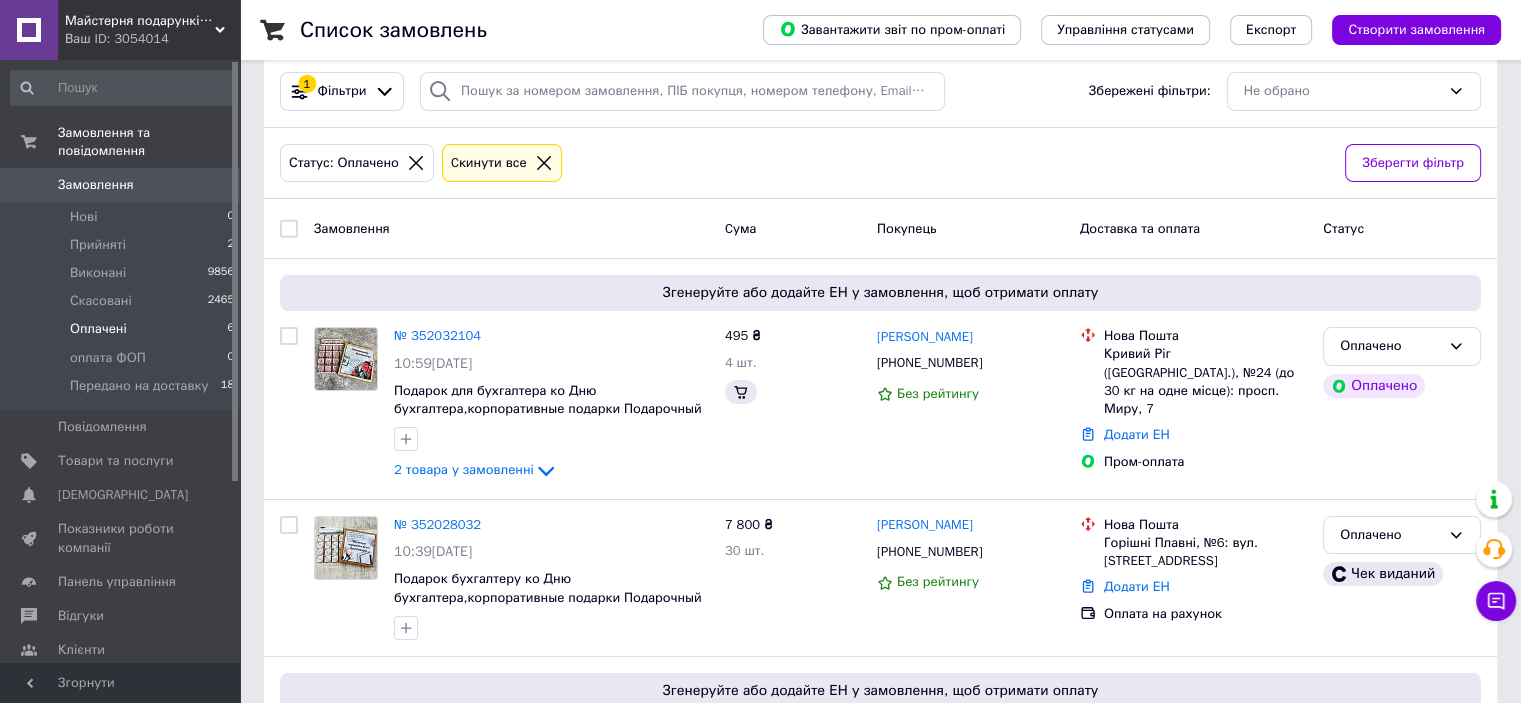 scroll, scrollTop: 0, scrollLeft: 0, axis: both 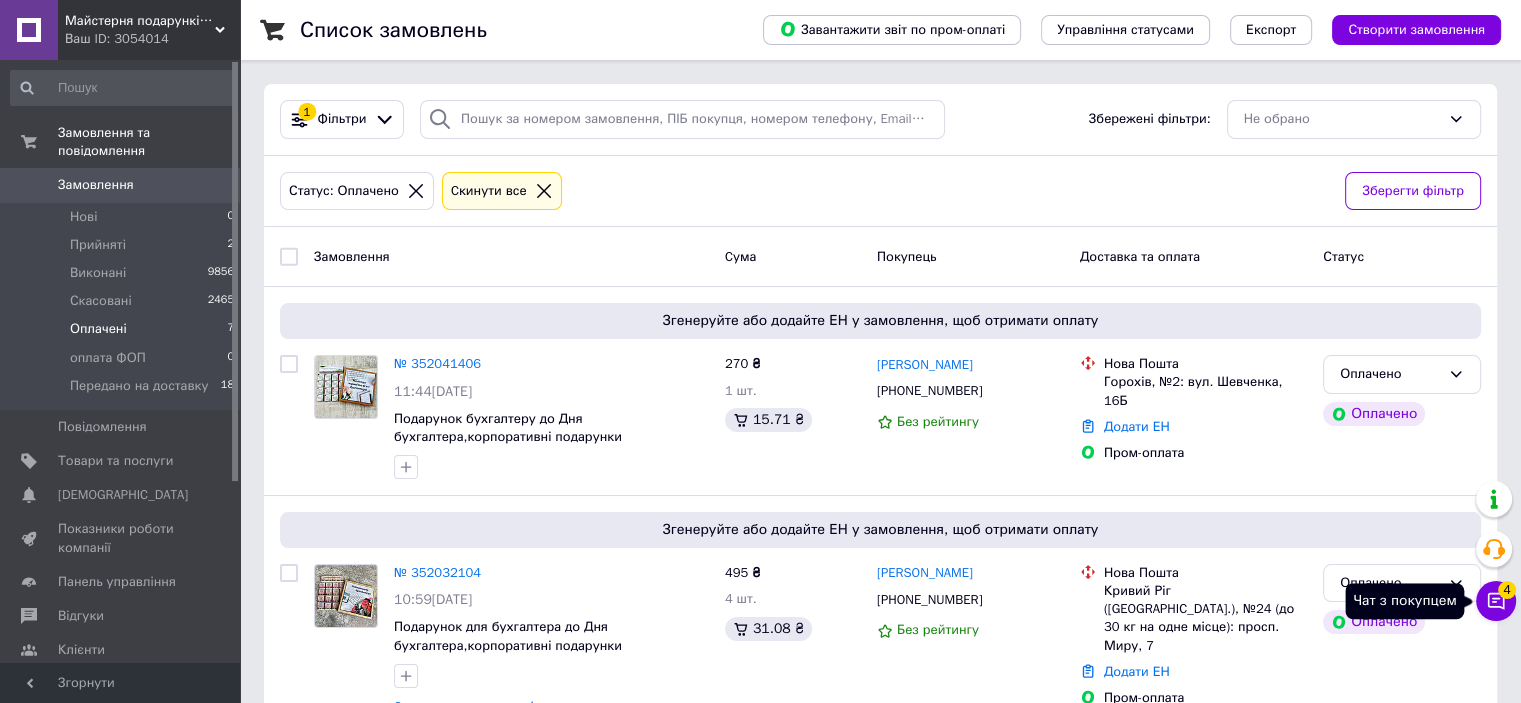 click 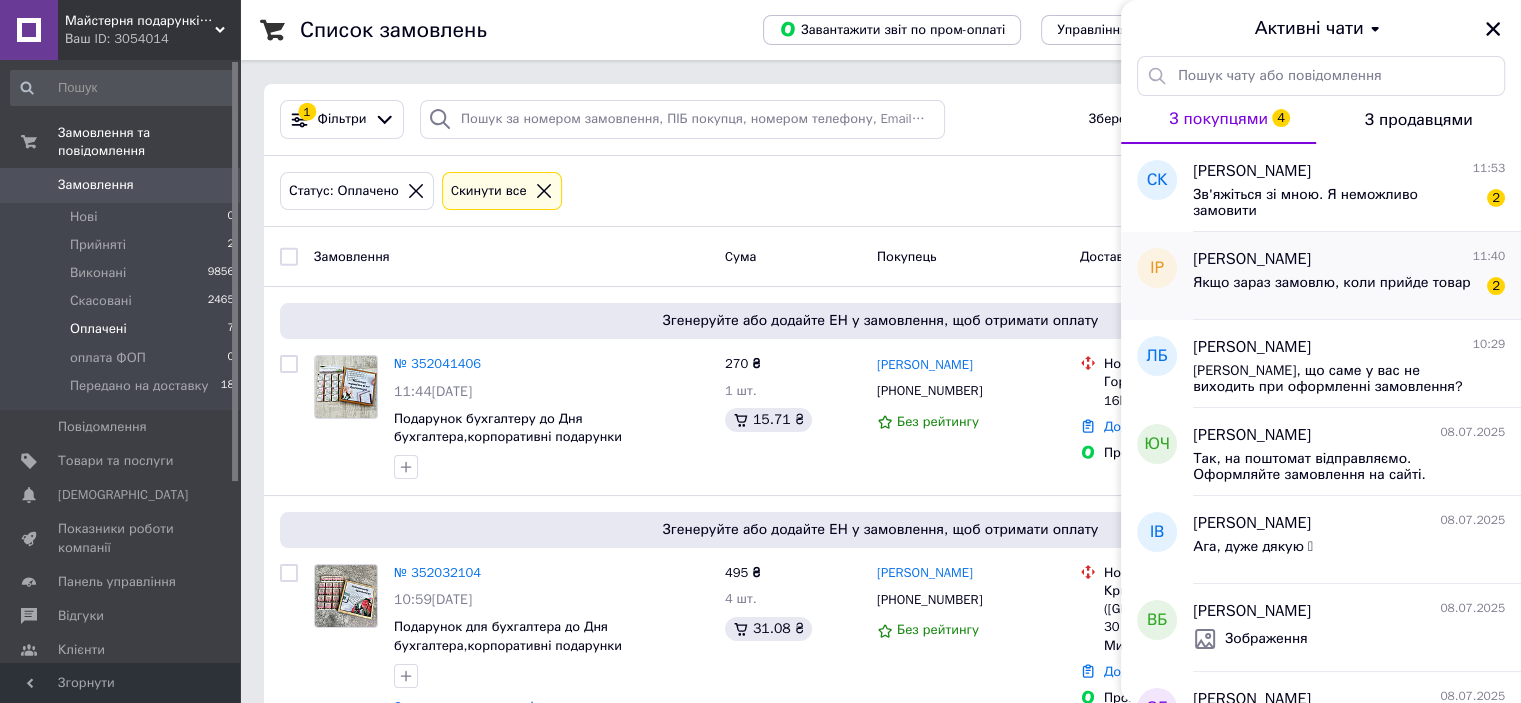 click on "Якщо зараз замовлю, коли прийде товар 2" at bounding box center (1349, 287) 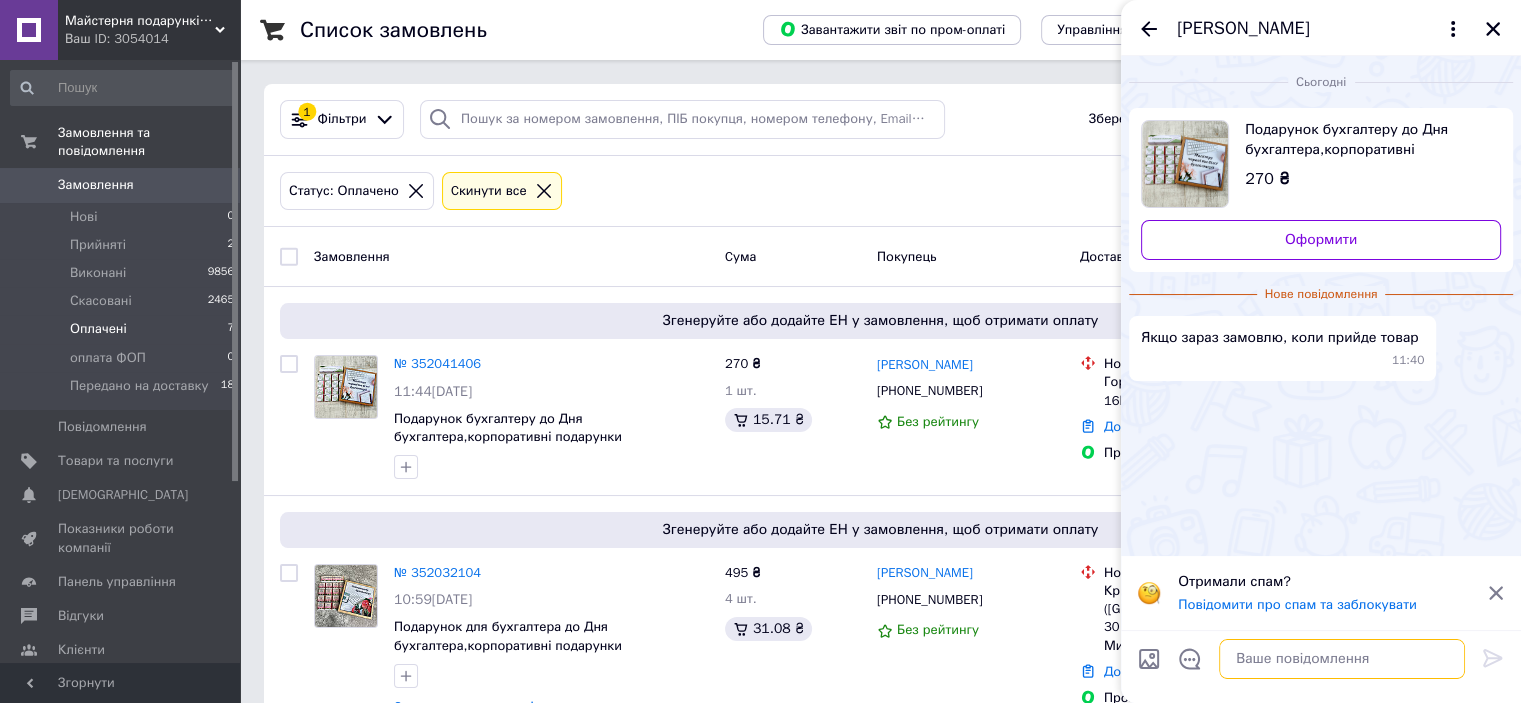 click at bounding box center [1342, 659] 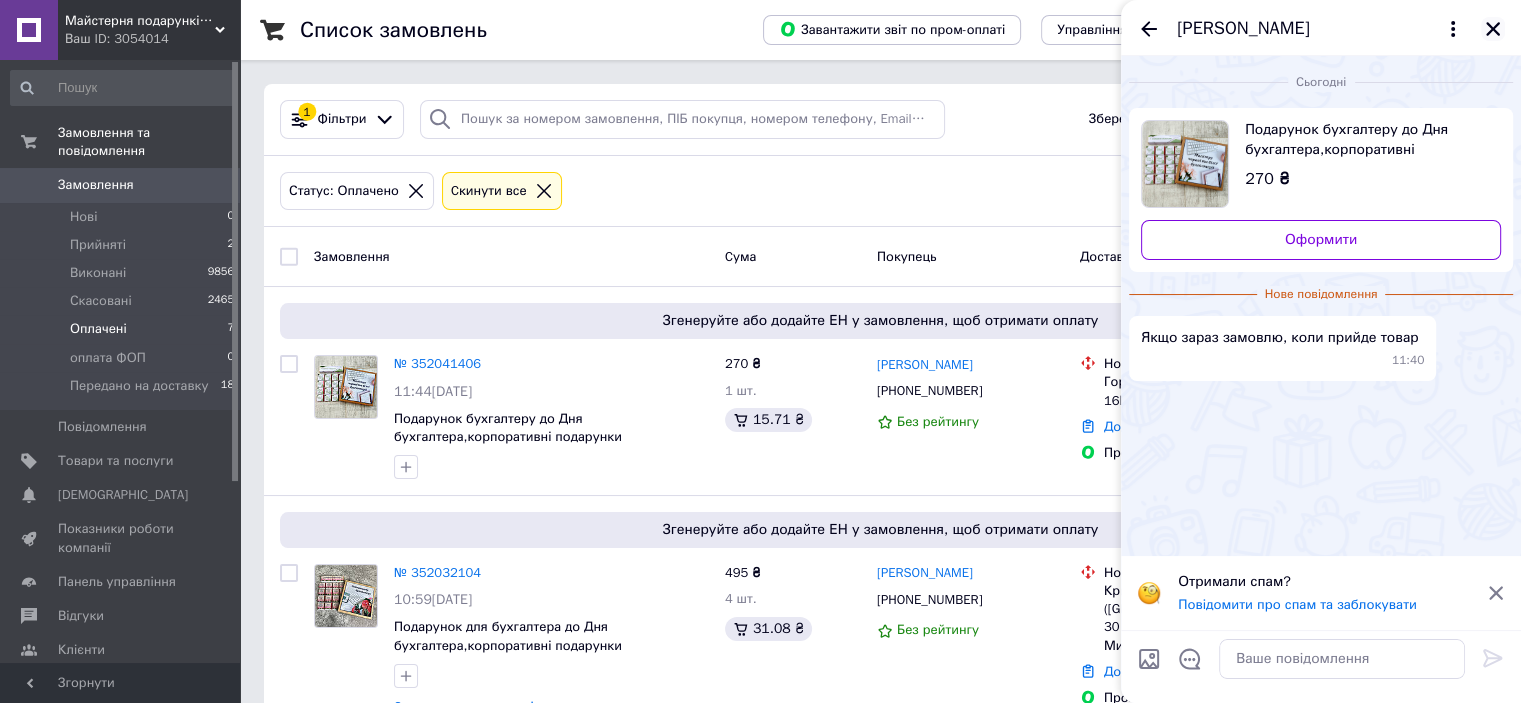 click 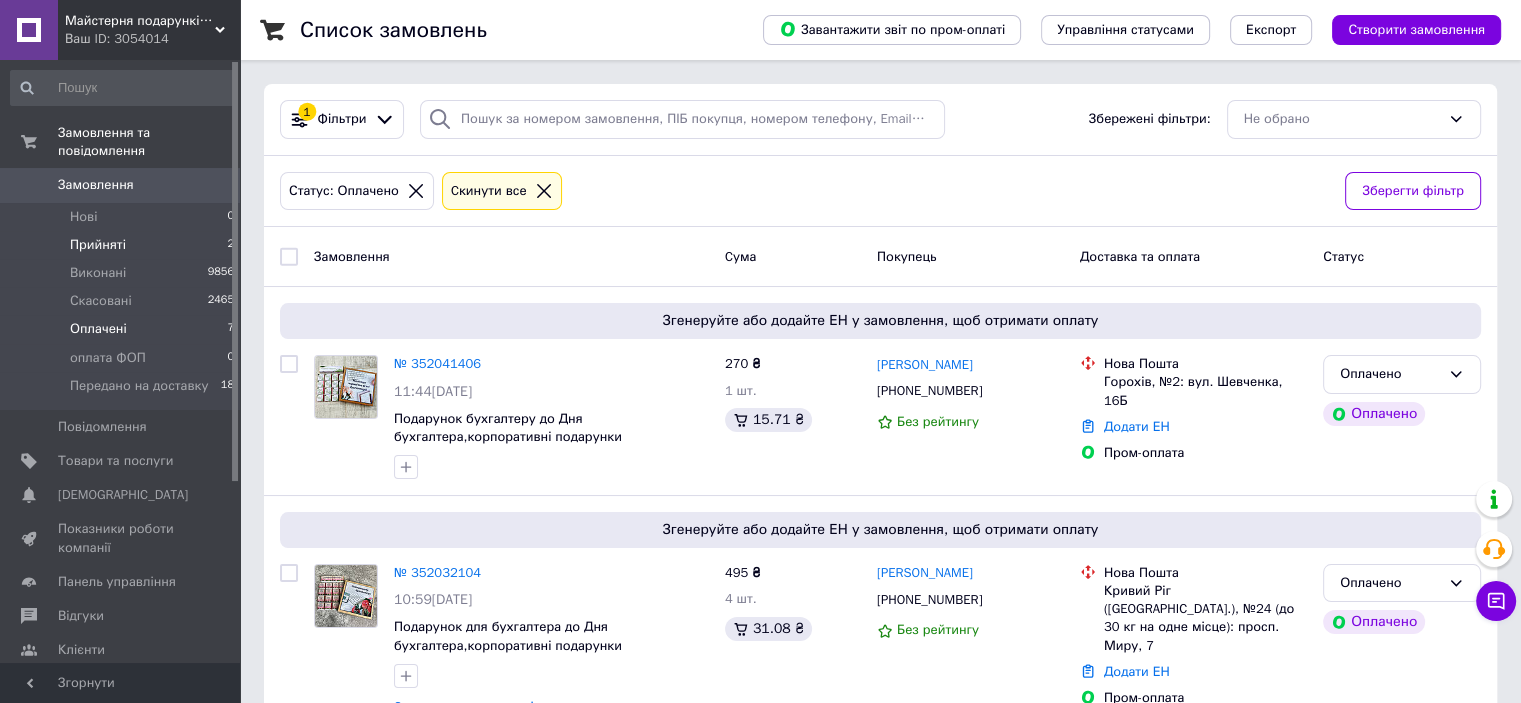 click on "Прийняті" at bounding box center (98, 245) 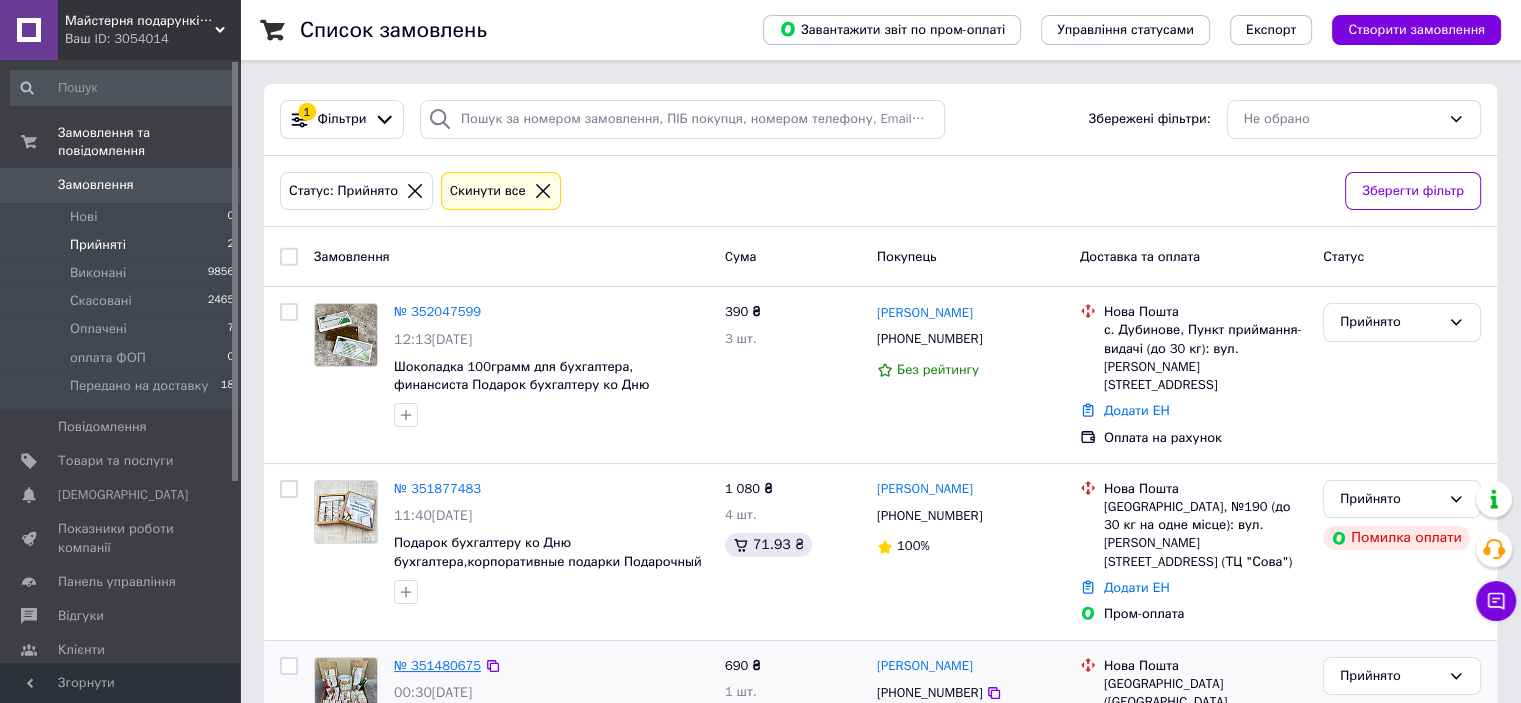 click on "№ 351480675" at bounding box center (437, 665) 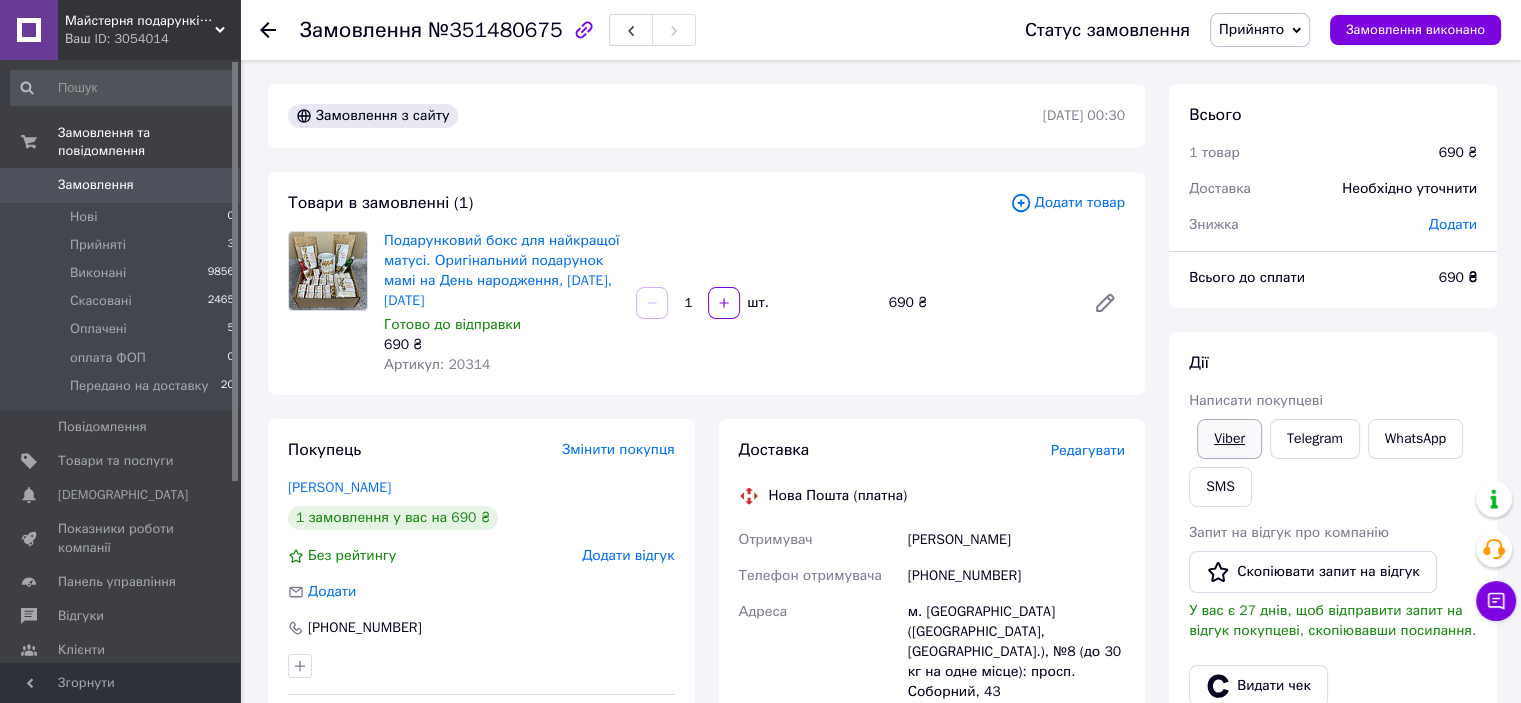 click on "Viber" at bounding box center (1229, 439) 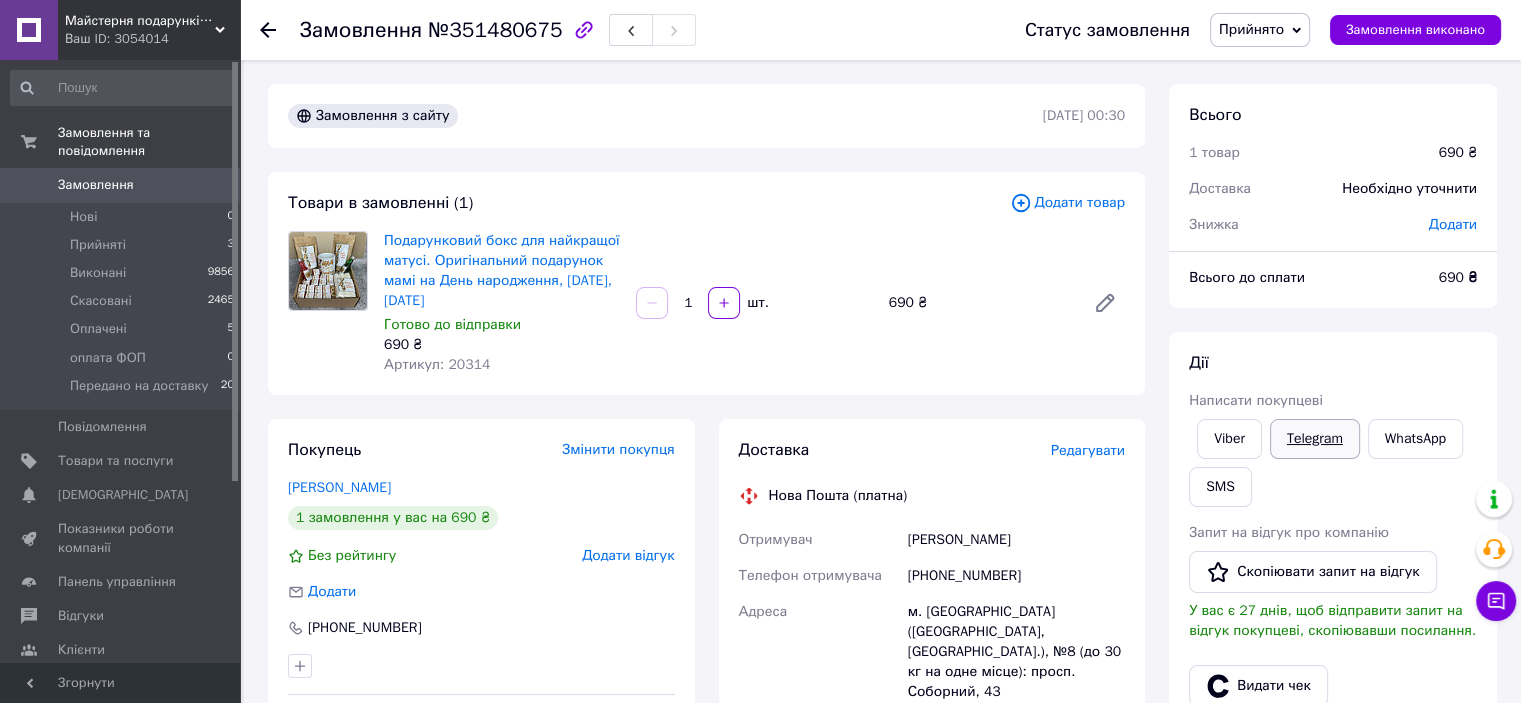 click on "Telegram" at bounding box center (1315, 439) 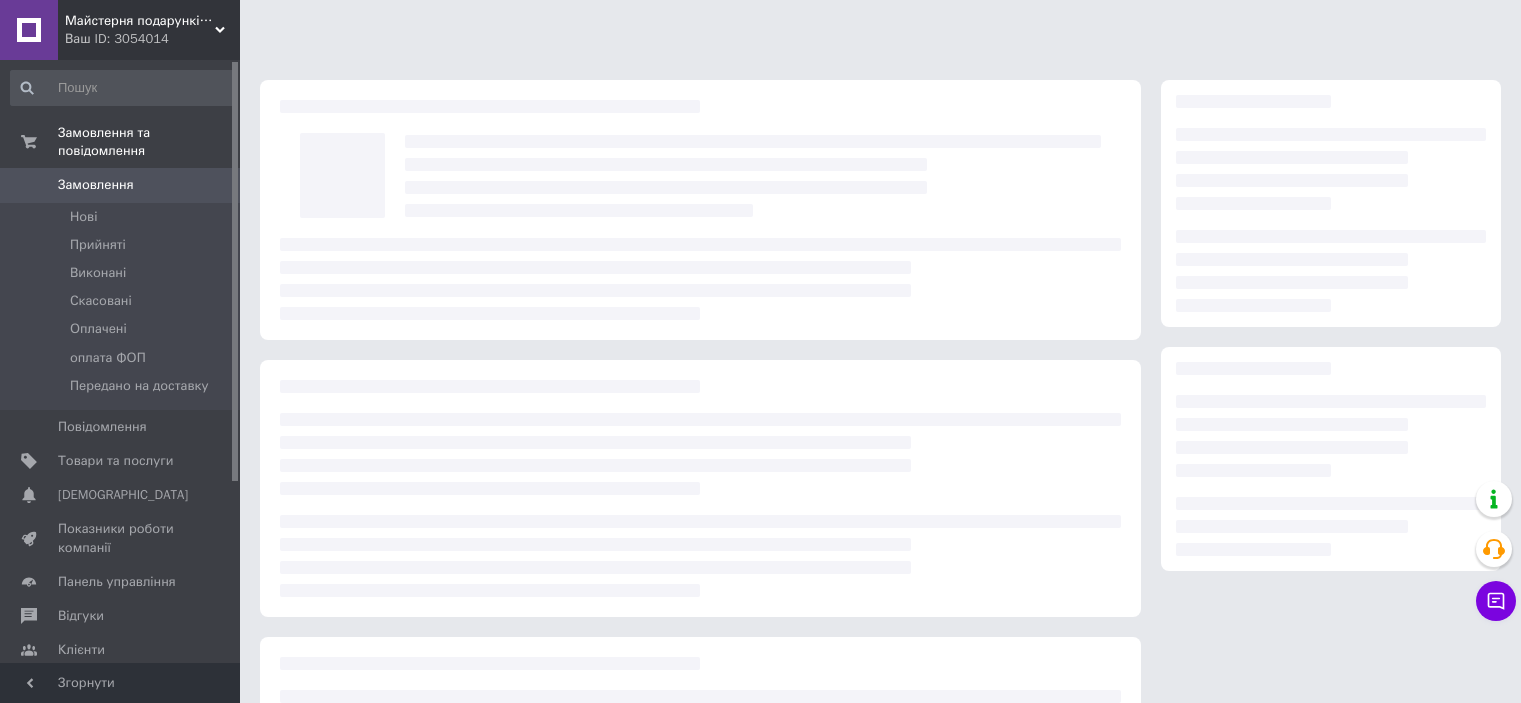 scroll, scrollTop: 0, scrollLeft: 0, axis: both 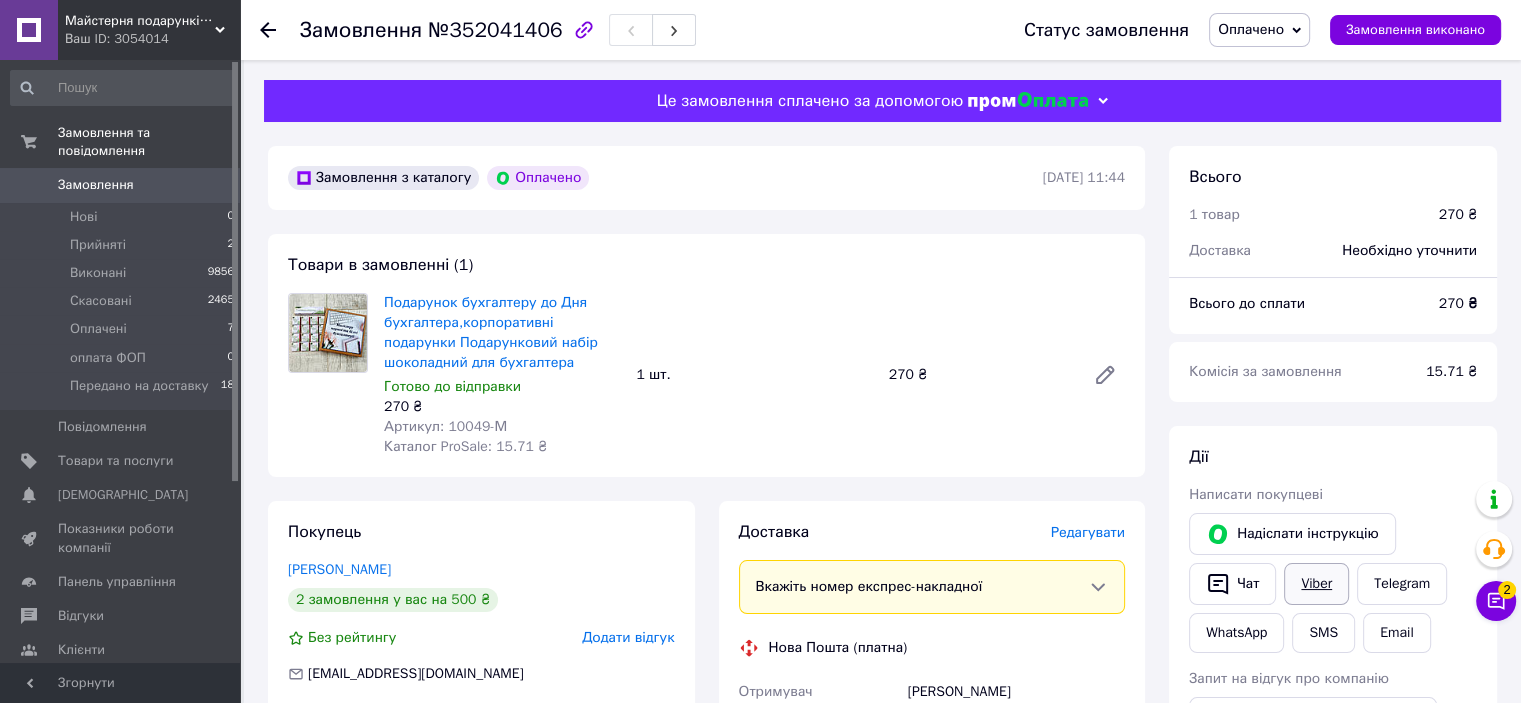 click on "Viber" at bounding box center [1316, 584] 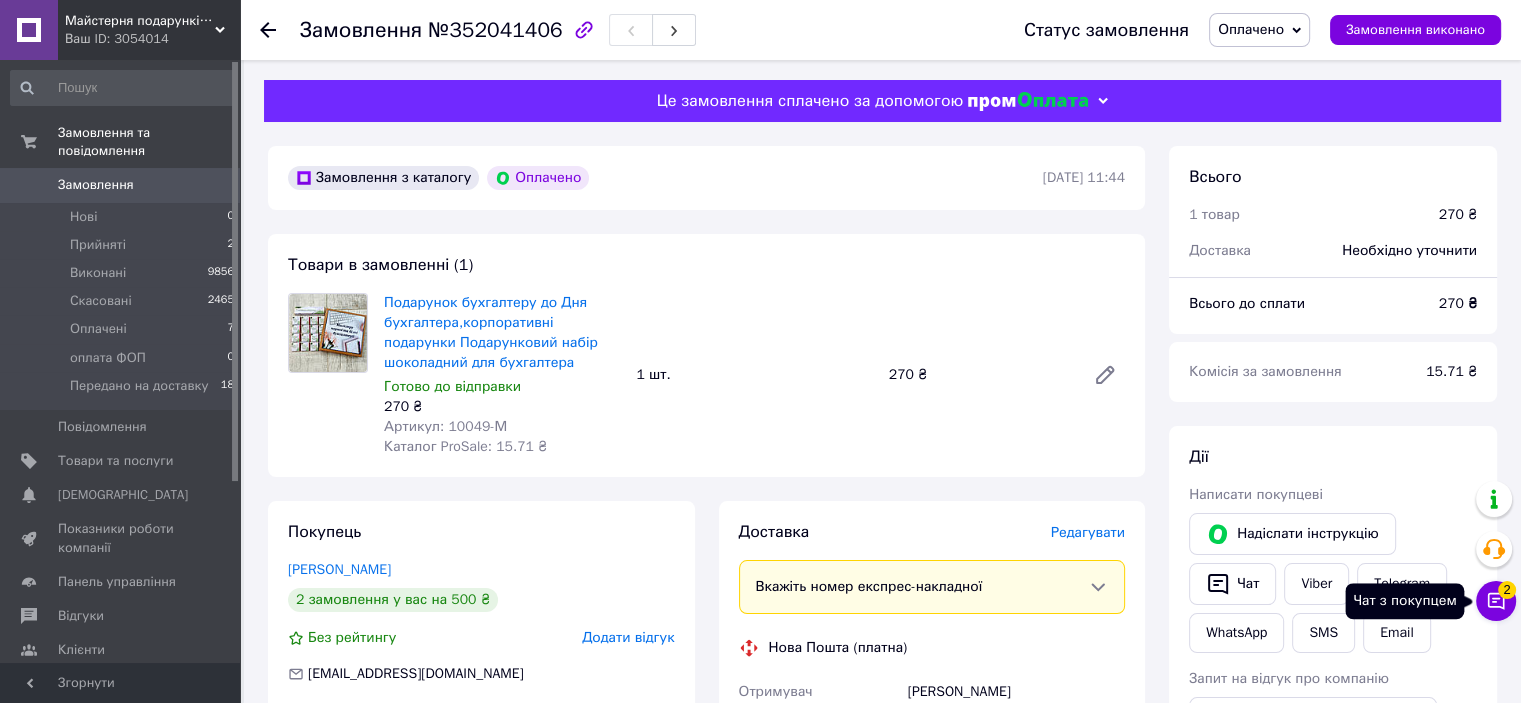 click 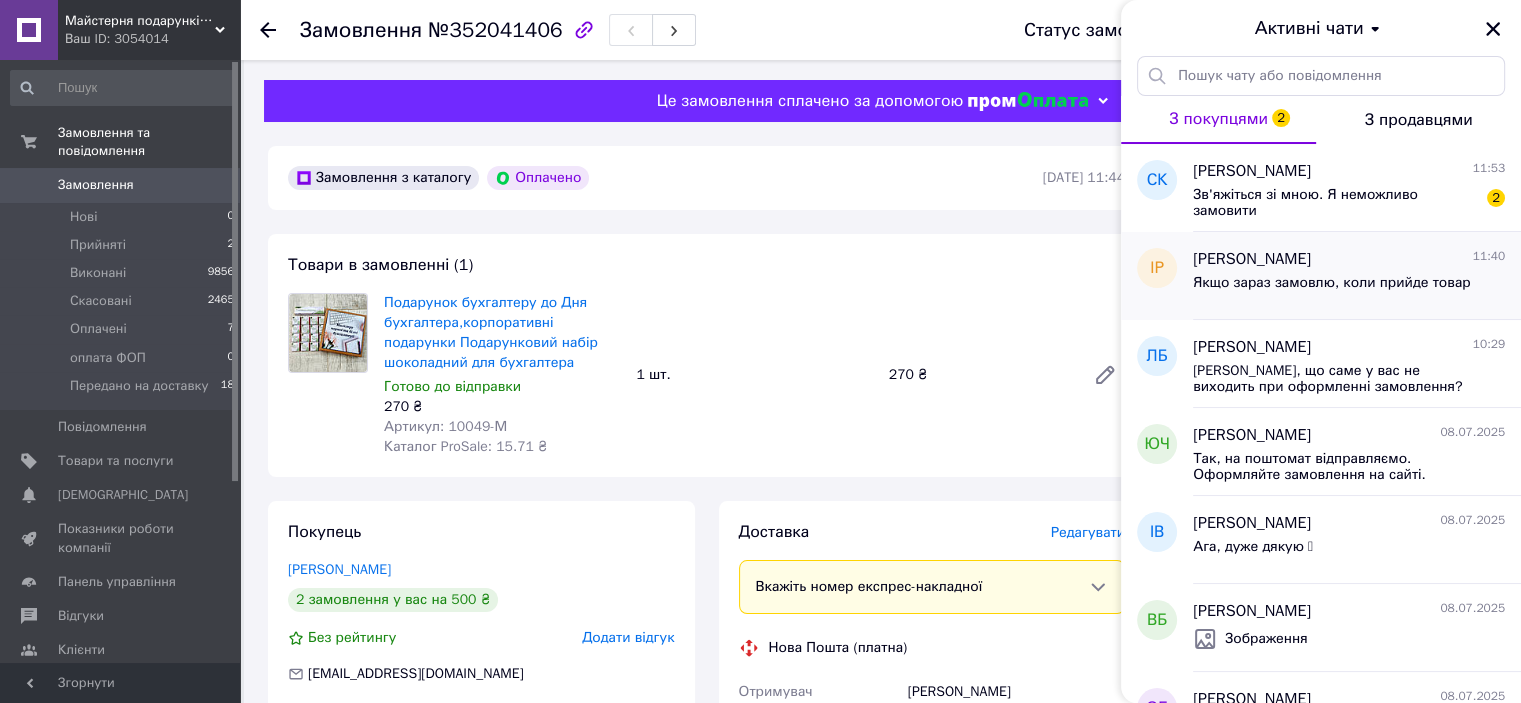 click on "Якщо зараз замовлю, коли прийде товар" at bounding box center (1332, 283) 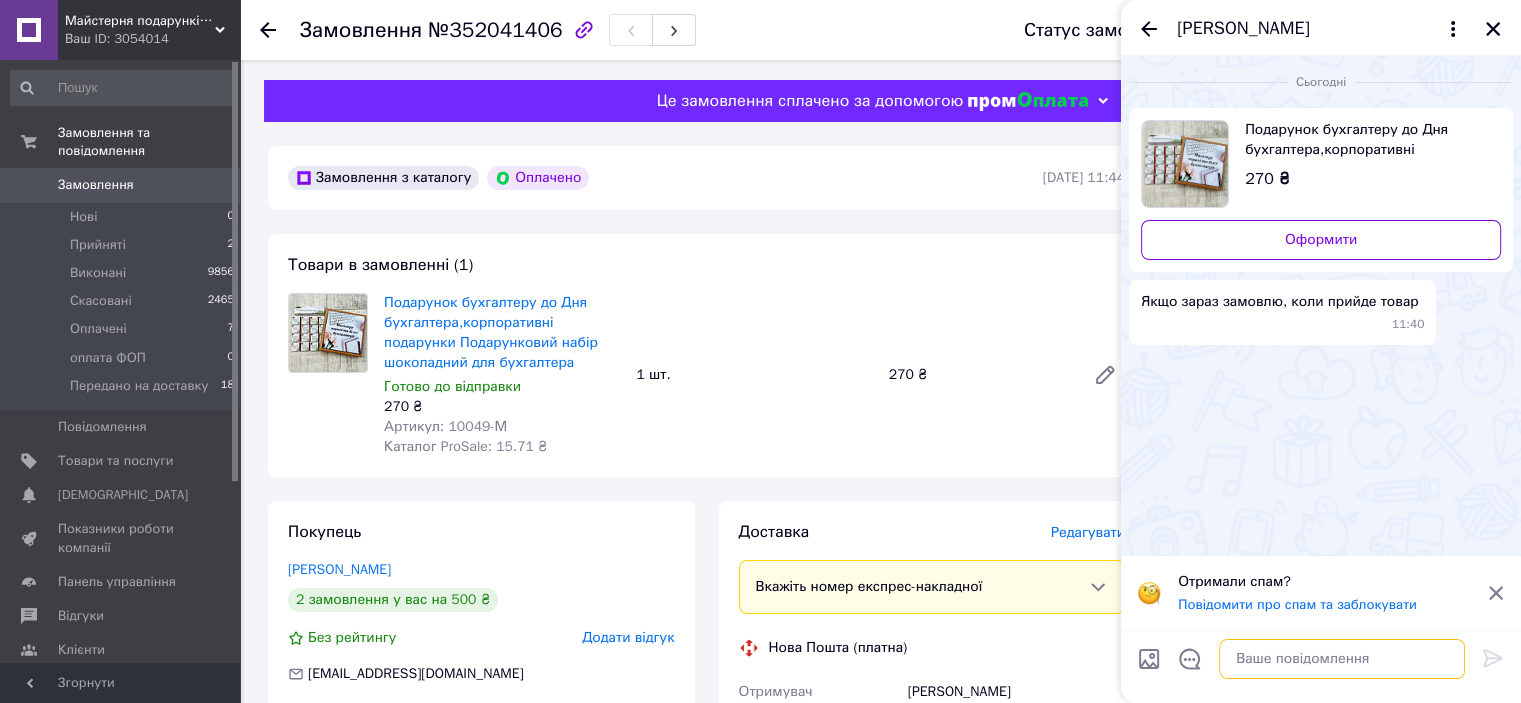 click at bounding box center (1342, 659) 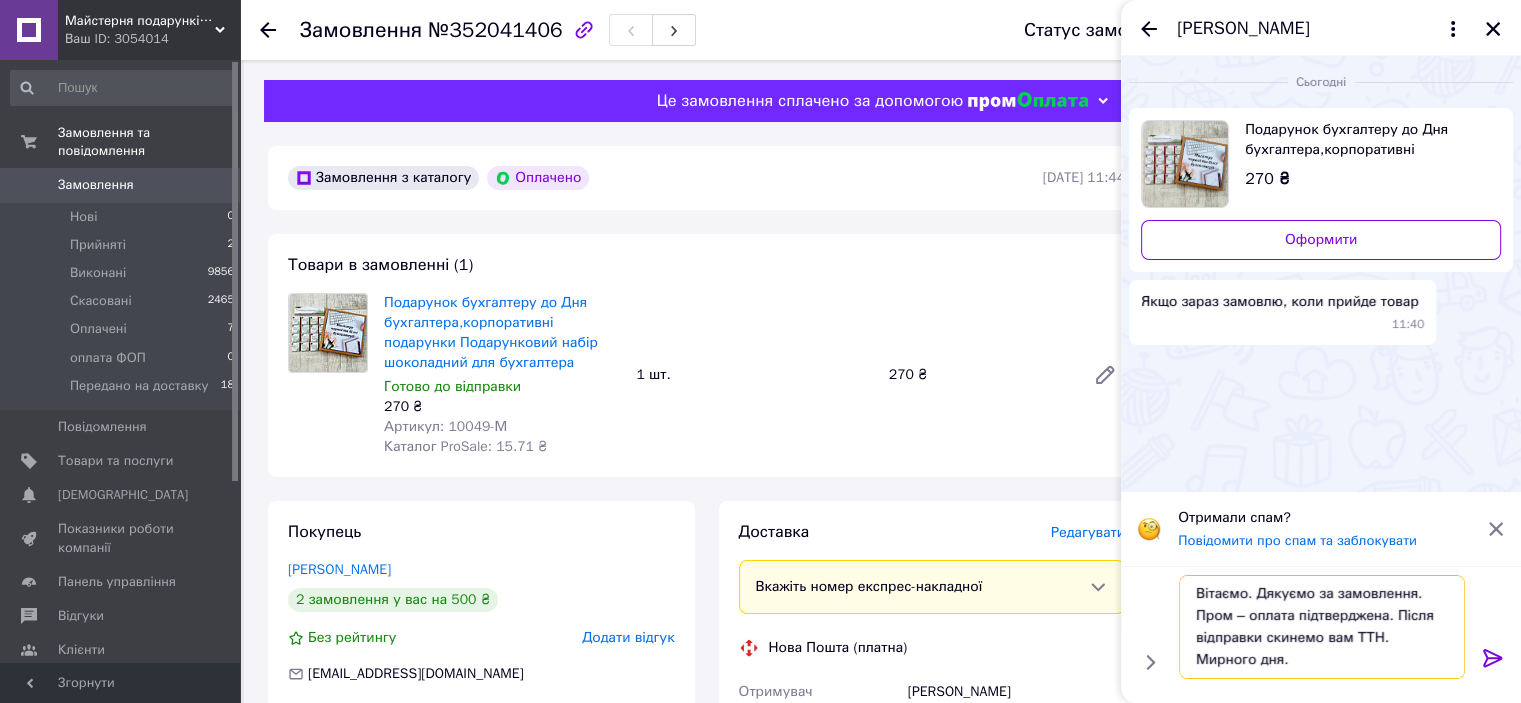 scroll, scrollTop: 0, scrollLeft: 0, axis: both 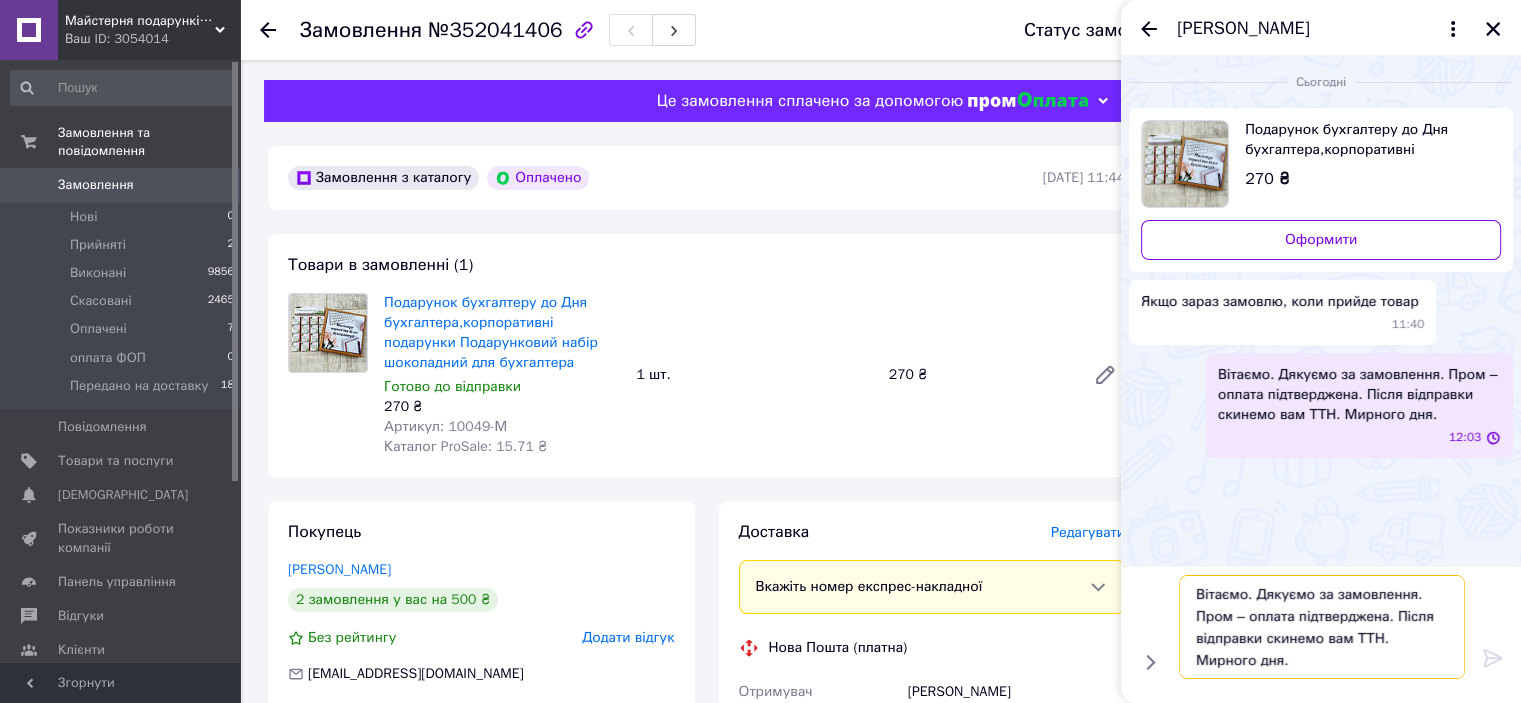 type 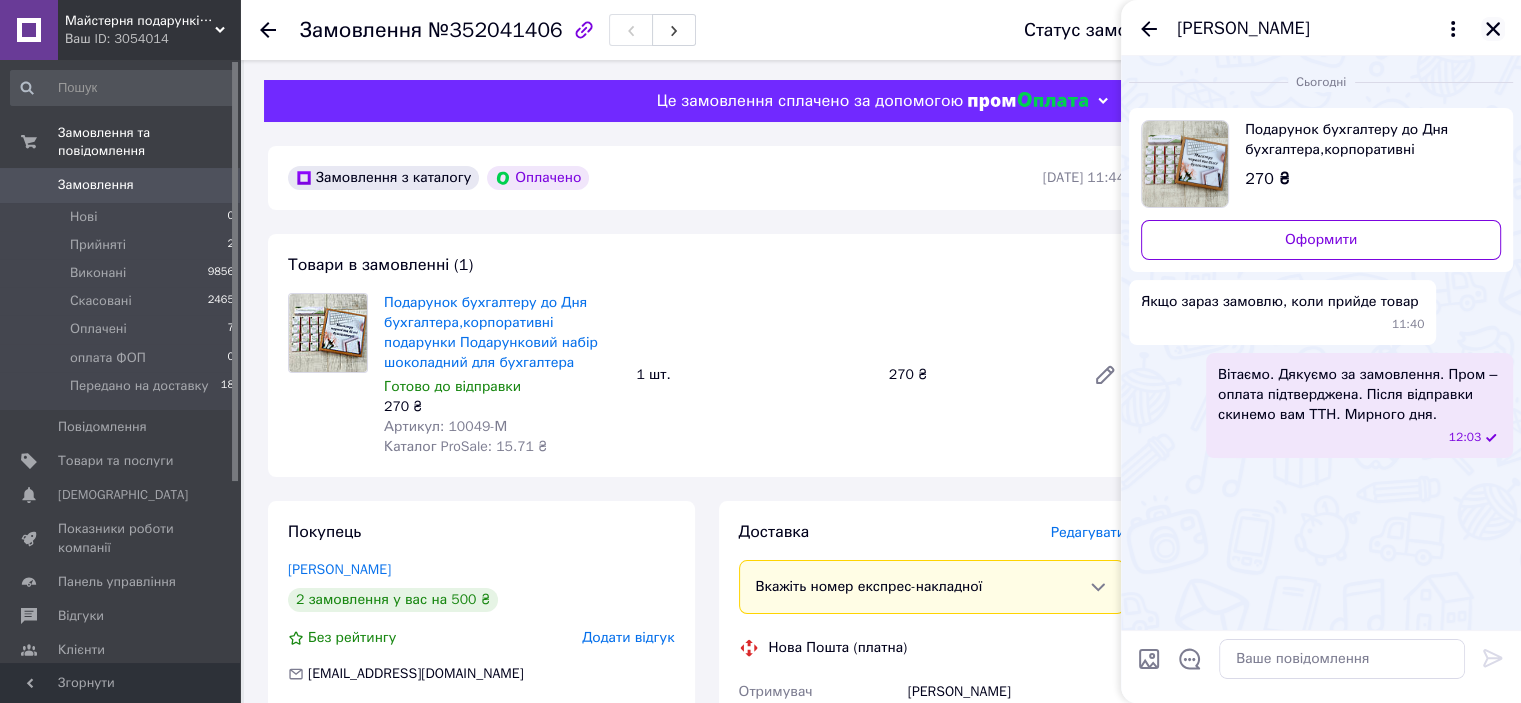 click 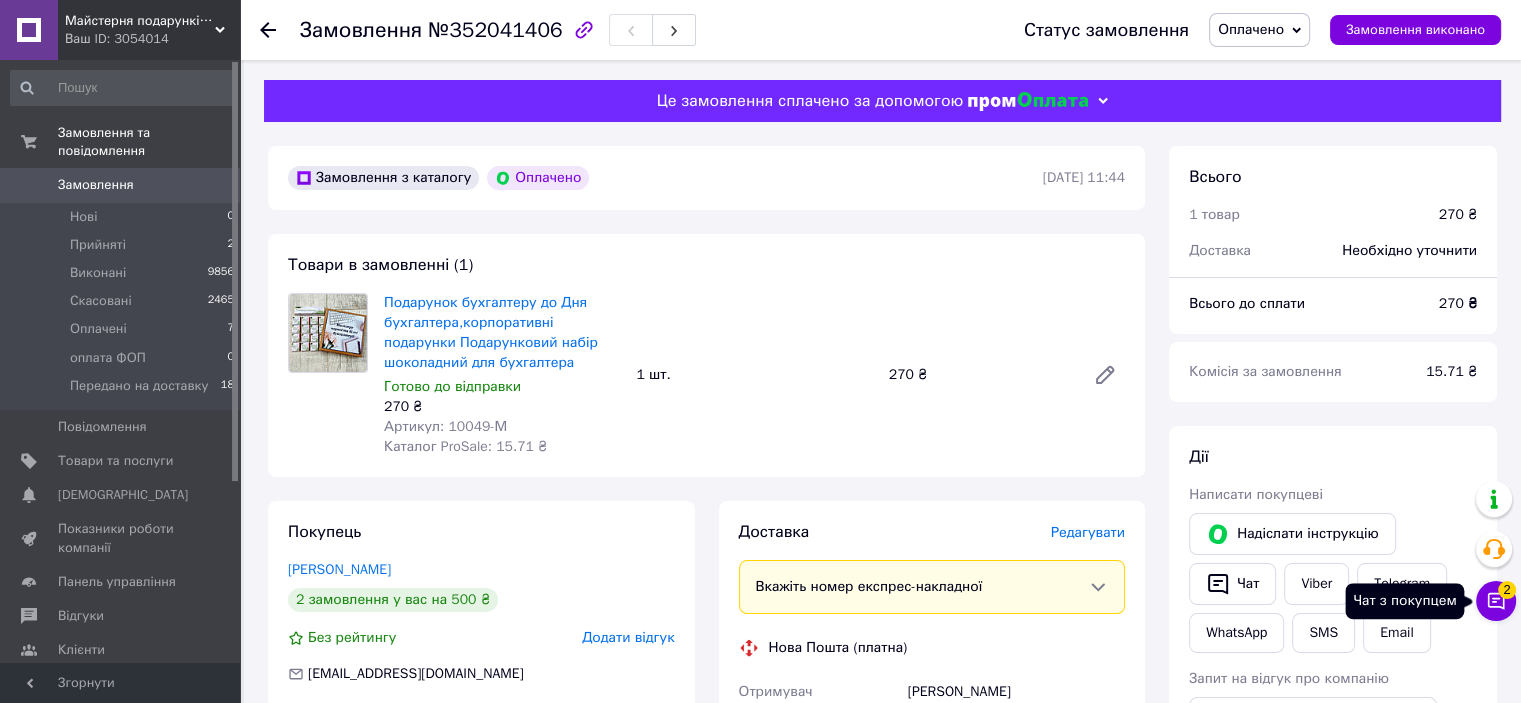 click on "Чат з покупцем 2" at bounding box center (1496, 601) 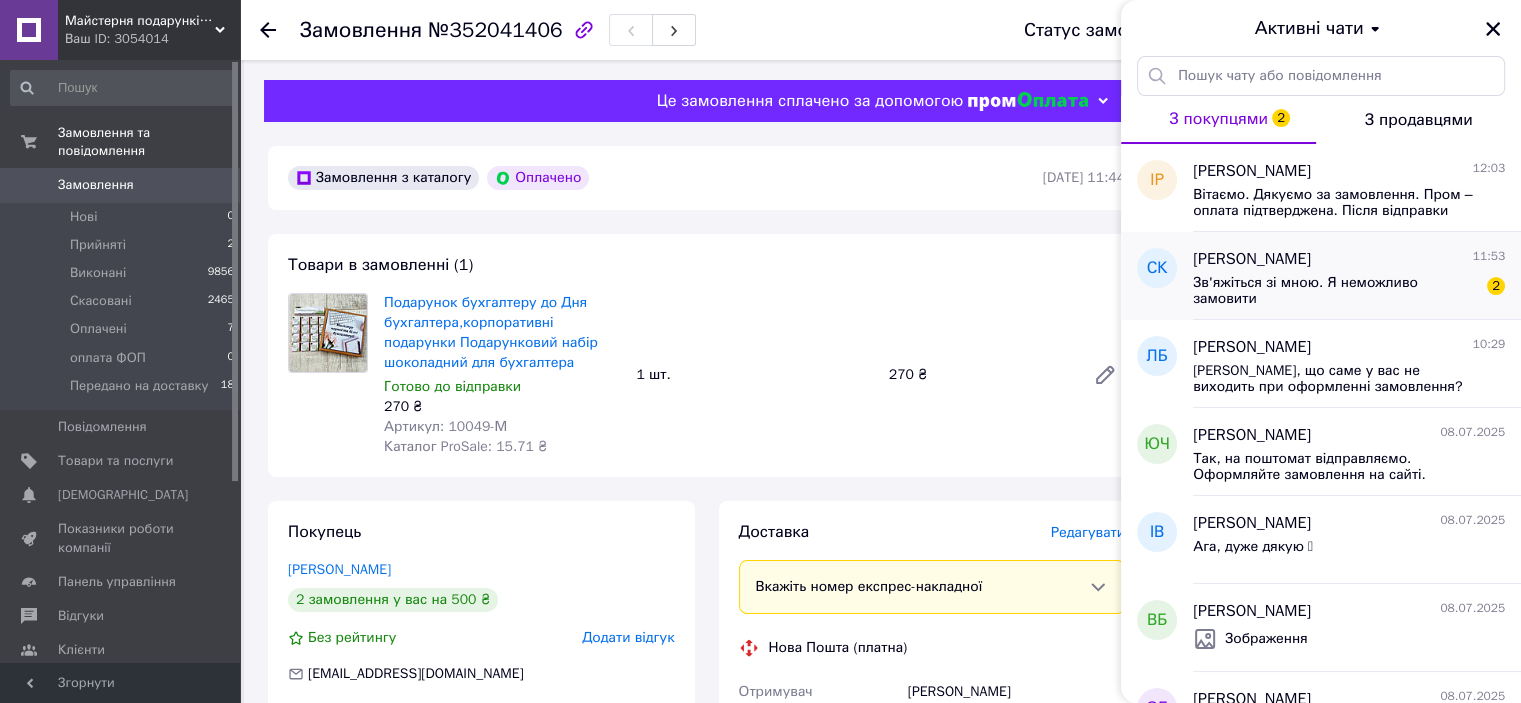 click on "Зв'яжіться зі мною. Я неможливо замовити 2" at bounding box center [1349, 289] 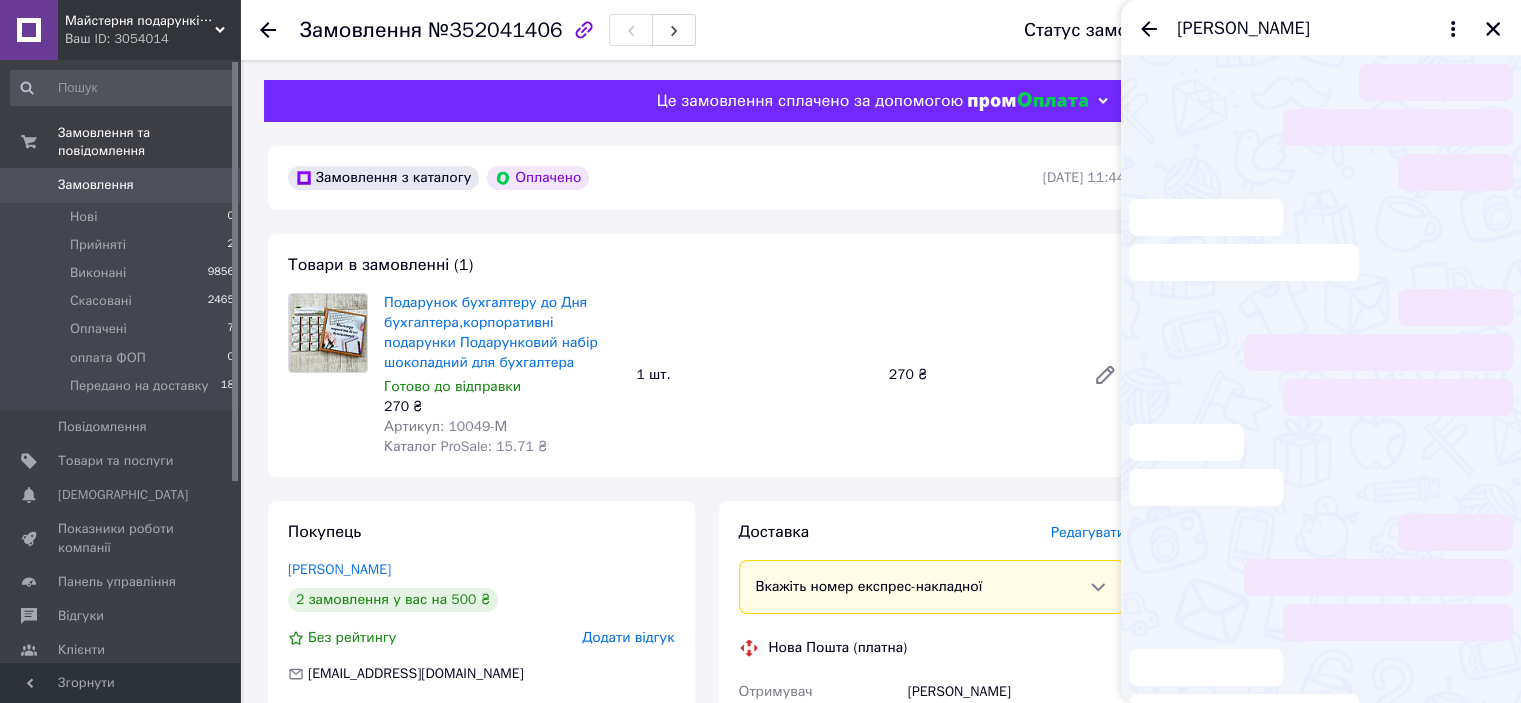 scroll, scrollTop: 152, scrollLeft: 0, axis: vertical 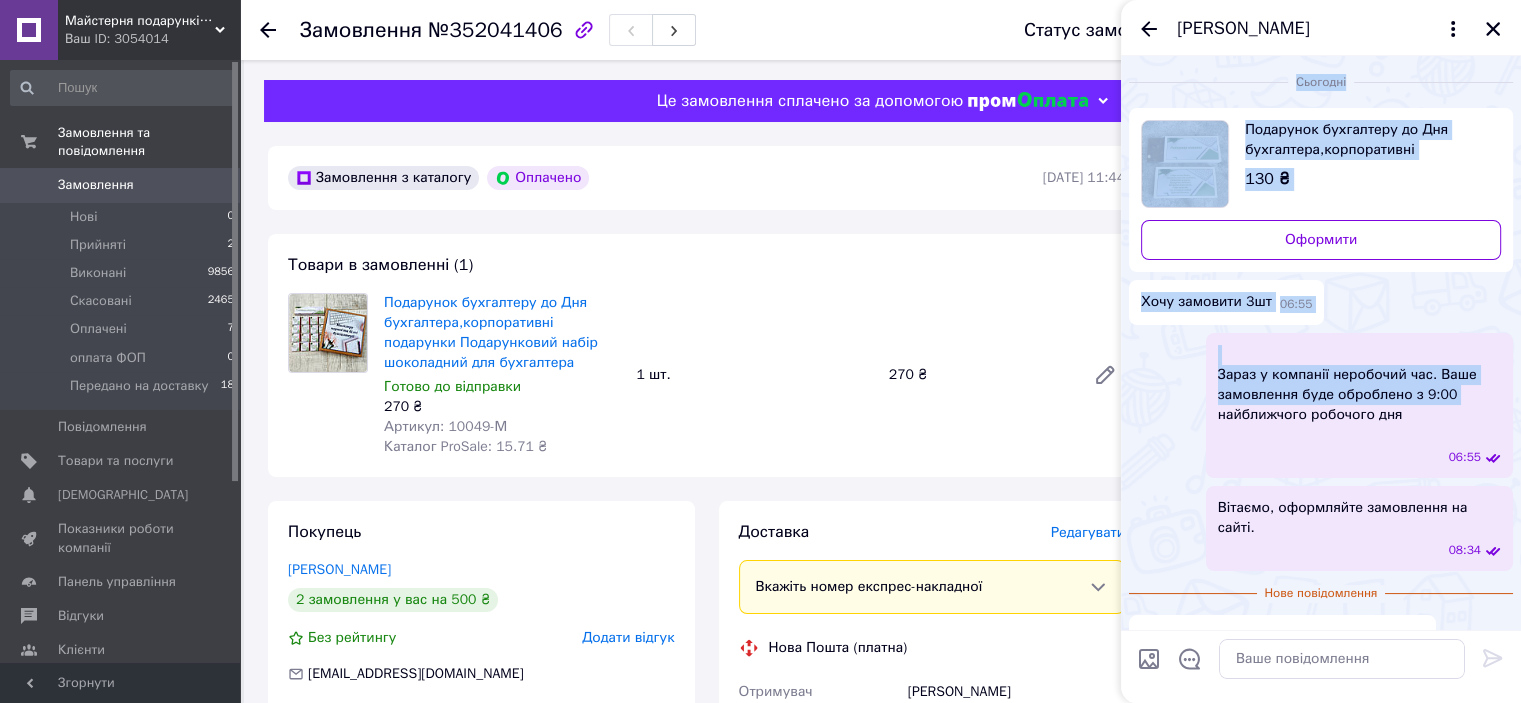 drag, startPoint x: 1138, startPoint y: 261, endPoint x: 1167, endPoint y: 70, distance: 193.18903 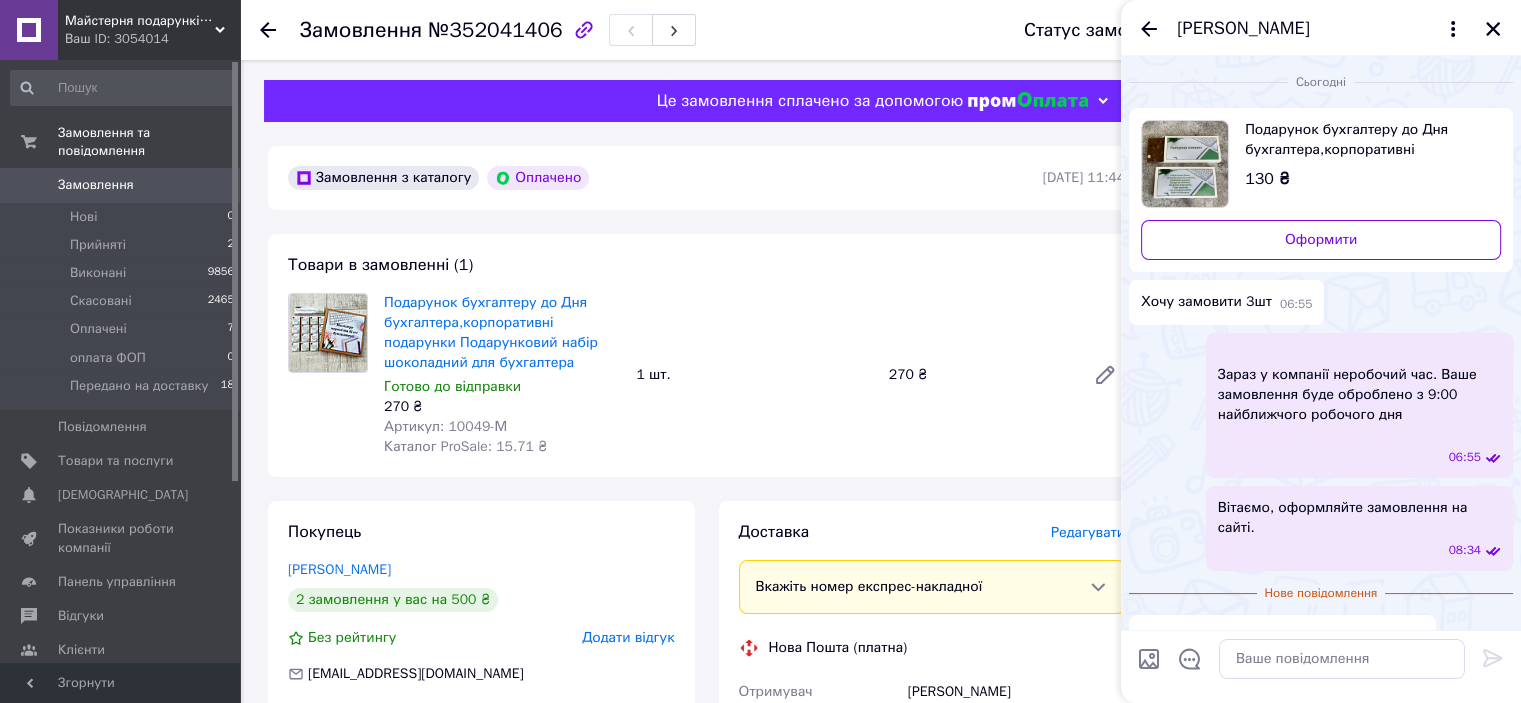 click on "Зараз у компанії неробочий час. Ваше замовлення буде оброблено з 9:00 найближчого робочого дня 06:55" at bounding box center [1321, 405] 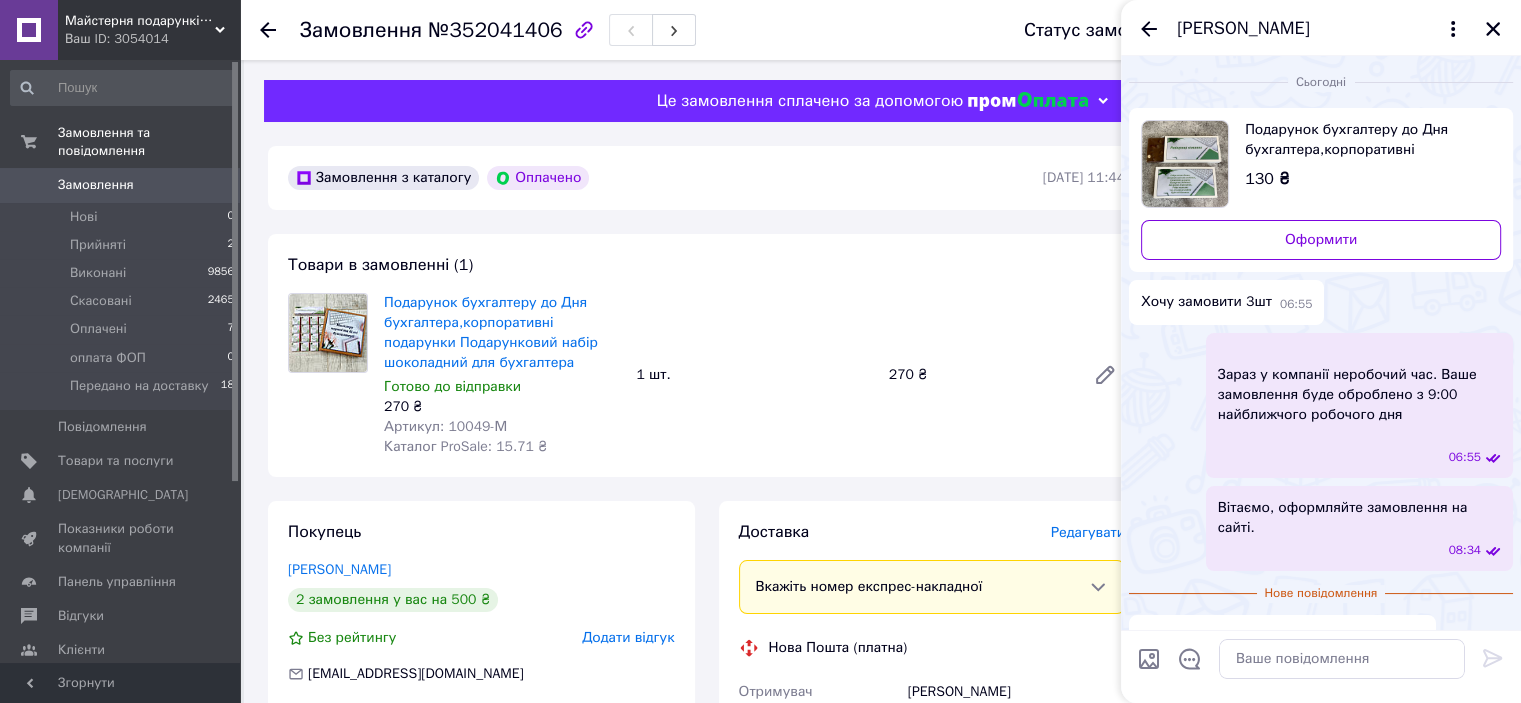 scroll, scrollTop: 44, scrollLeft: 0, axis: vertical 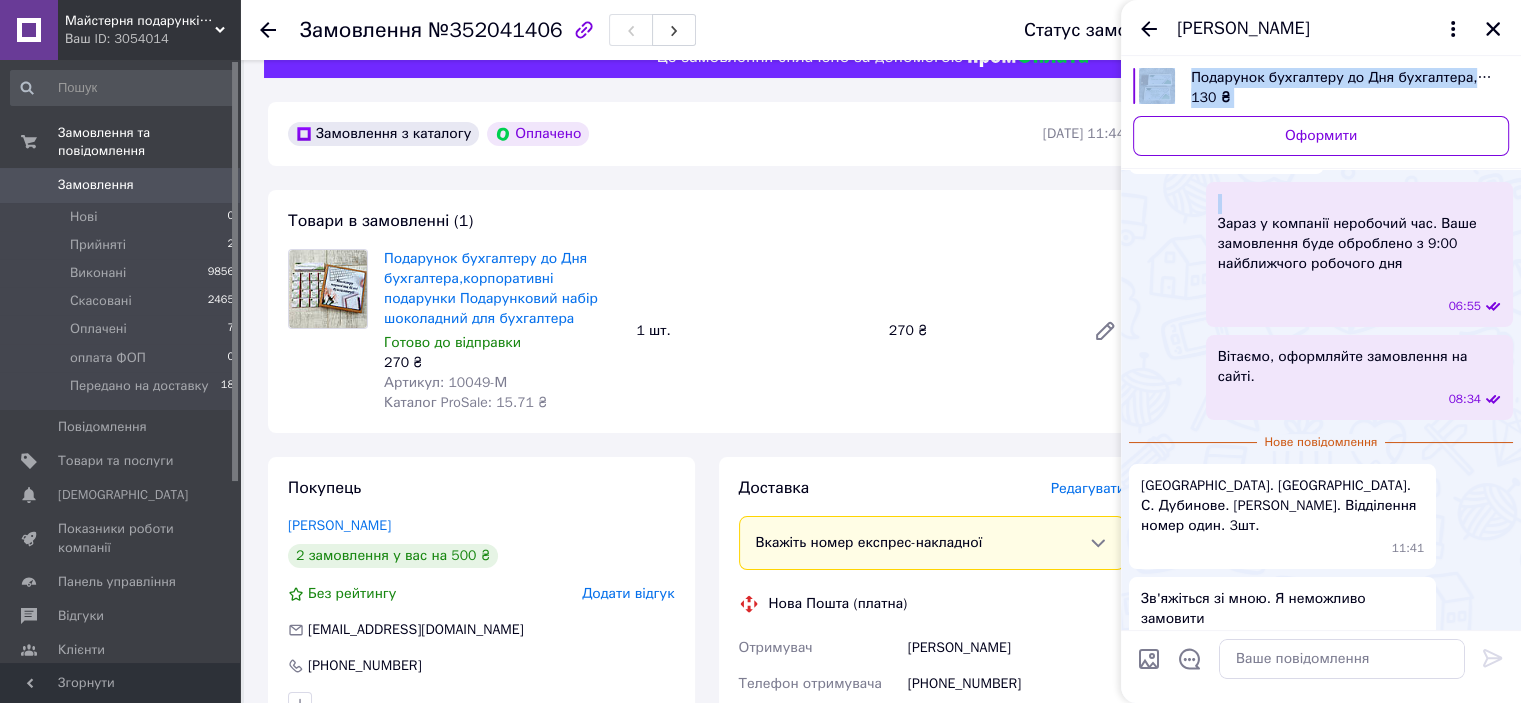 drag, startPoint x: 1469, startPoint y: 360, endPoint x: 1427, endPoint y: 704, distance: 346.55447 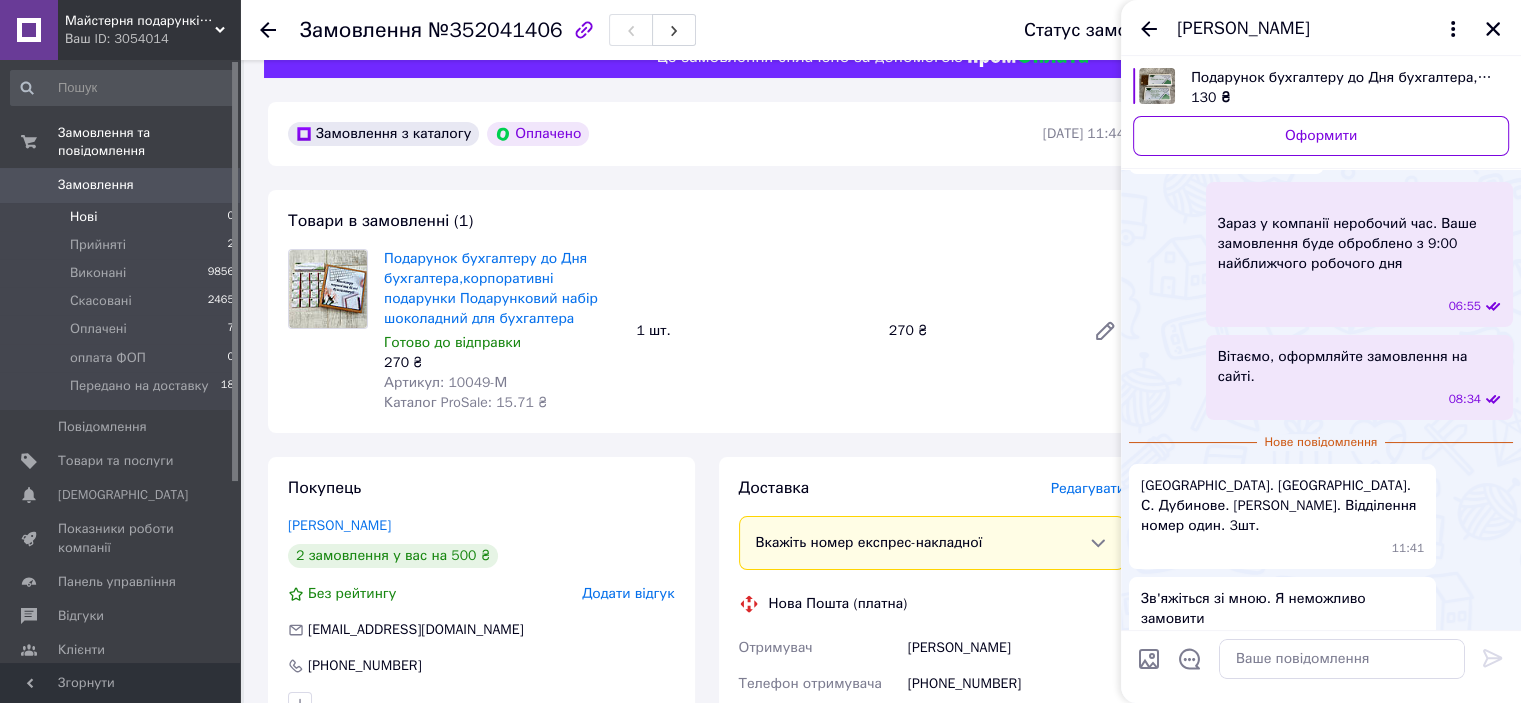 click on "Нові 0" at bounding box center [123, 217] 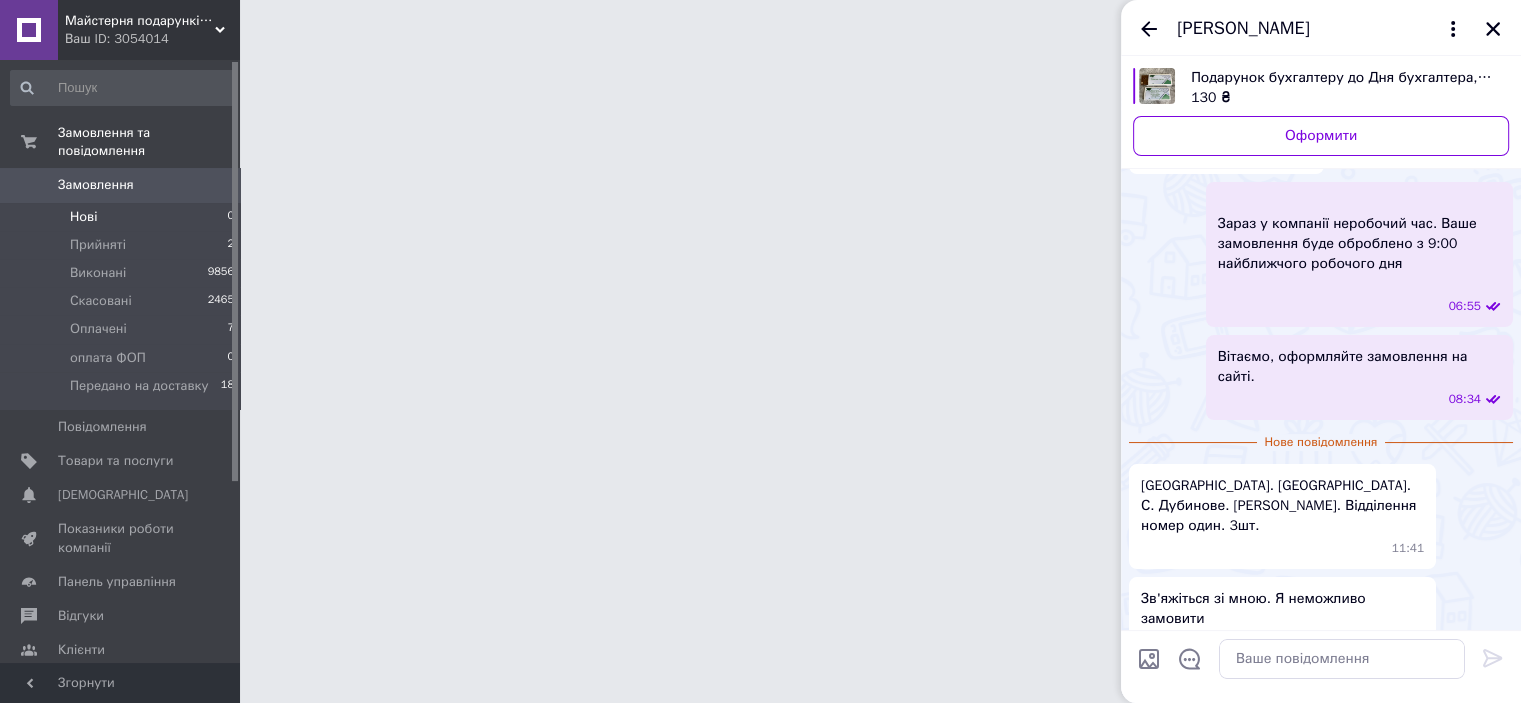 scroll, scrollTop: 0, scrollLeft: 0, axis: both 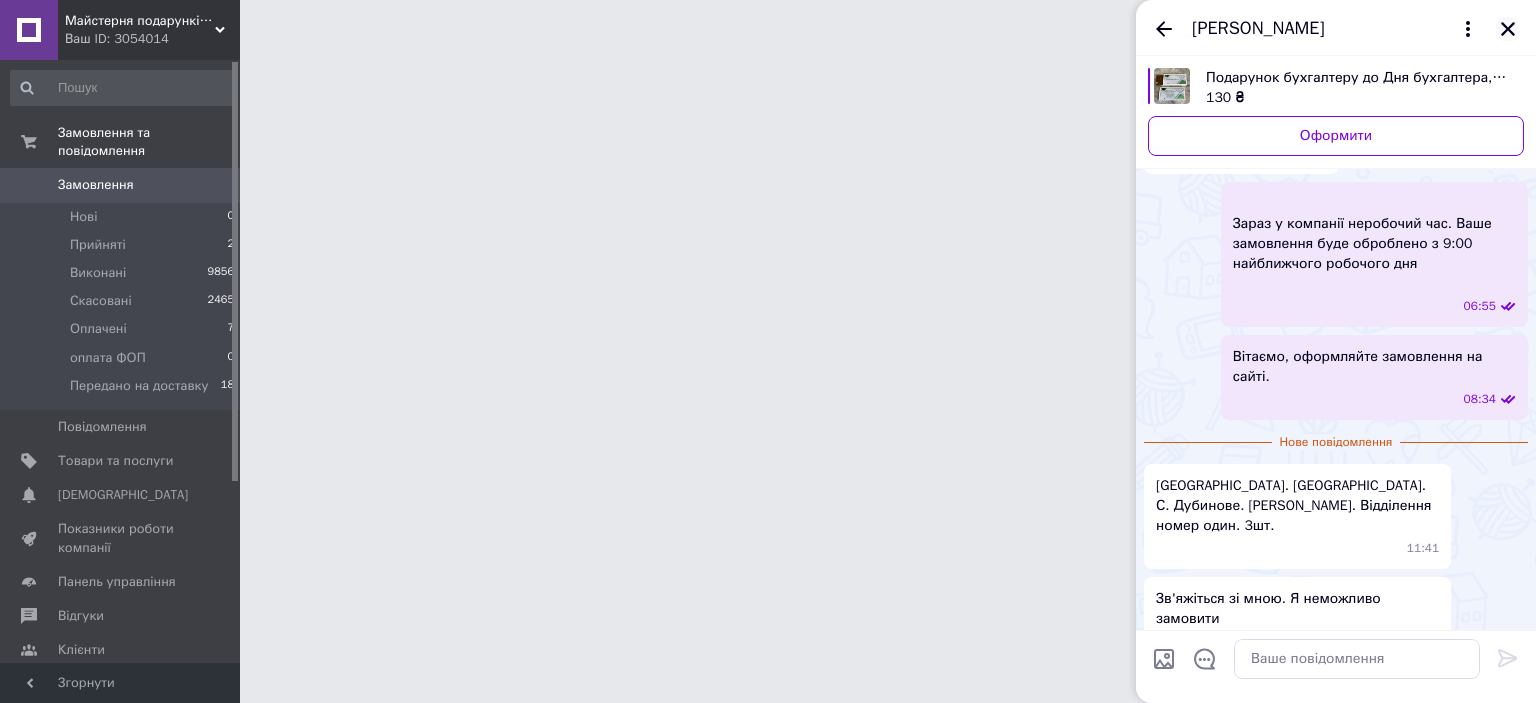 click 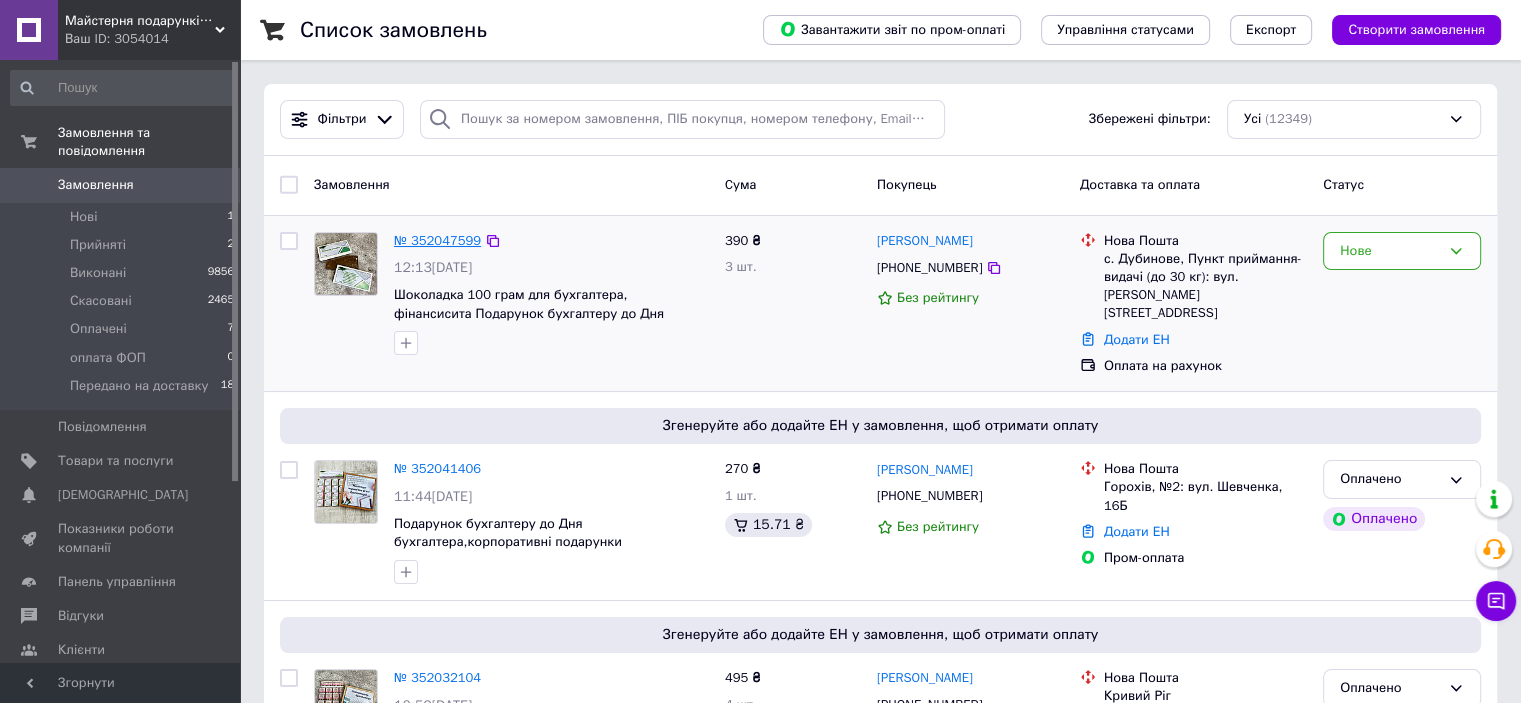 click on "№ 352047599" at bounding box center (437, 240) 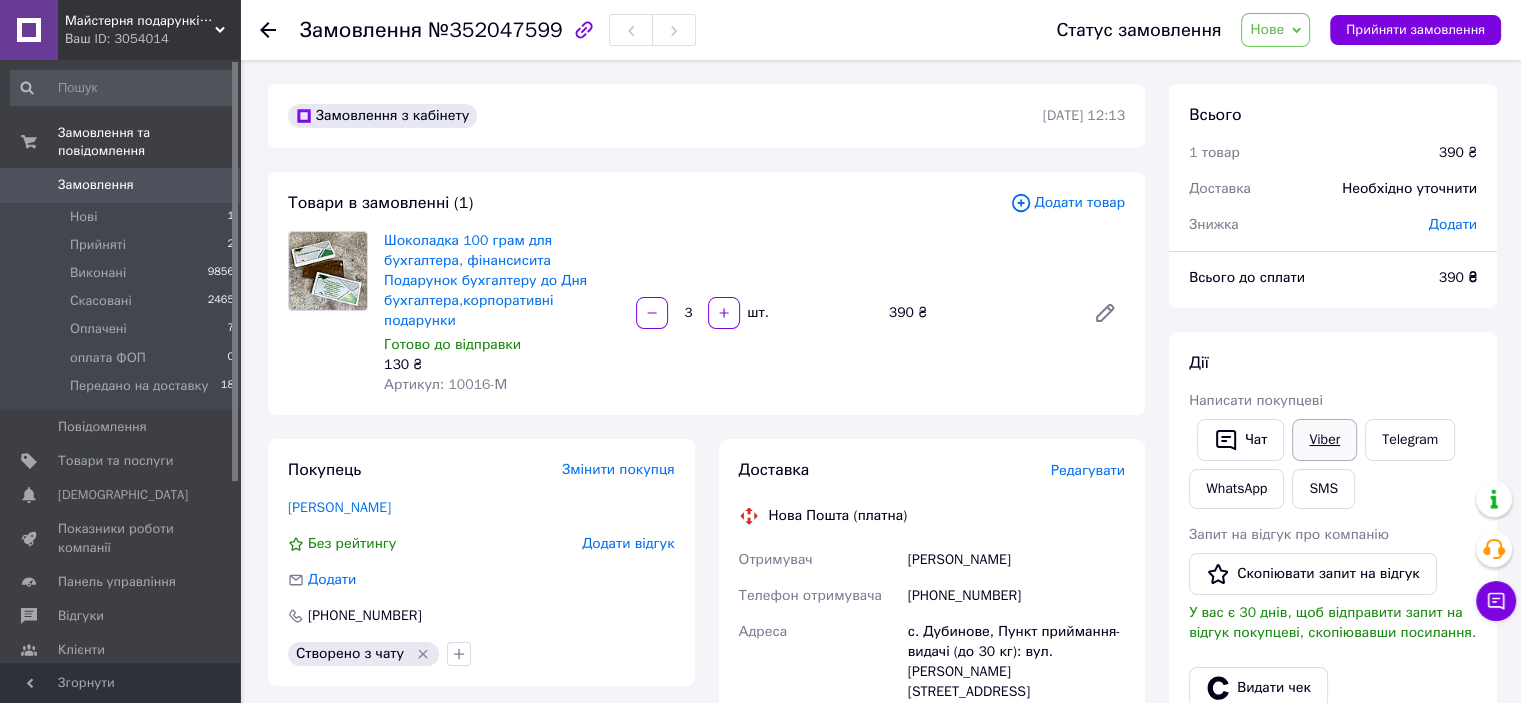 click on "Viber" at bounding box center (1324, 440) 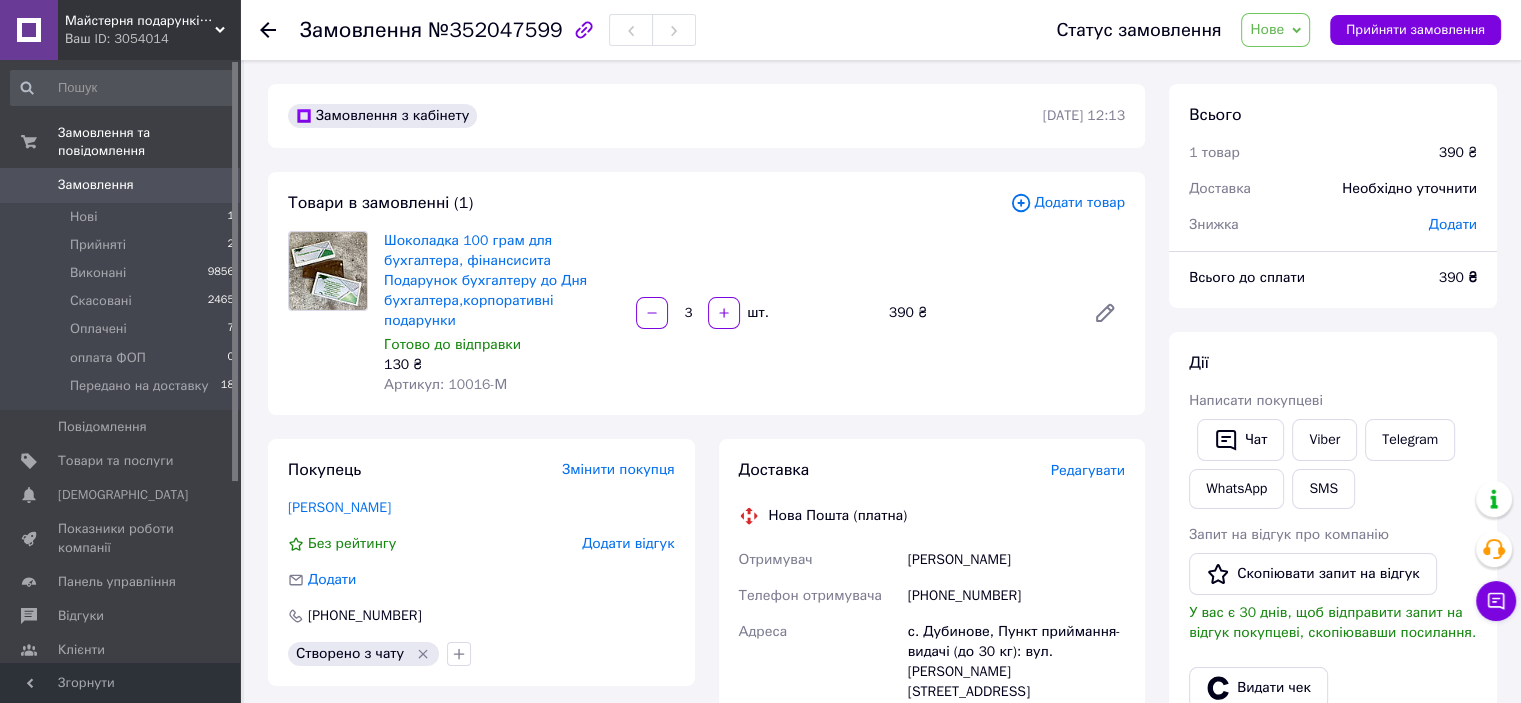 click on "Всього 1 товар 390 ₴ Доставка Необхідно уточнити Знижка Додати Всього до сплати 390 ₴ Дії Написати покупцеві   Чат Viber Telegram WhatsApp SMS Запит на відгук про компанію   Скопіювати запит на відгук У вас є 30 днів, щоб відправити запит на відгук покупцеві, скопіювавши посилання.   Видати чек   Завантажити PDF   Друк PDF   Дублювати замовлення Мітки Особисті нотатки, які бачите лише ви. З їх допомогою можна фільтрувати замовлення Примітки Залишилося 300 символів Очистити Зберегти" at bounding box center (1333, 727) 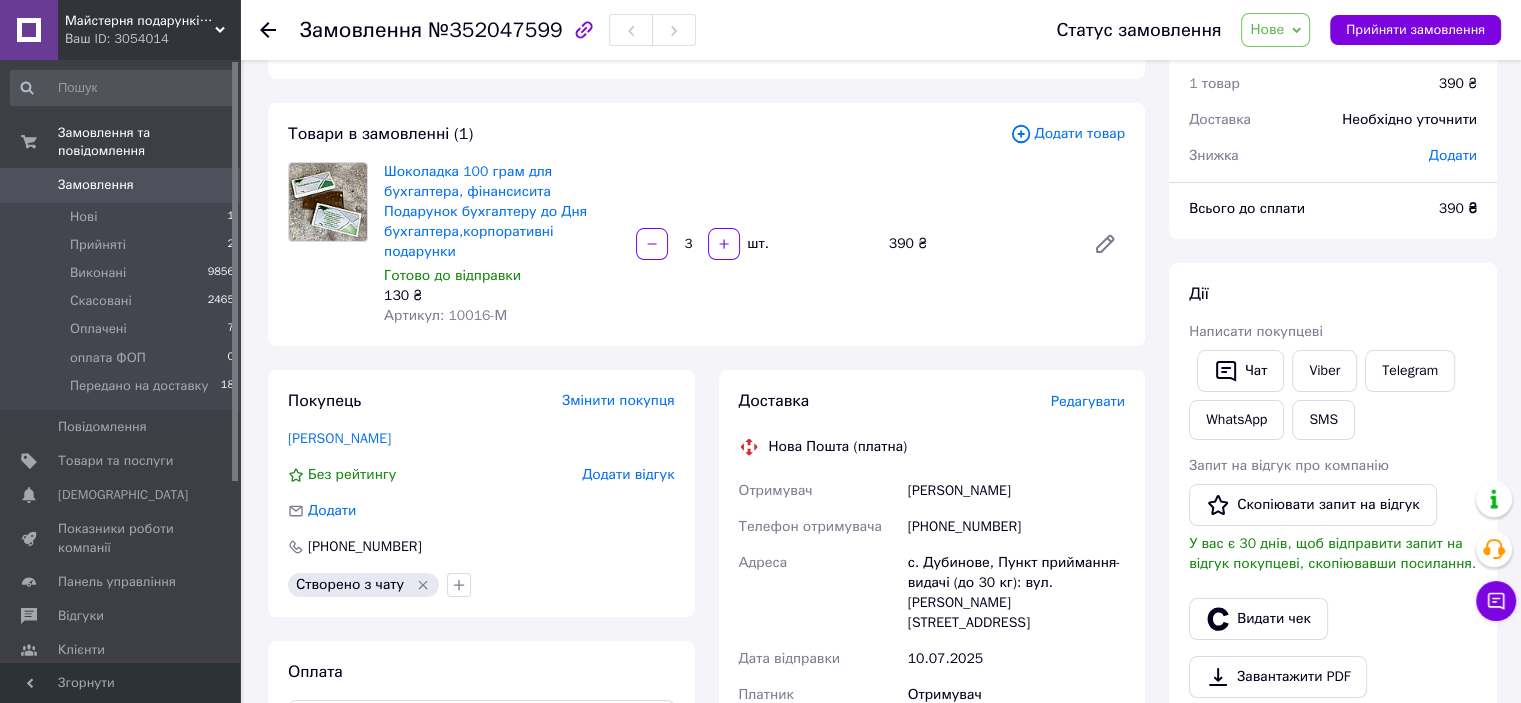 scroll, scrollTop: 80, scrollLeft: 0, axis: vertical 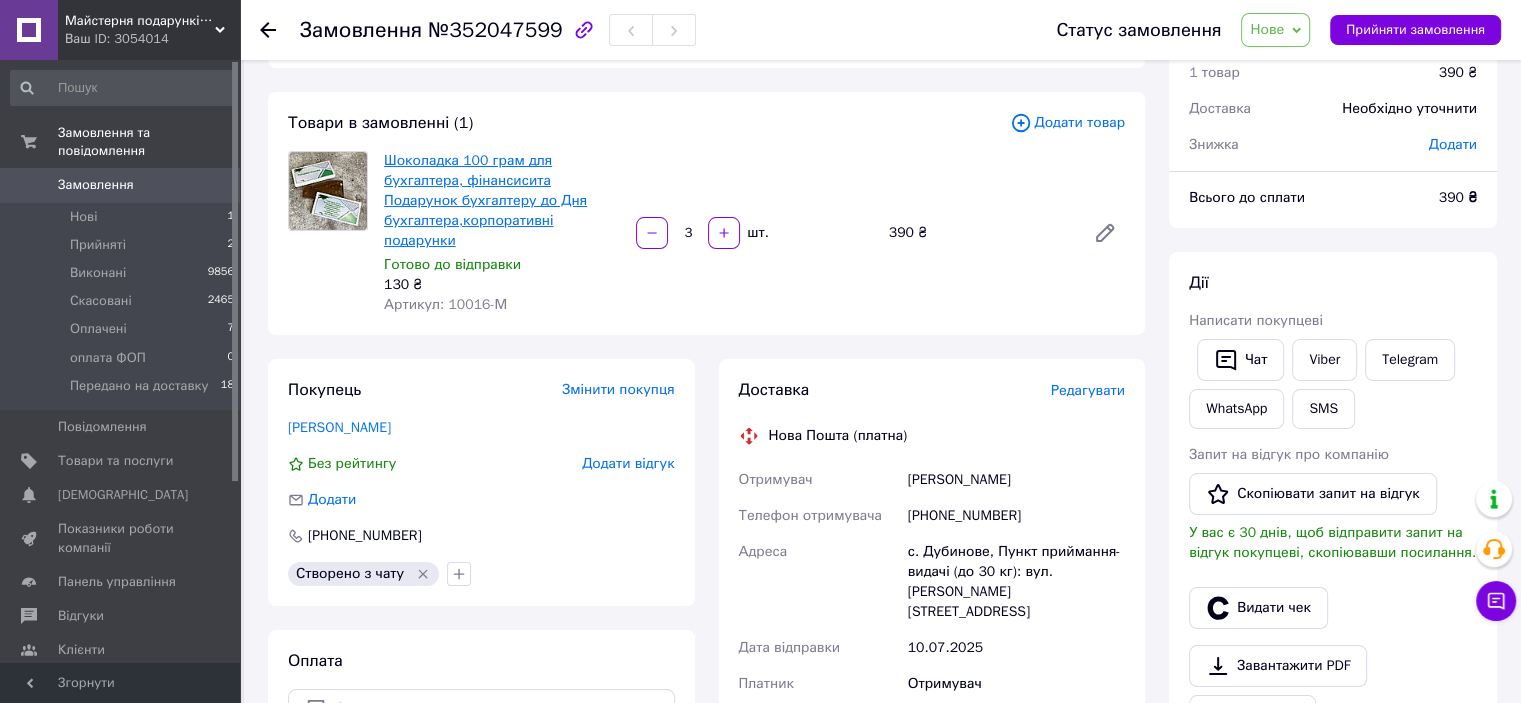 click on "Шоколадка 100 грам для бухгалтера, фінансисита Подарунок бухгалтеру до Дня бухгалтера,корпоративні подарунки" at bounding box center [485, 200] 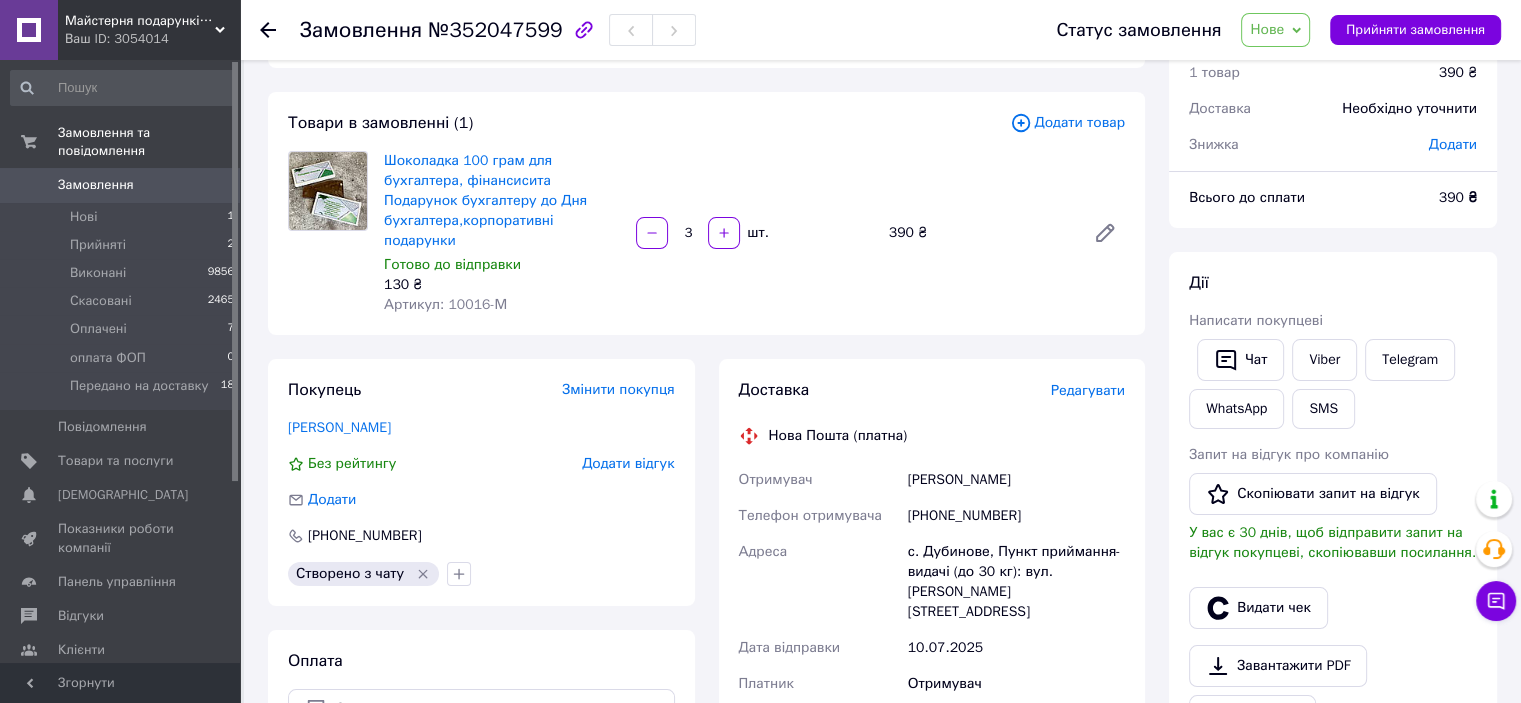 click on "Нове" at bounding box center [1267, 29] 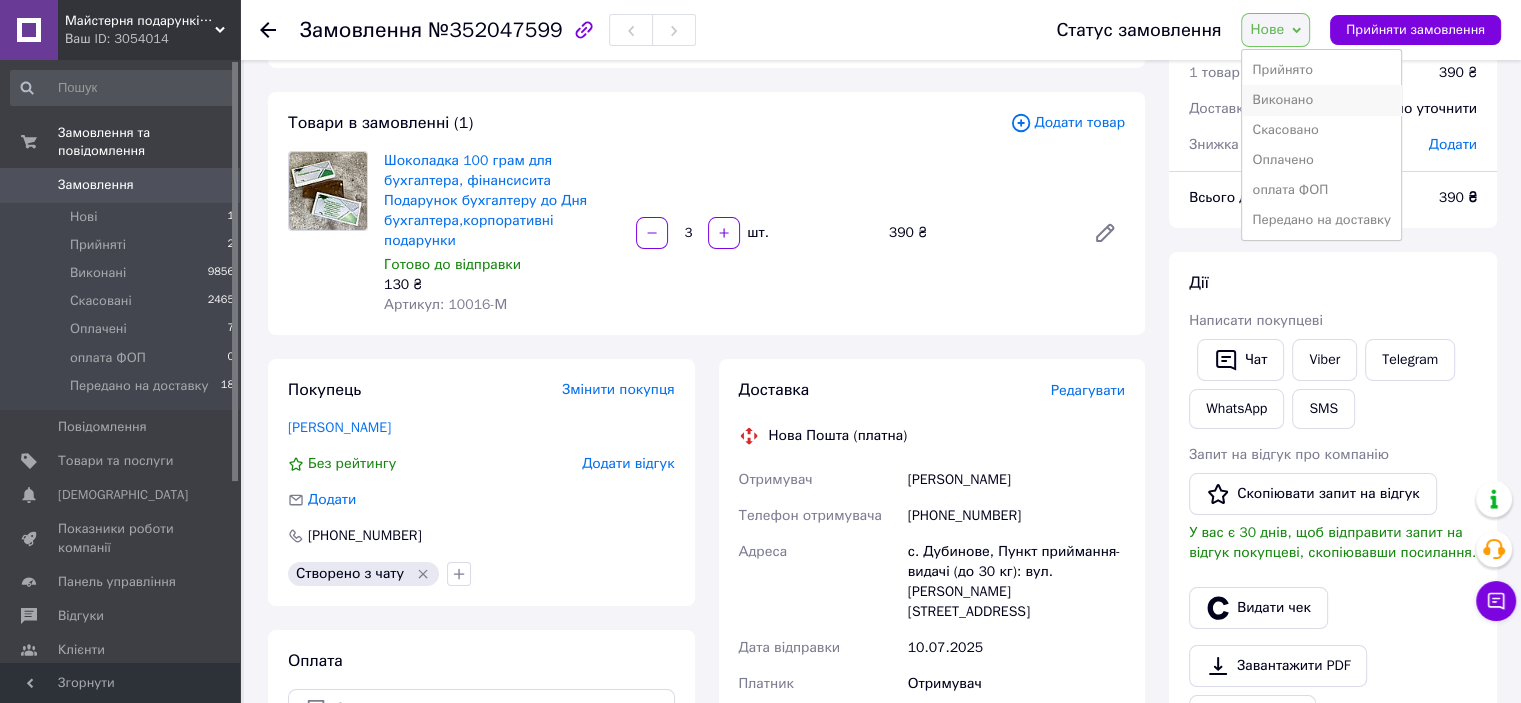 click on "Виконано" at bounding box center (1321, 100) 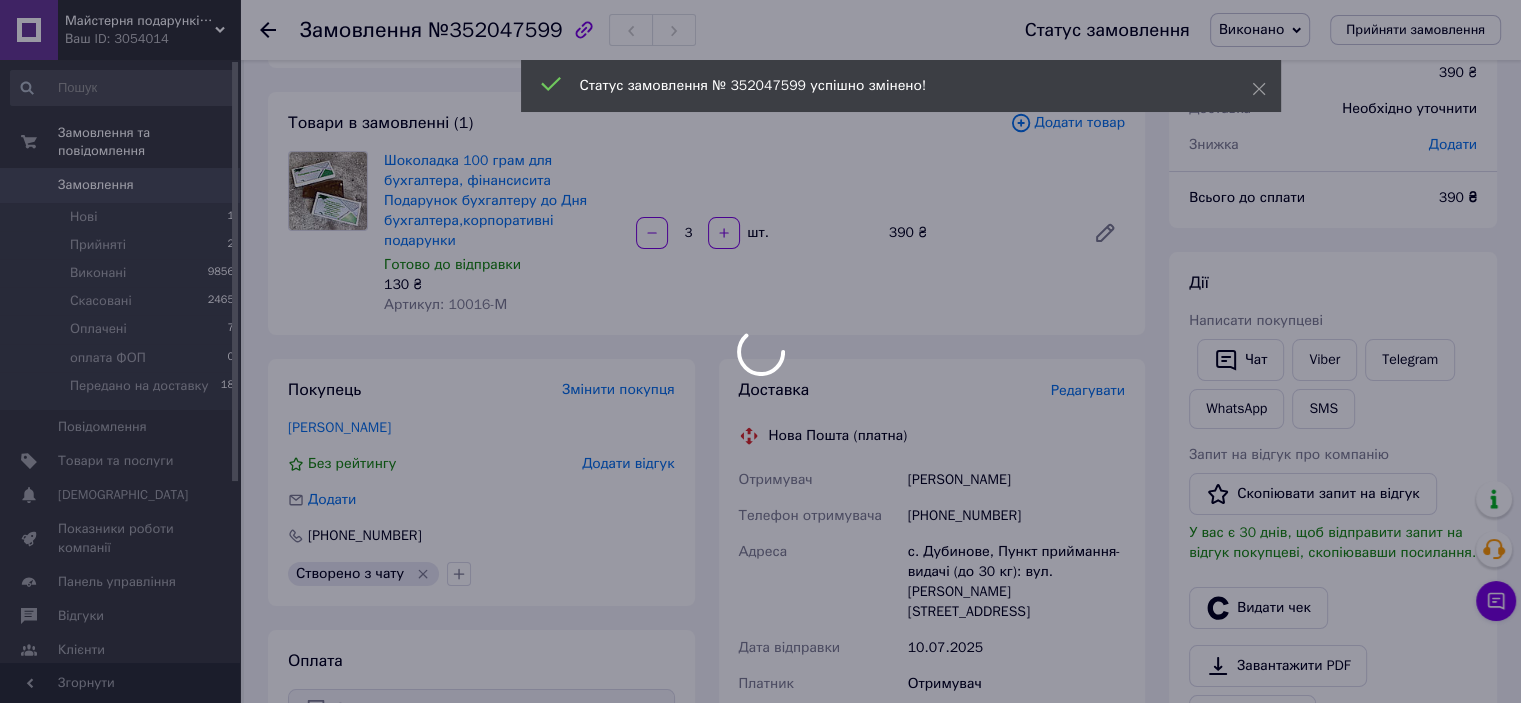 click at bounding box center [760, 351] 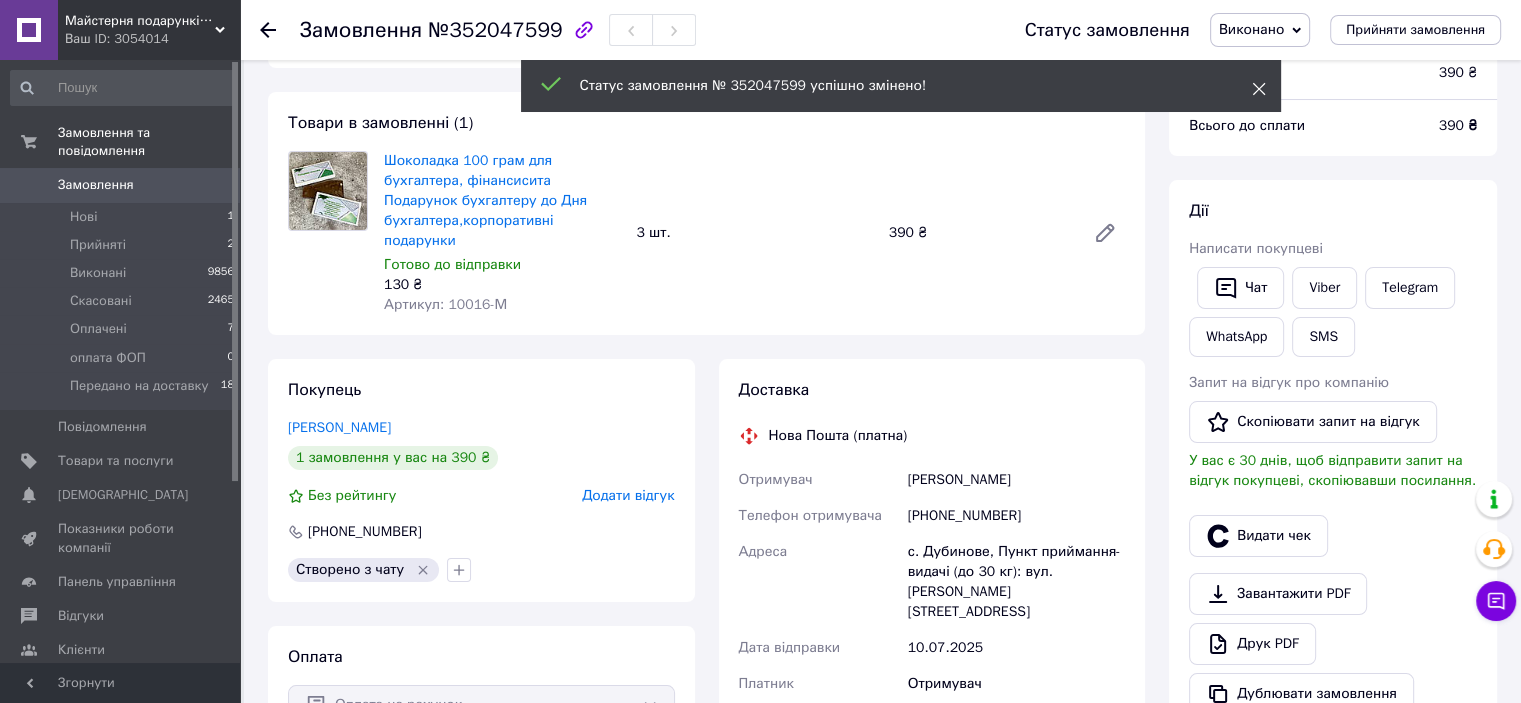 click 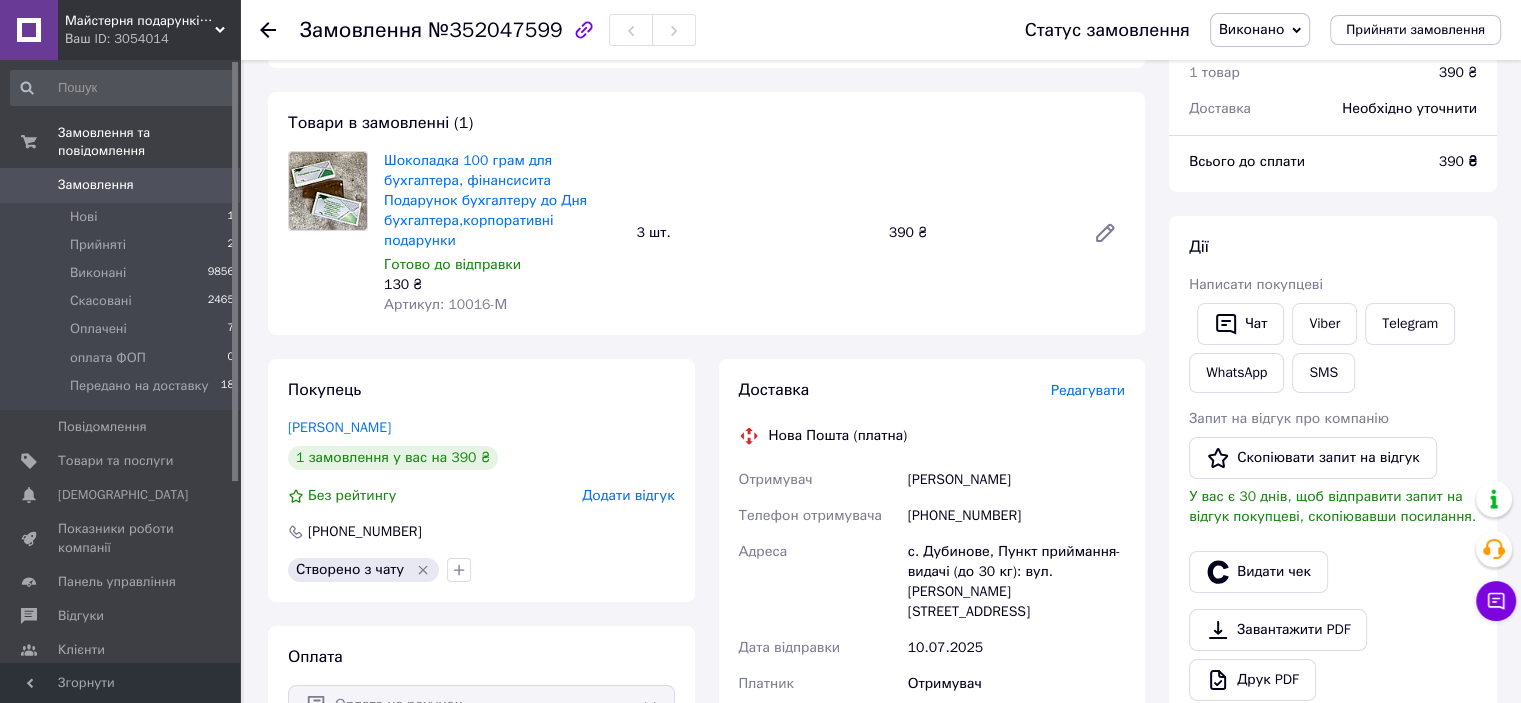 click on "Виконано" at bounding box center (1251, 29) 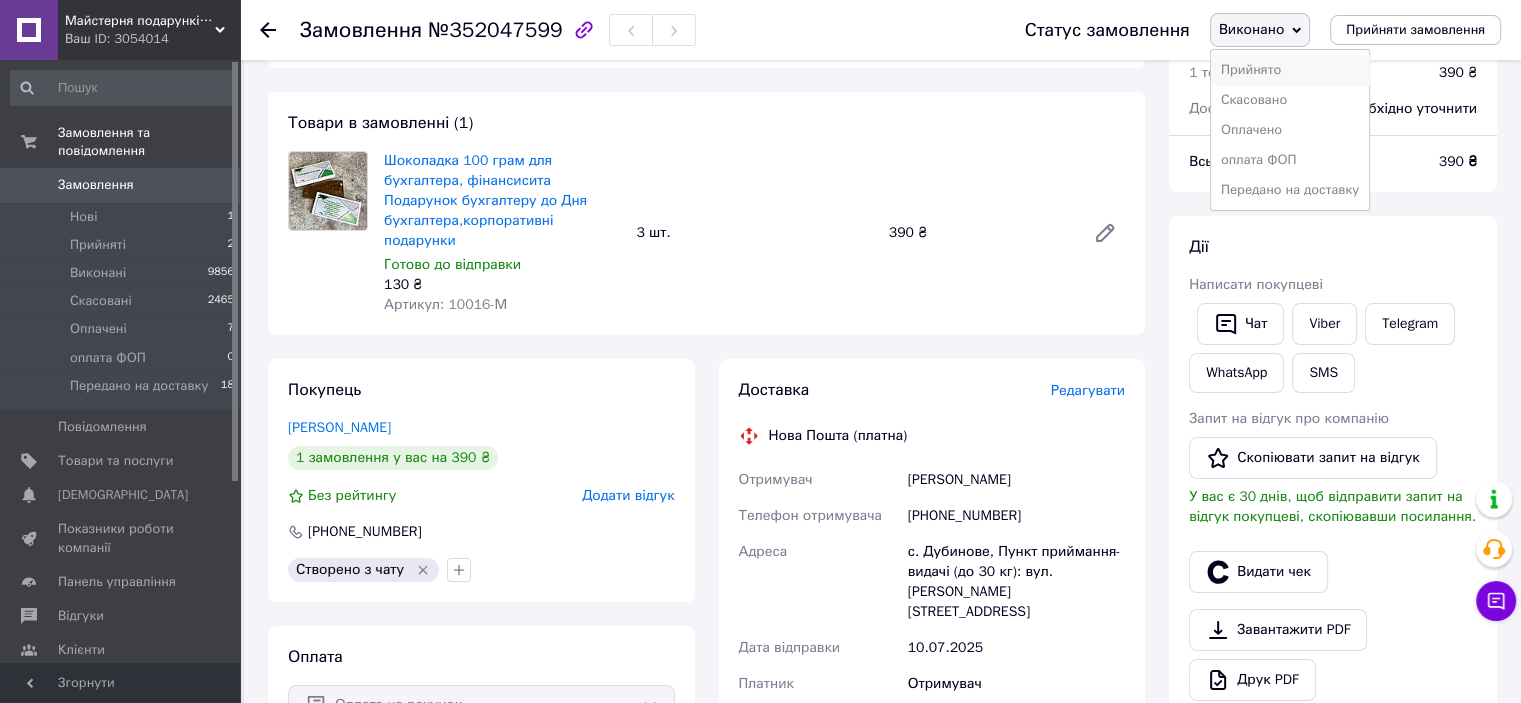 click on "Прийнято" at bounding box center (1290, 70) 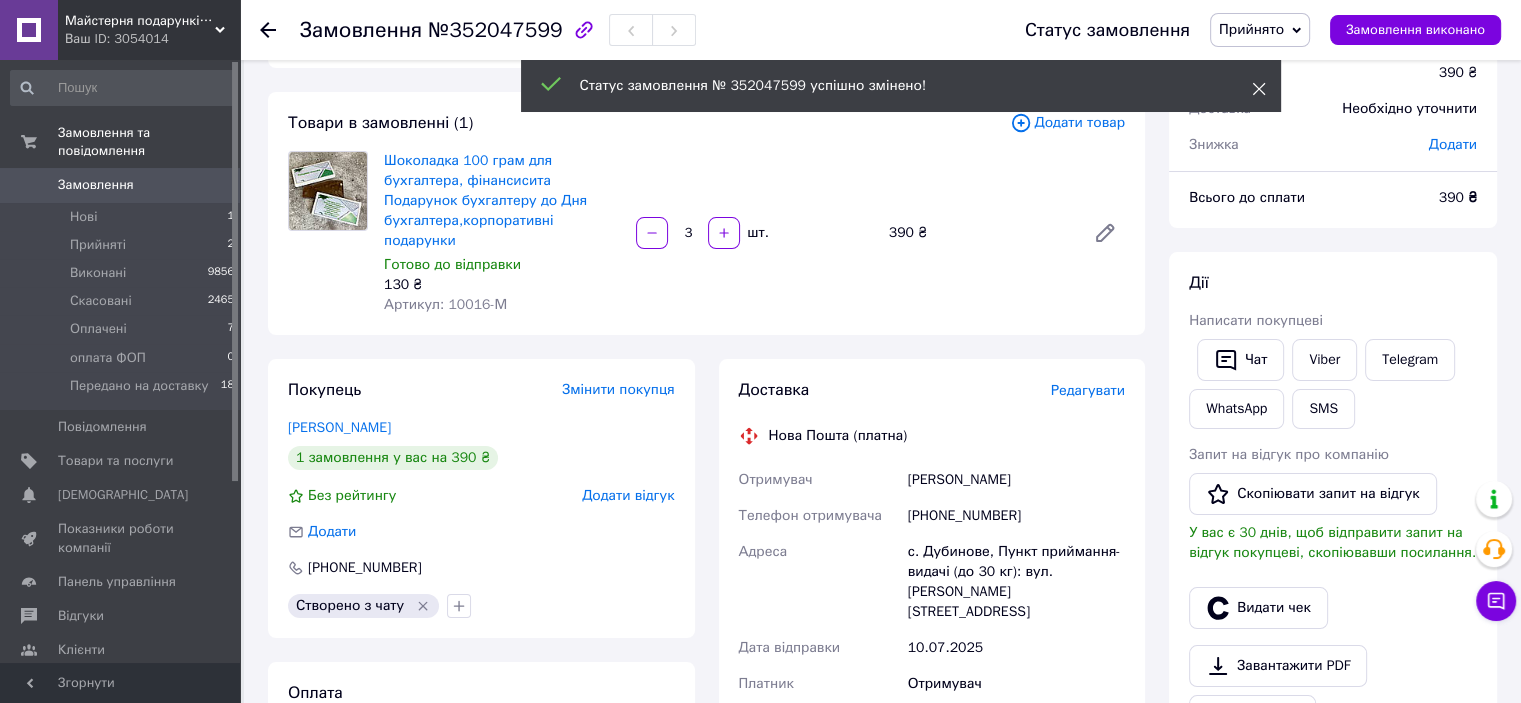 click 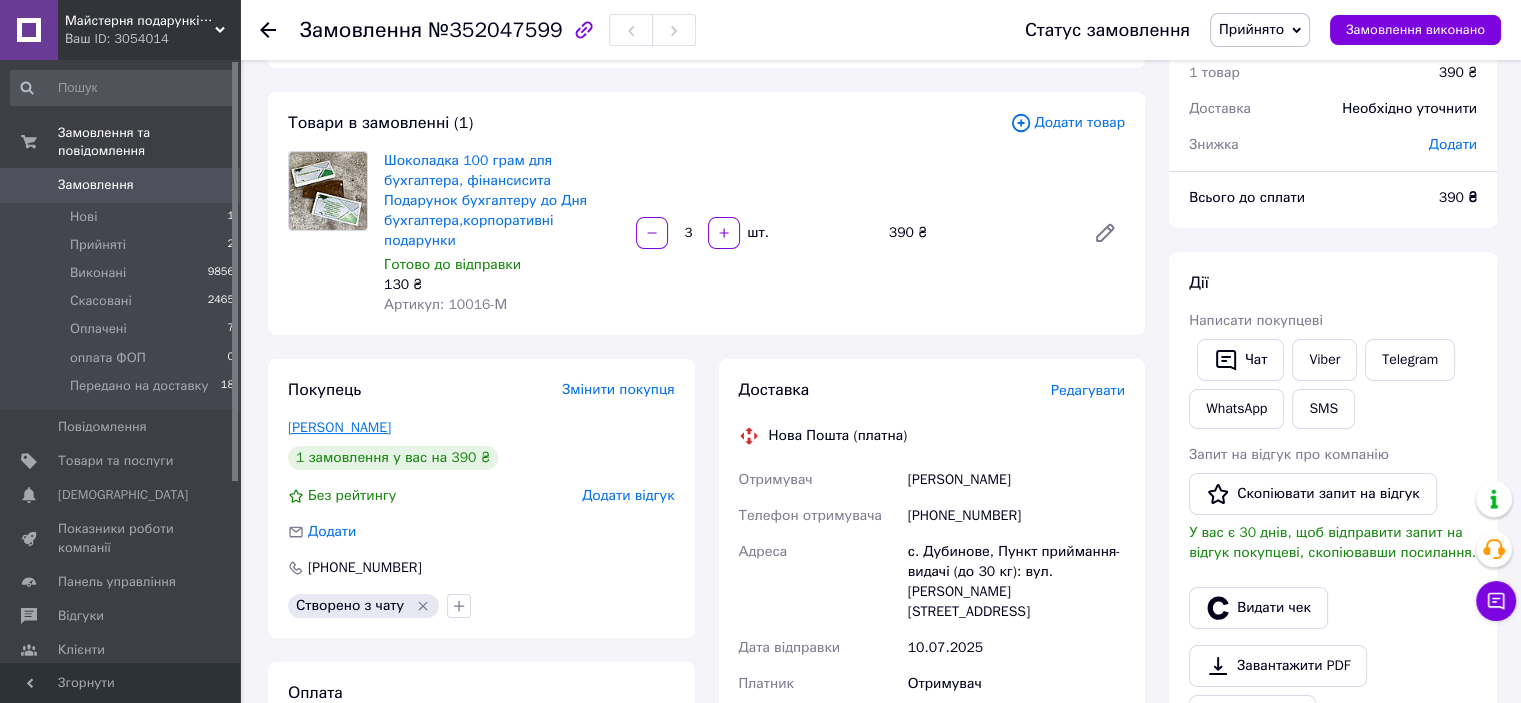 click on "Світлана Крохмалюк" at bounding box center (339, 427) 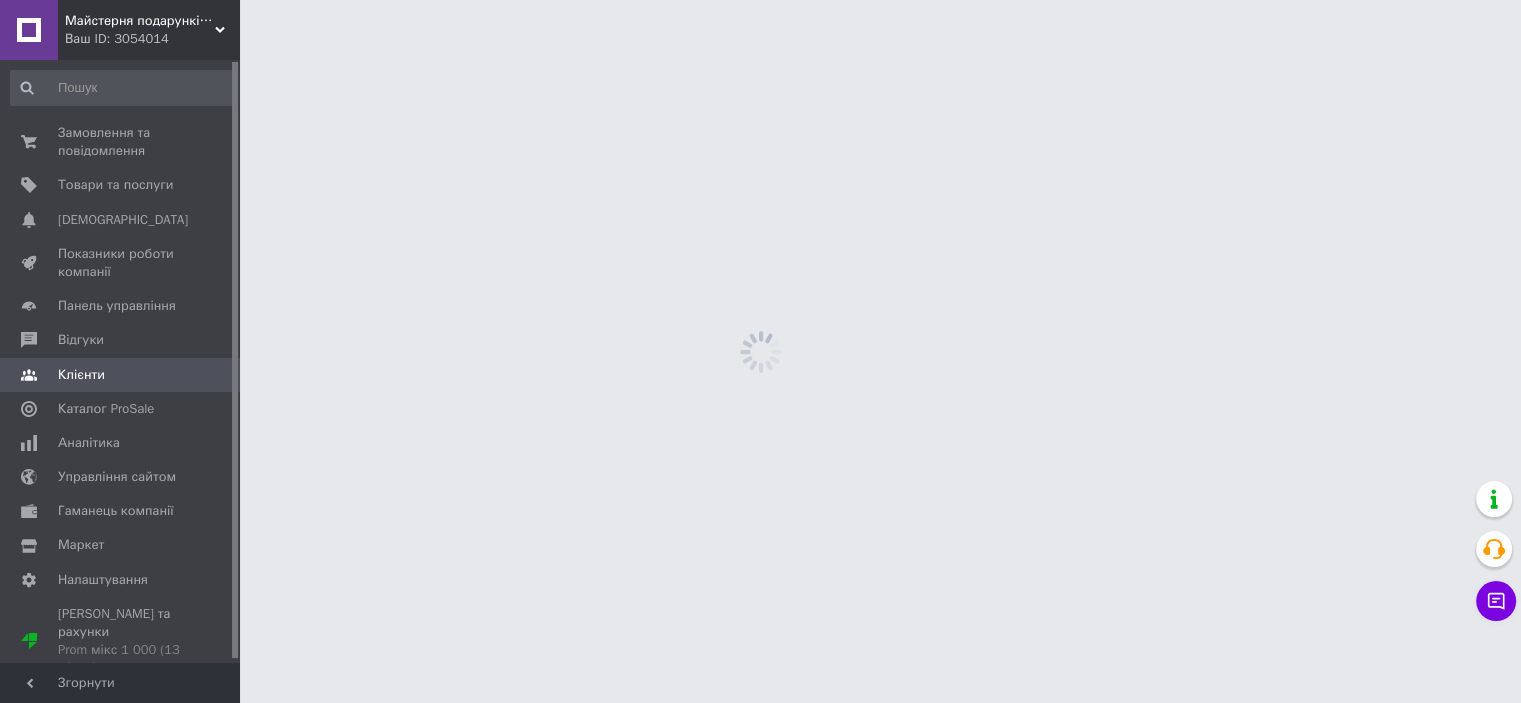 scroll, scrollTop: 0, scrollLeft: 0, axis: both 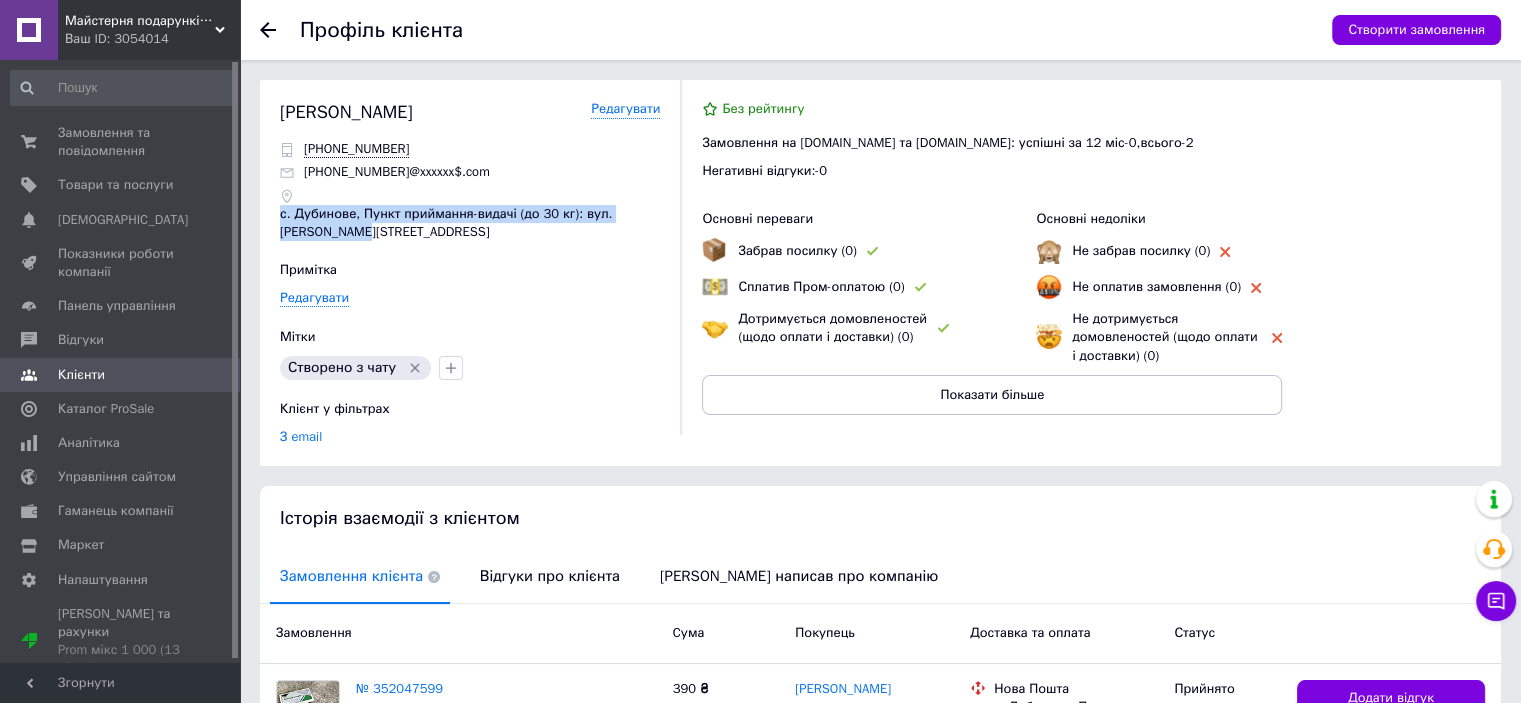 drag, startPoint x: 280, startPoint y: 213, endPoint x: 319, endPoint y: 227, distance: 41.4367 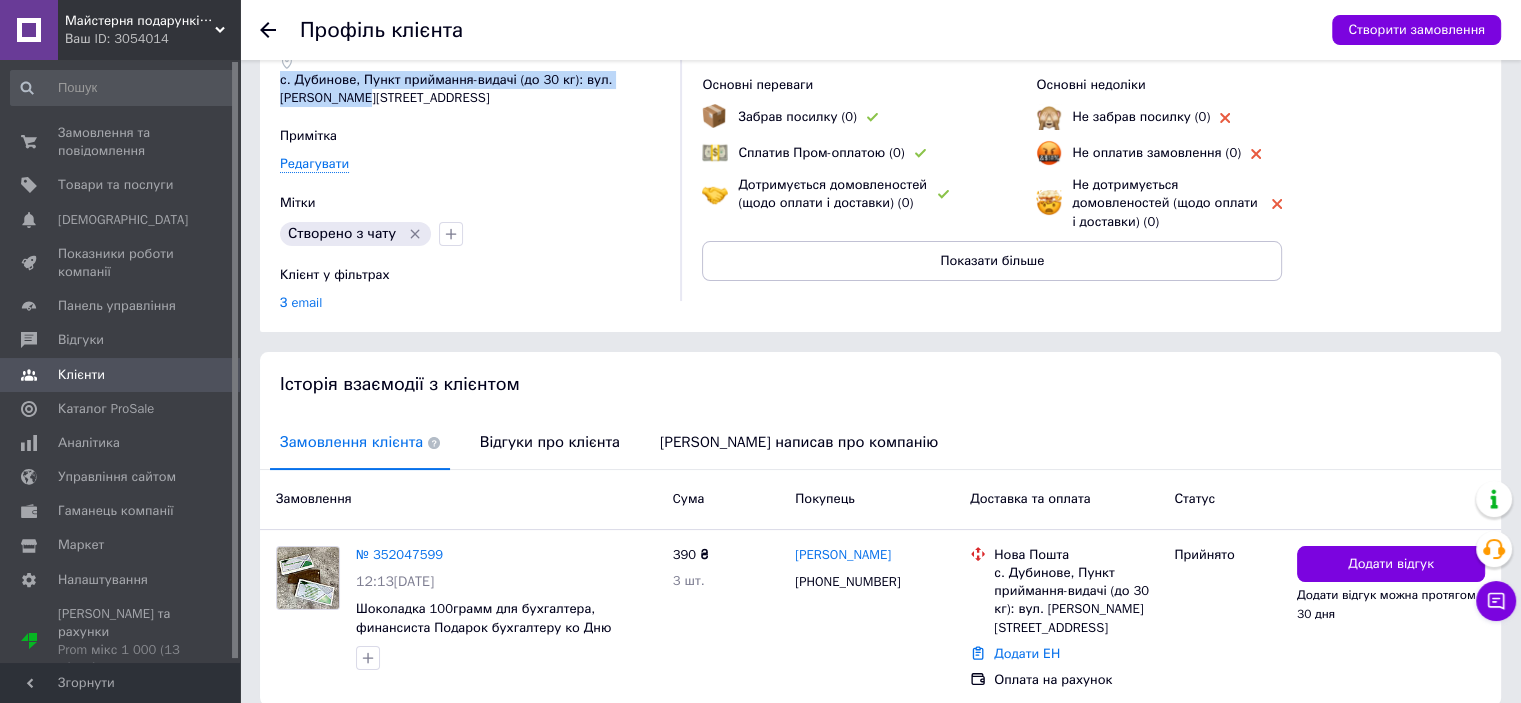 scroll, scrollTop: 197, scrollLeft: 0, axis: vertical 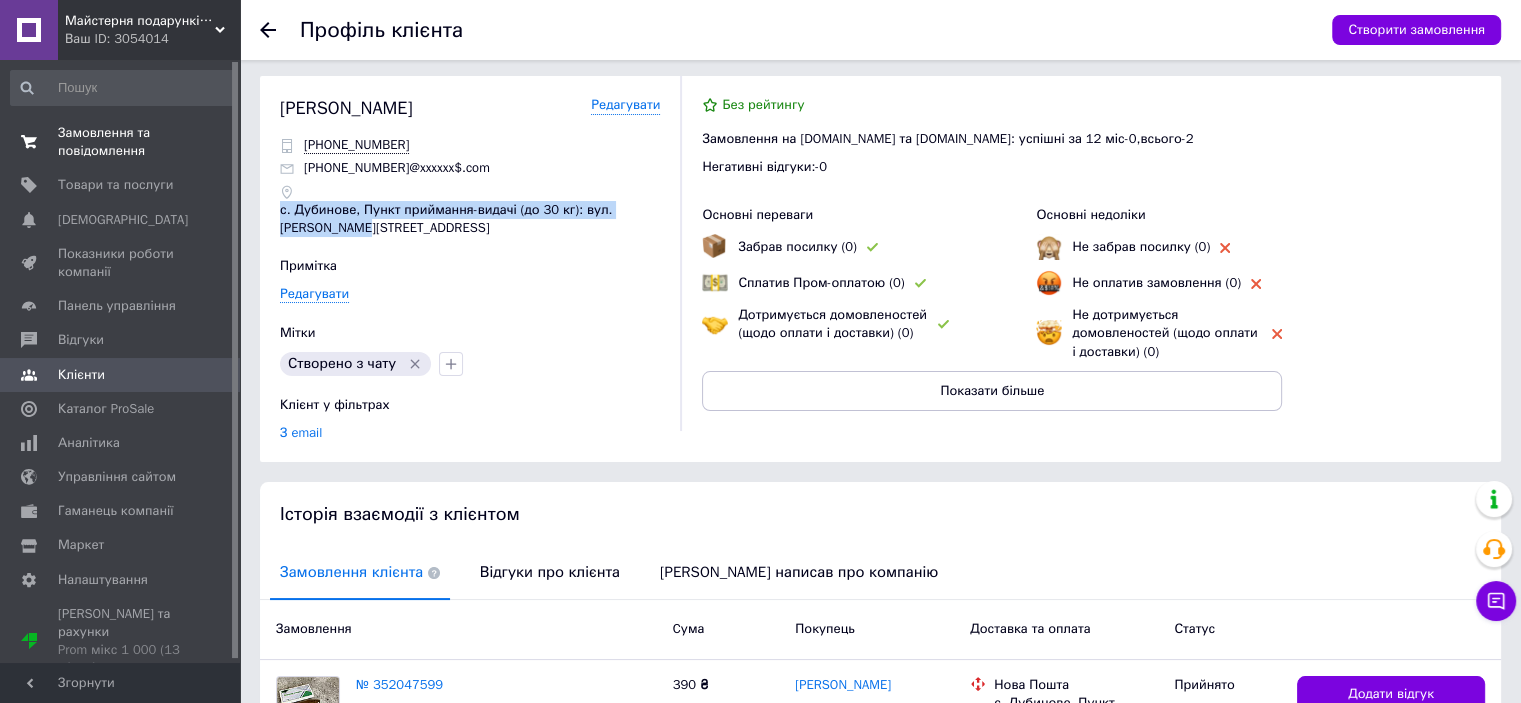 click on "Замовлення та повідомлення" at bounding box center [121, 142] 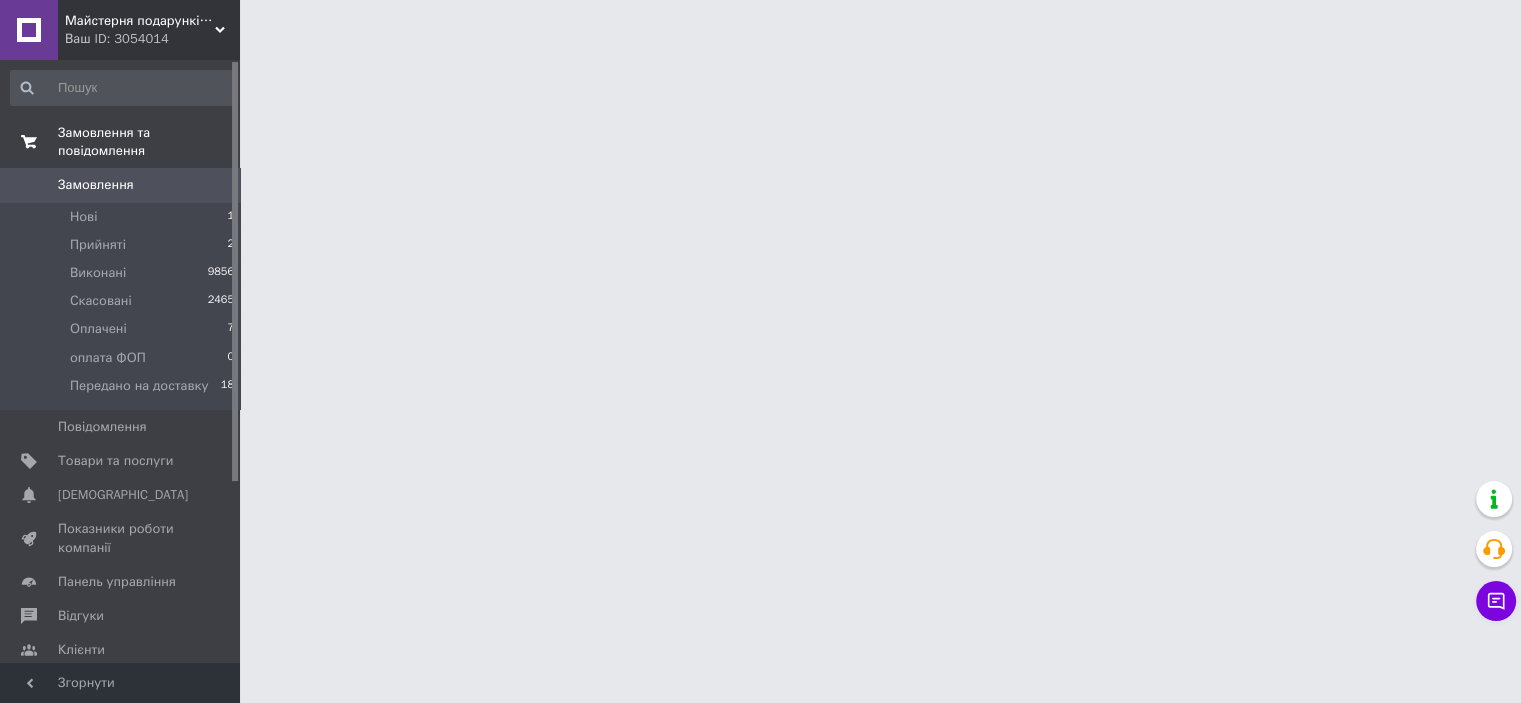 scroll, scrollTop: 0, scrollLeft: 0, axis: both 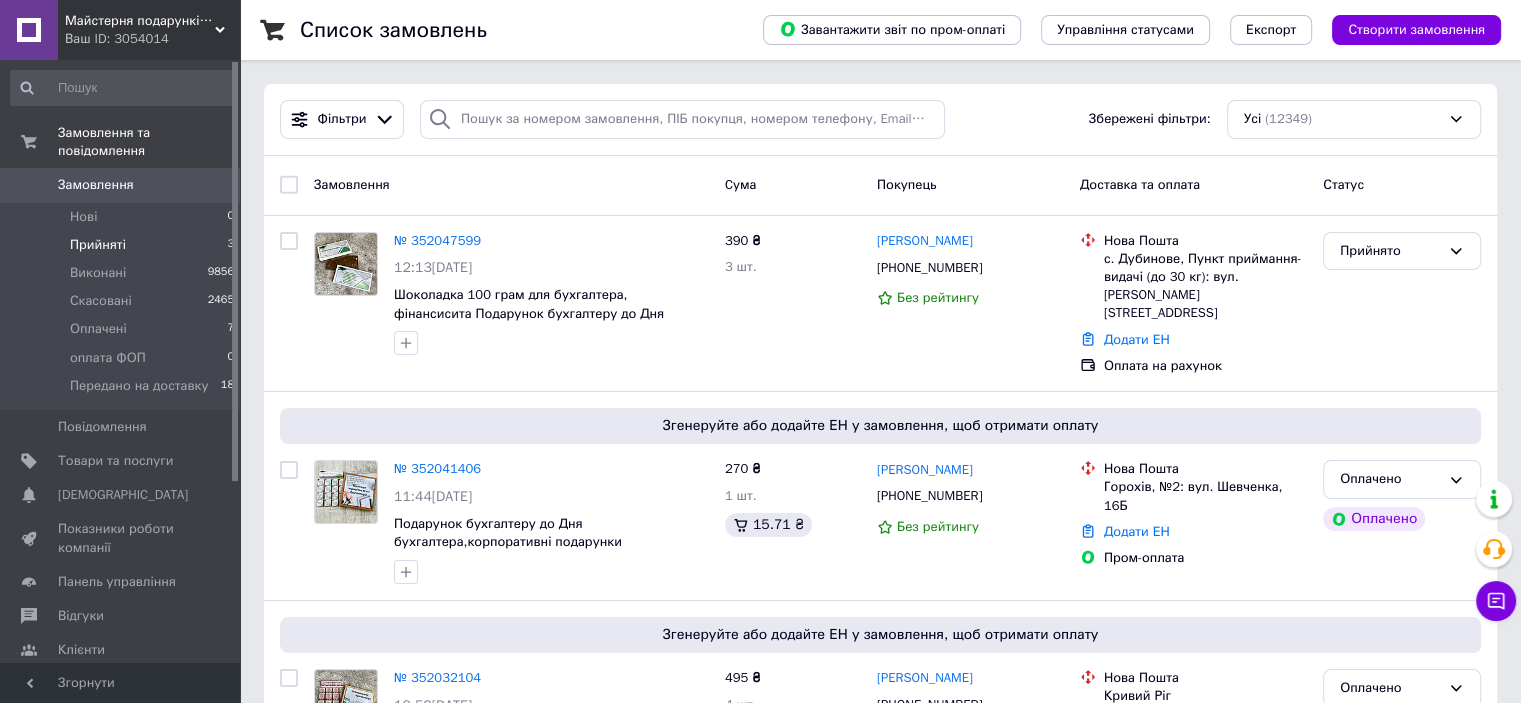 click on "Прийняті" at bounding box center [98, 245] 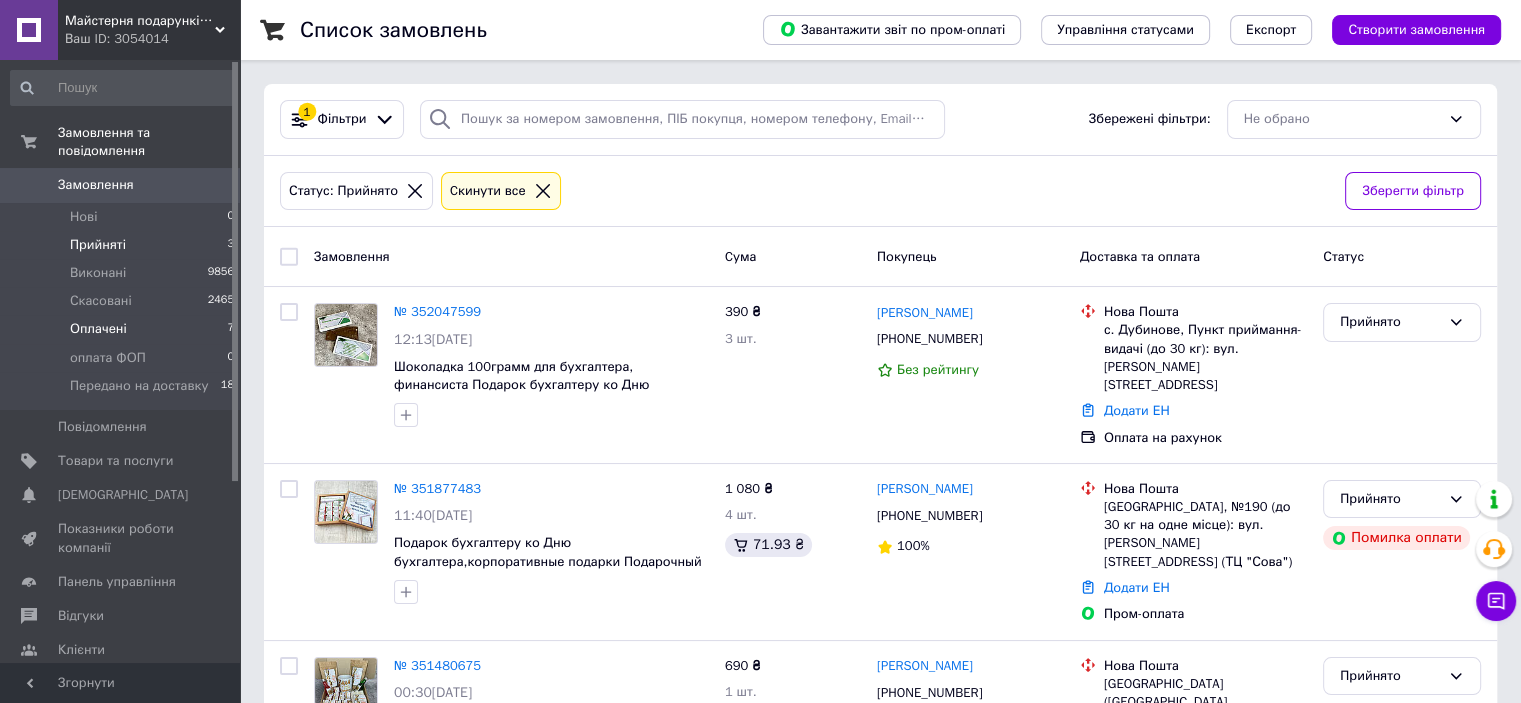 click on "Оплачені 7" at bounding box center (123, 329) 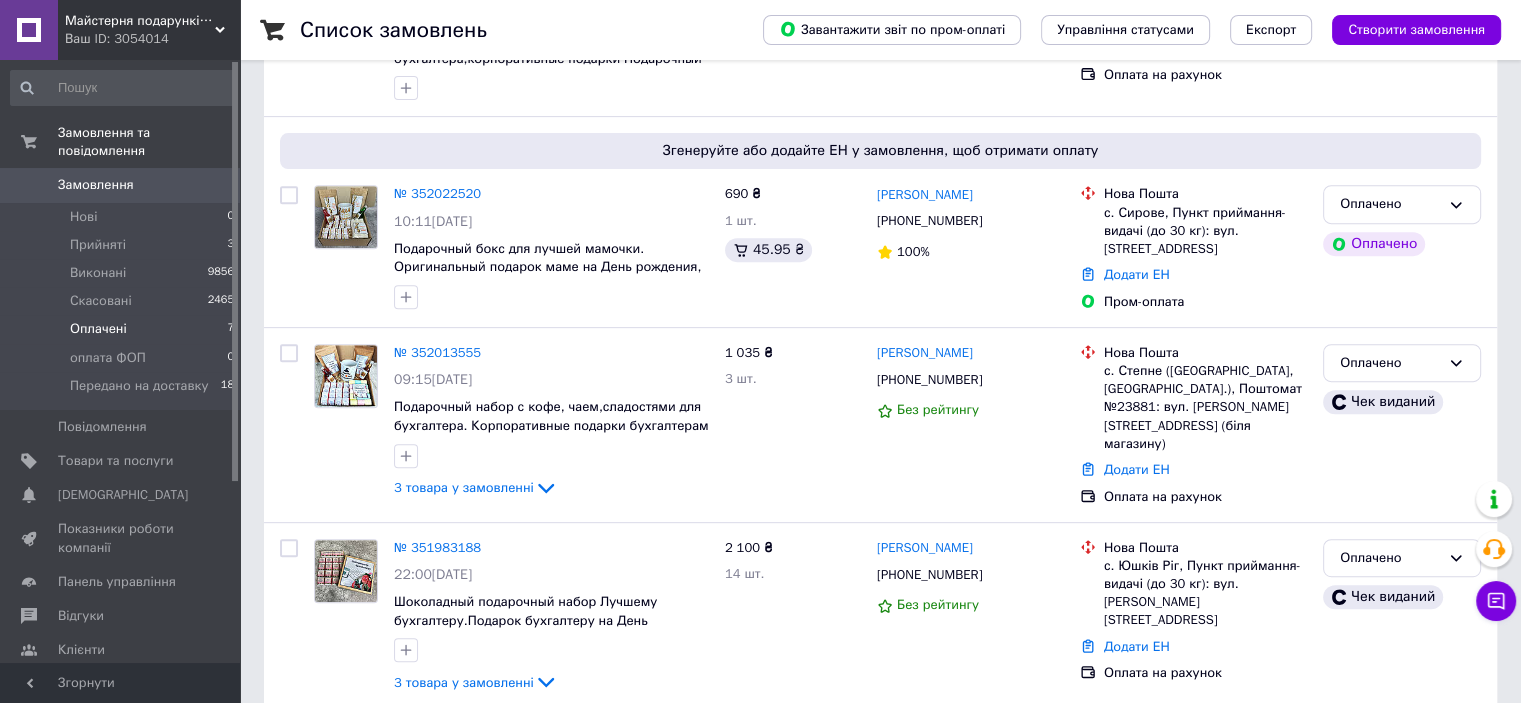 scroll, scrollTop: 957, scrollLeft: 0, axis: vertical 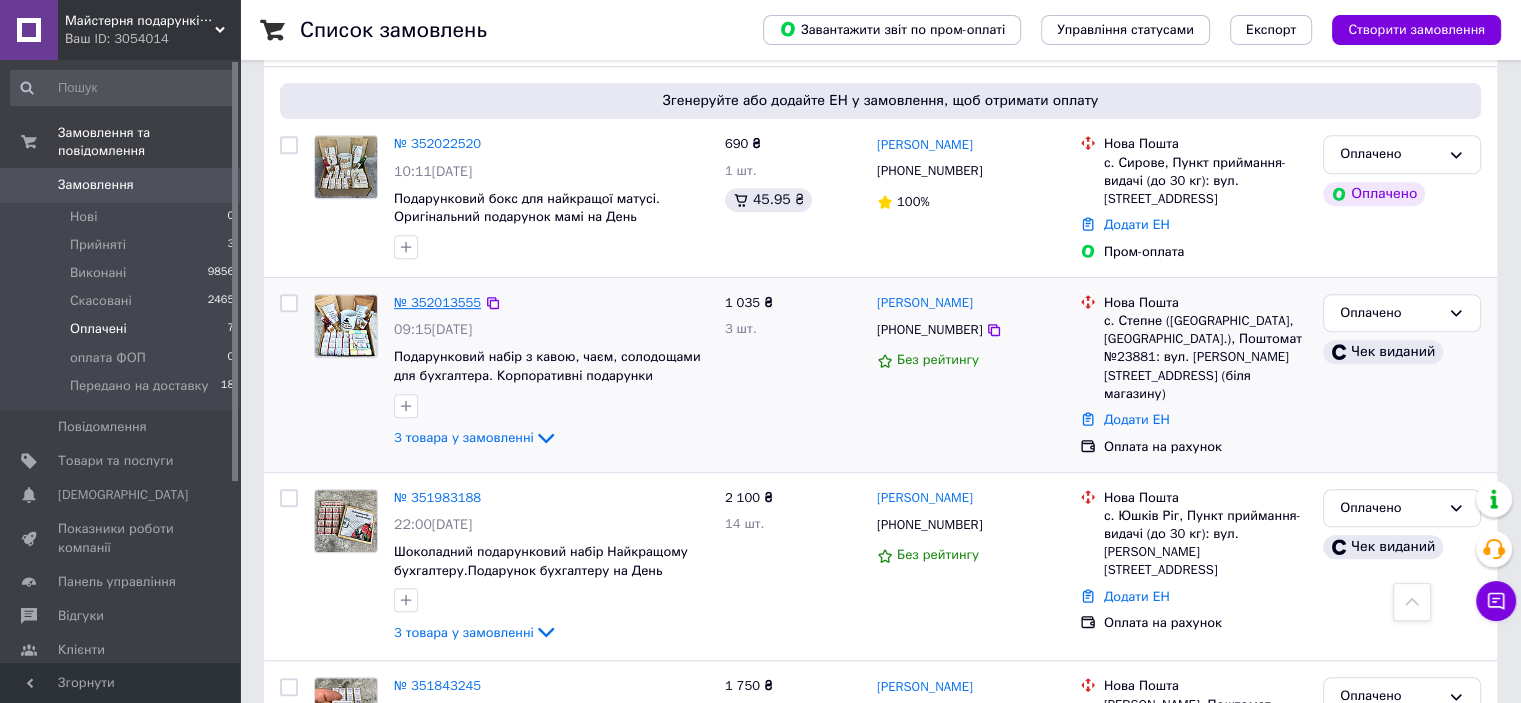click on "№ 352013555" at bounding box center [437, 302] 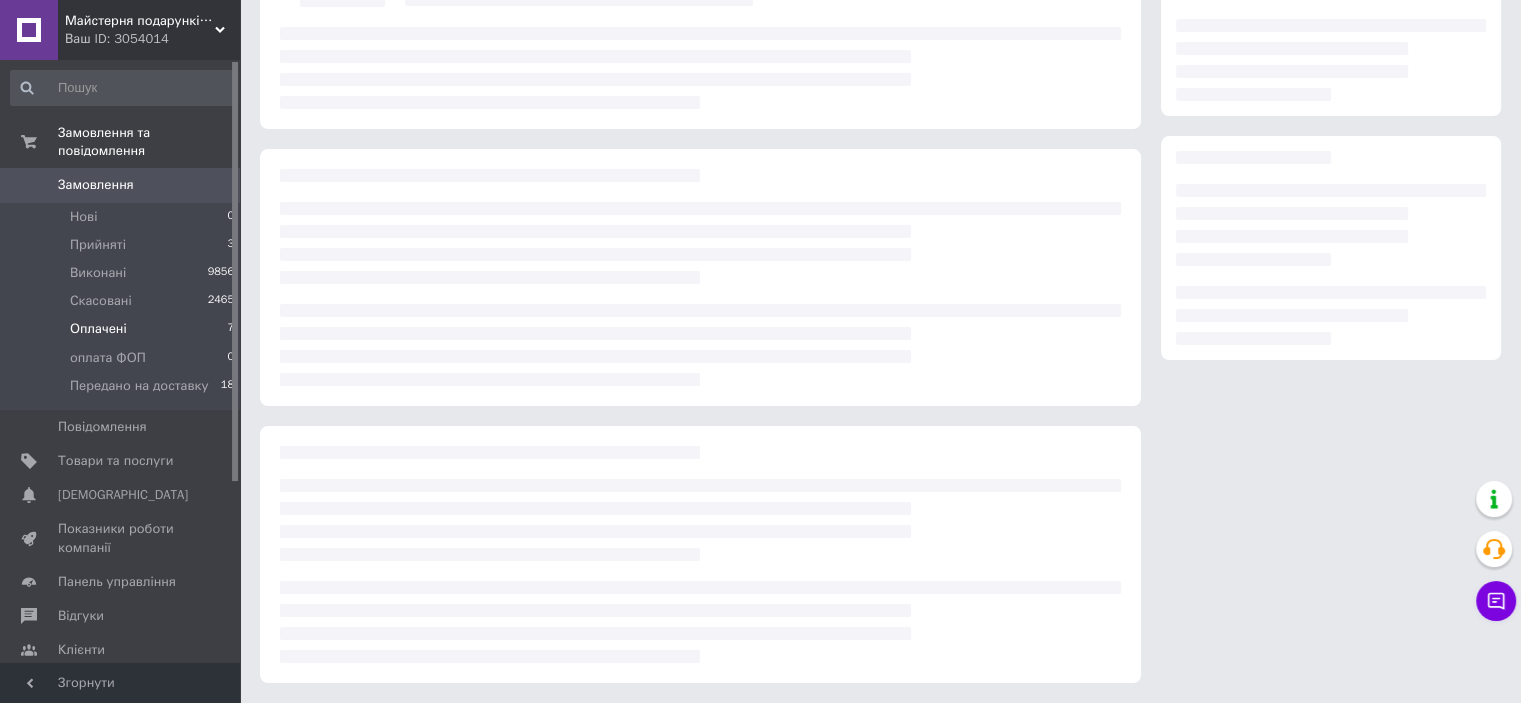 scroll, scrollTop: 0, scrollLeft: 0, axis: both 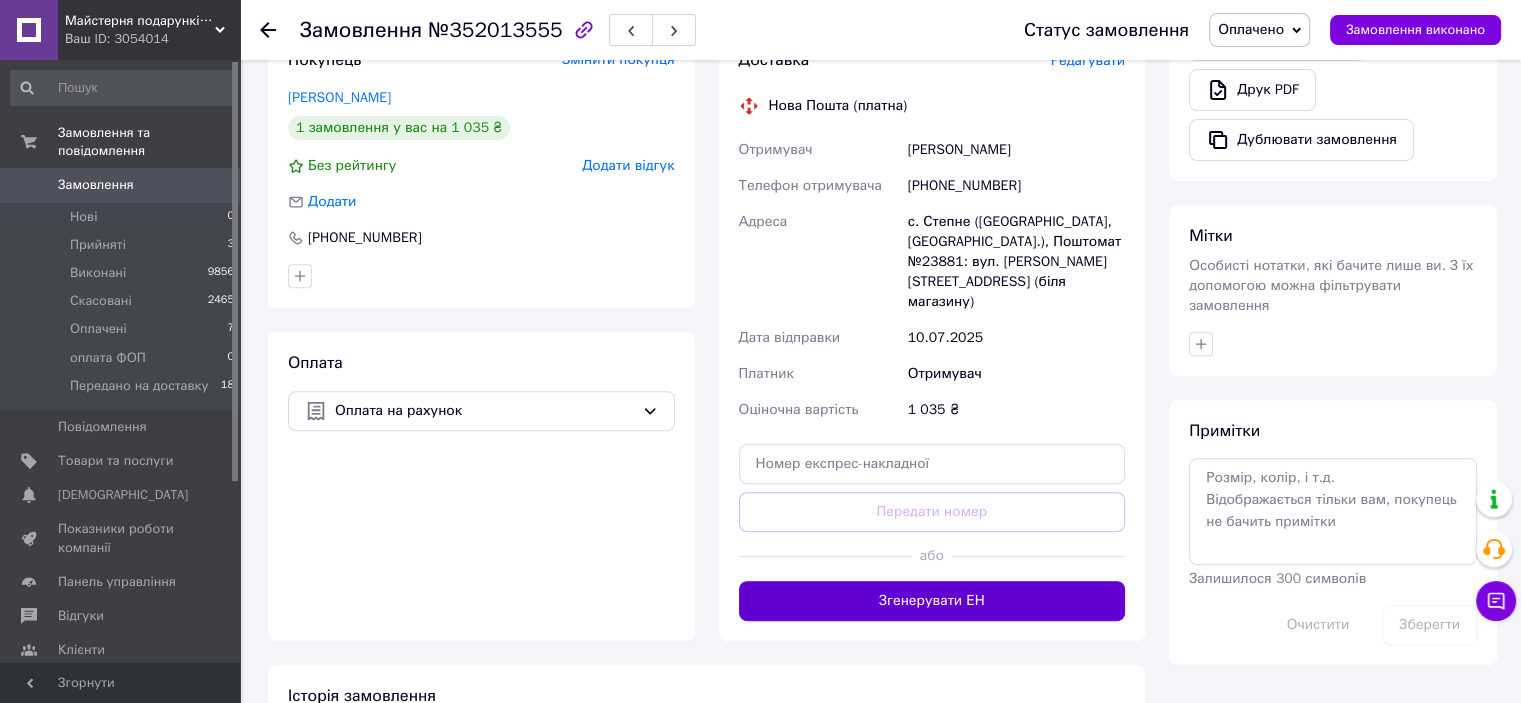 click on "Згенерувати ЕН" at bounding box center [932, 601] 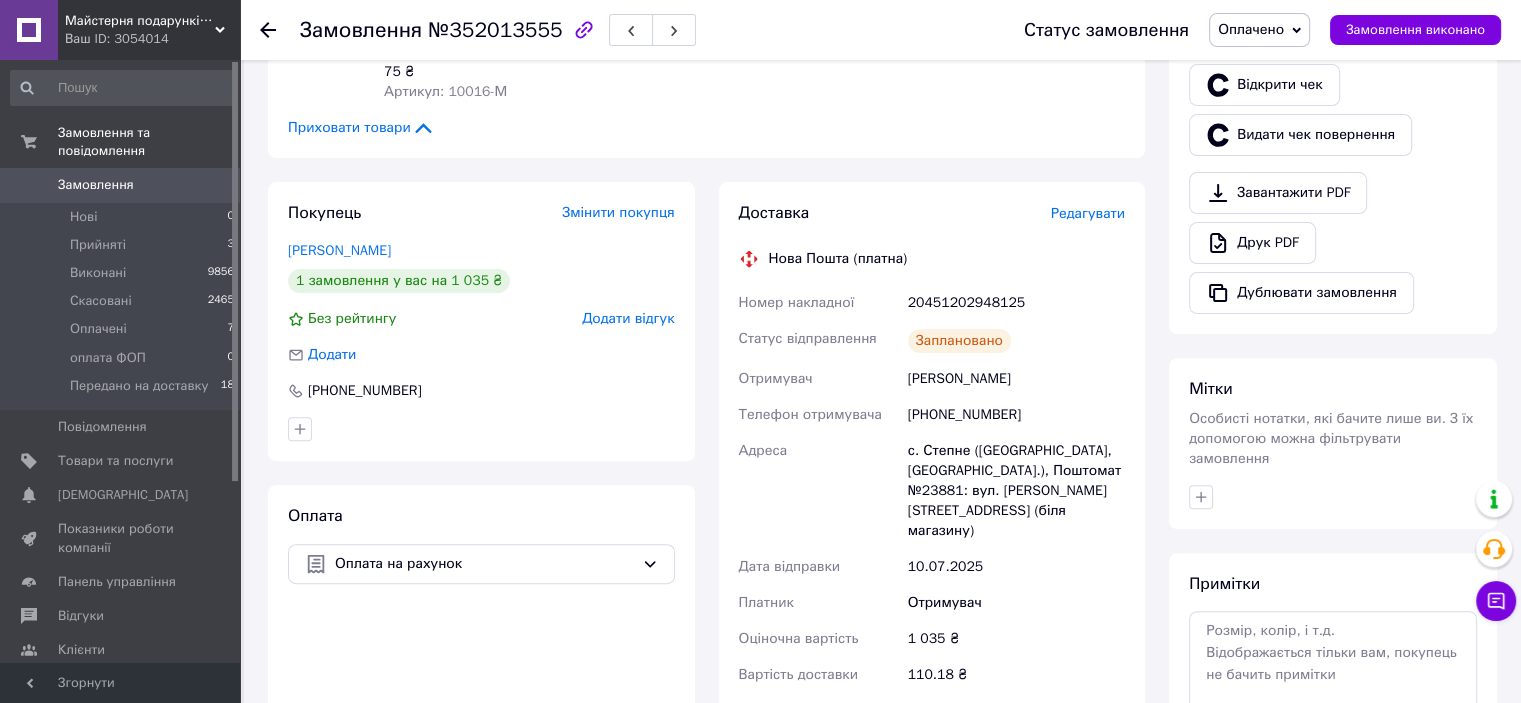 scroll, scrollTop: 586, scrollLeft: 0, axis: vertical 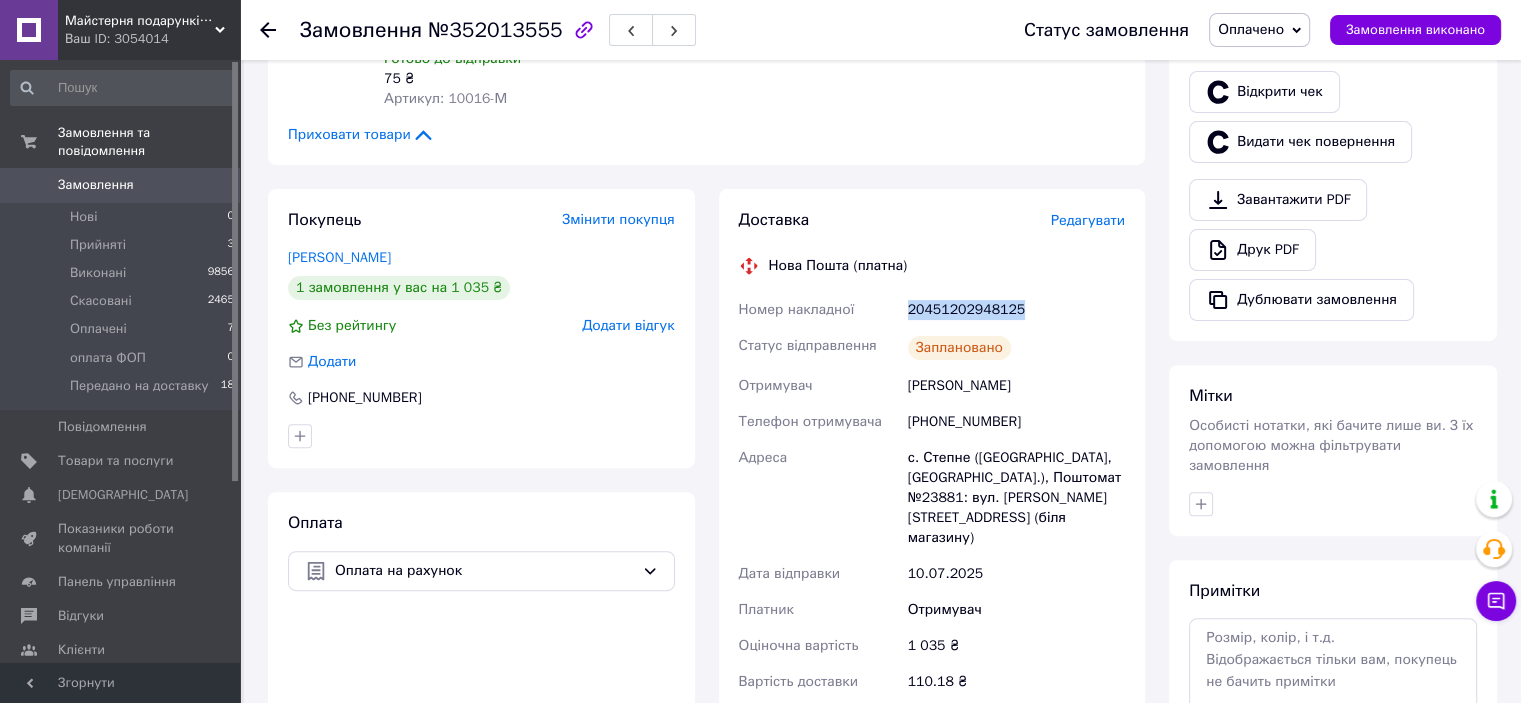drag, startPoint x: 1015, startPoint y: 305, endPoint x: 908, endPoint y: 307, distance: 107.01869 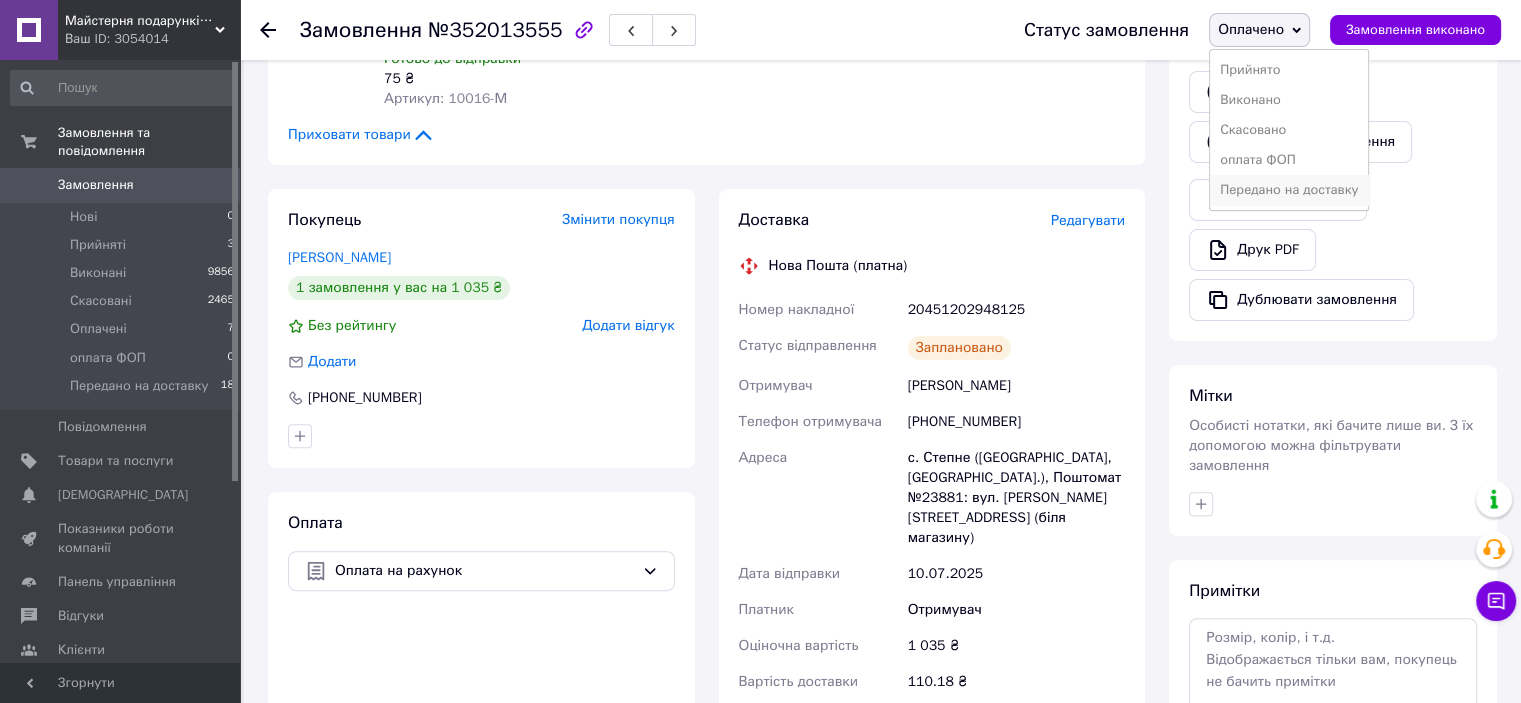 click on "Передано на доставку" at bounding box center (1289, 190) 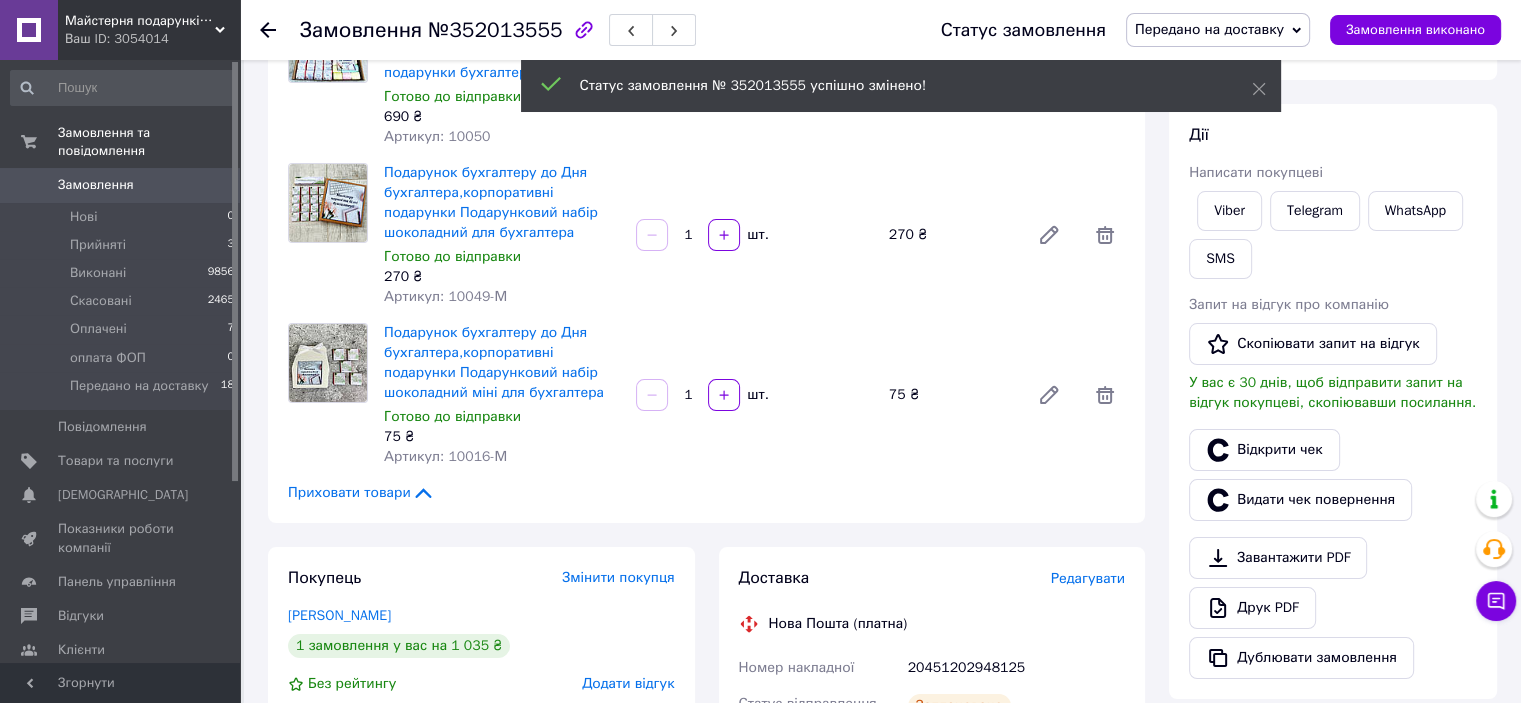 scroll, scrollTop: 220, scrollLeft: 0, axis: vertical 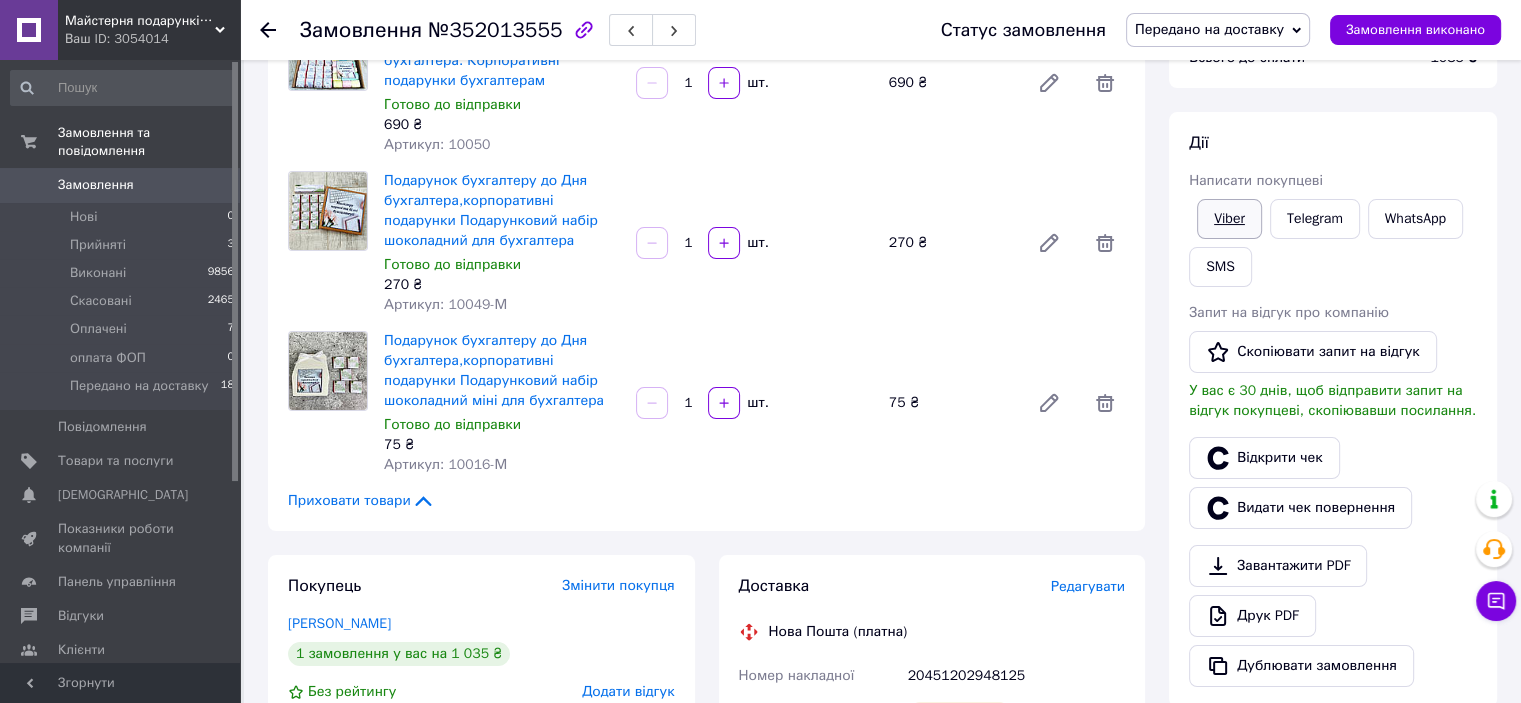 click on "Viber" at bounding box center [1229, 219] 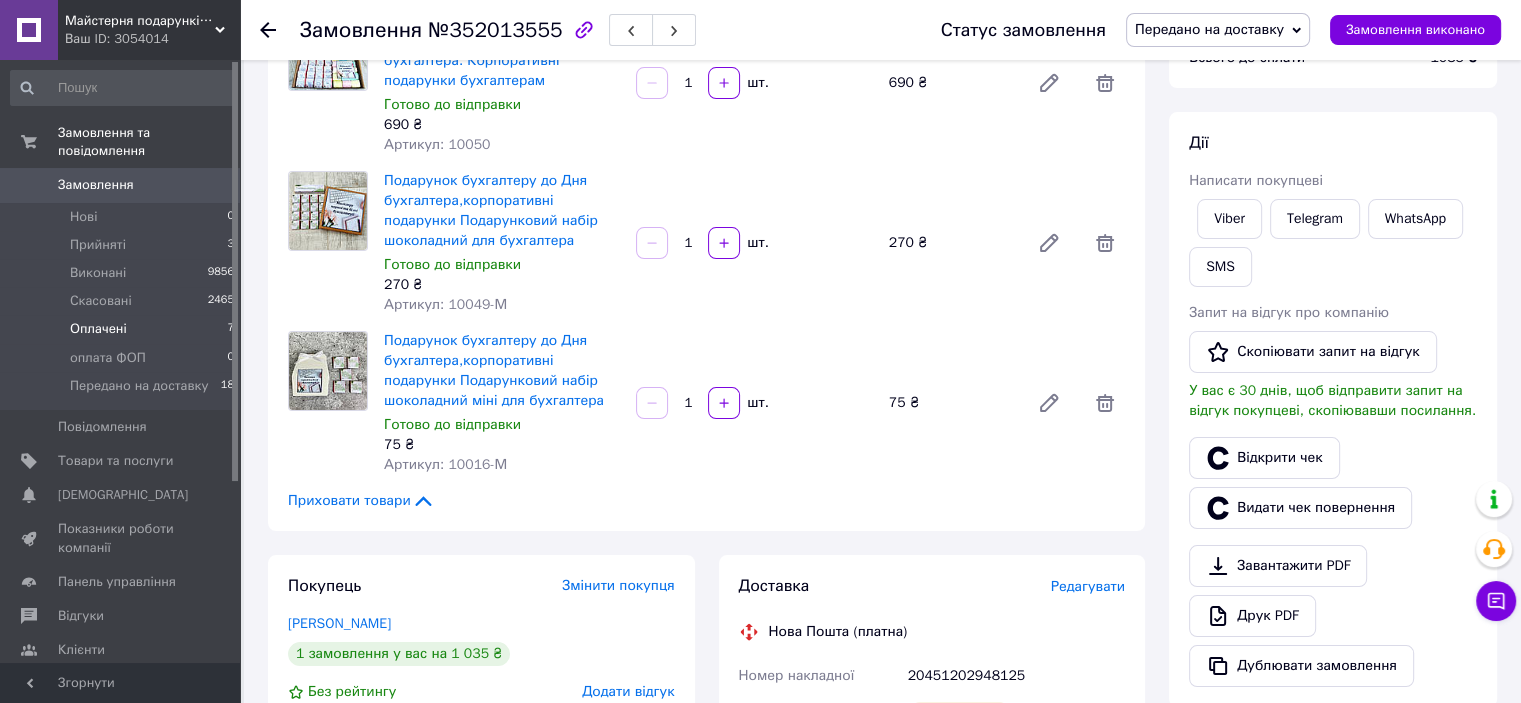 click on "Оплачені" at bounding box center (98, 329) 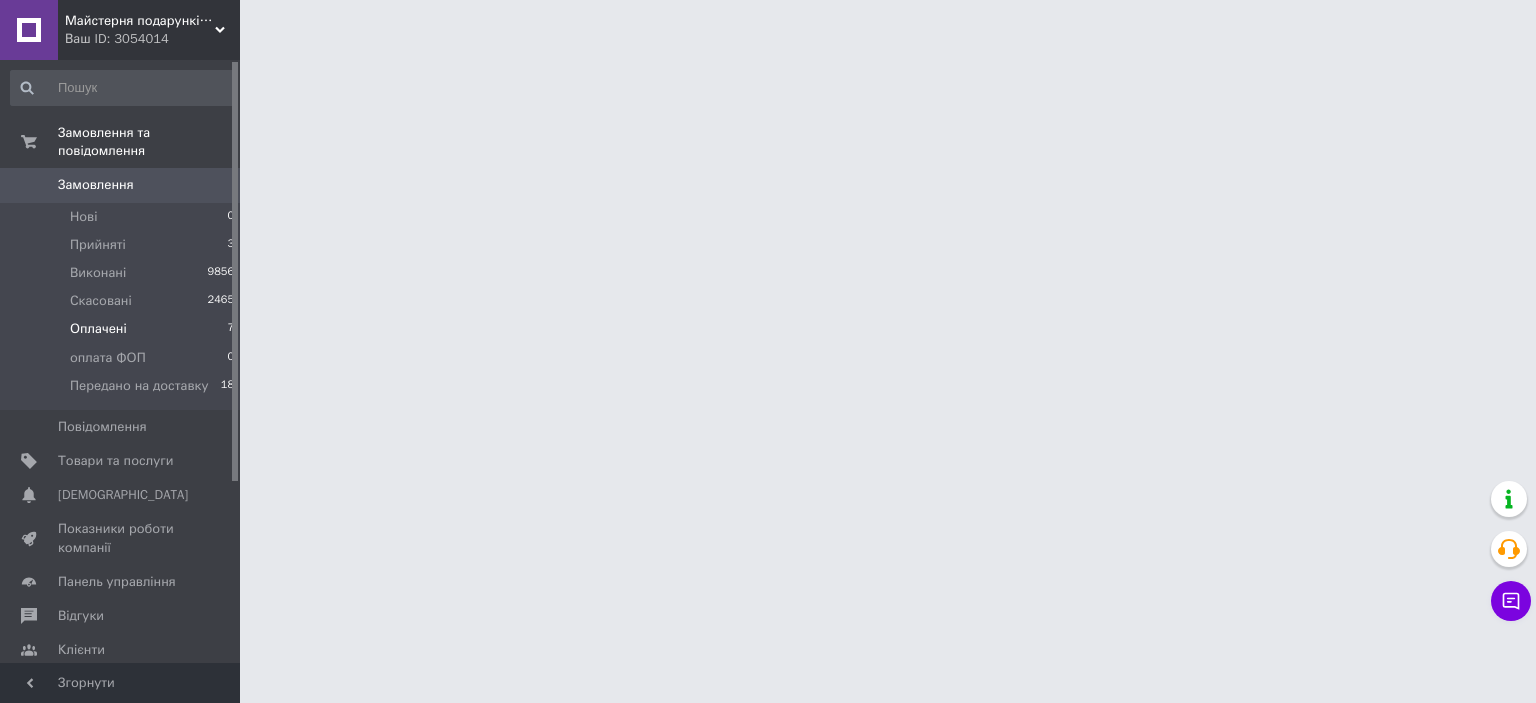 click on "Оплачені" at bounding box center [98, 329] 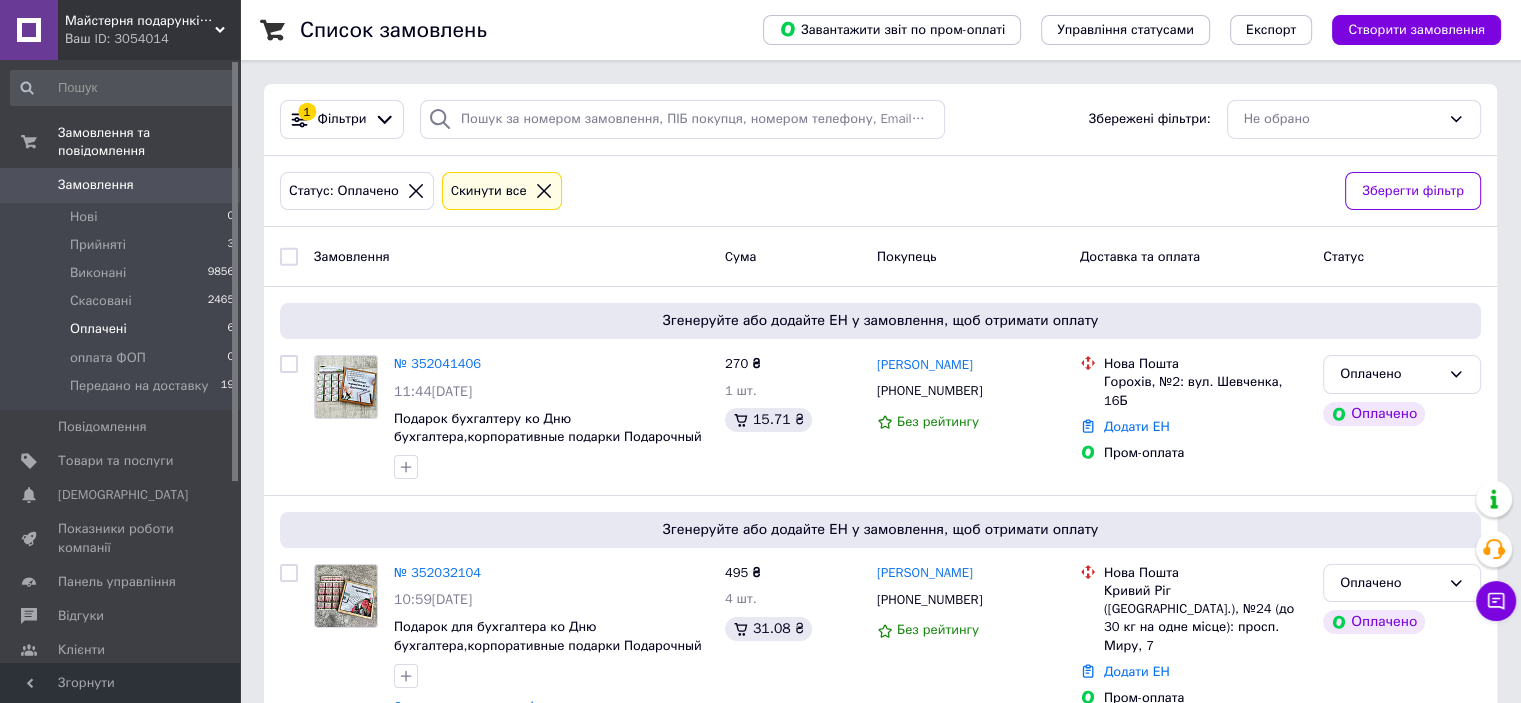 click on "Оплачені" at bounding box center [98, 329] 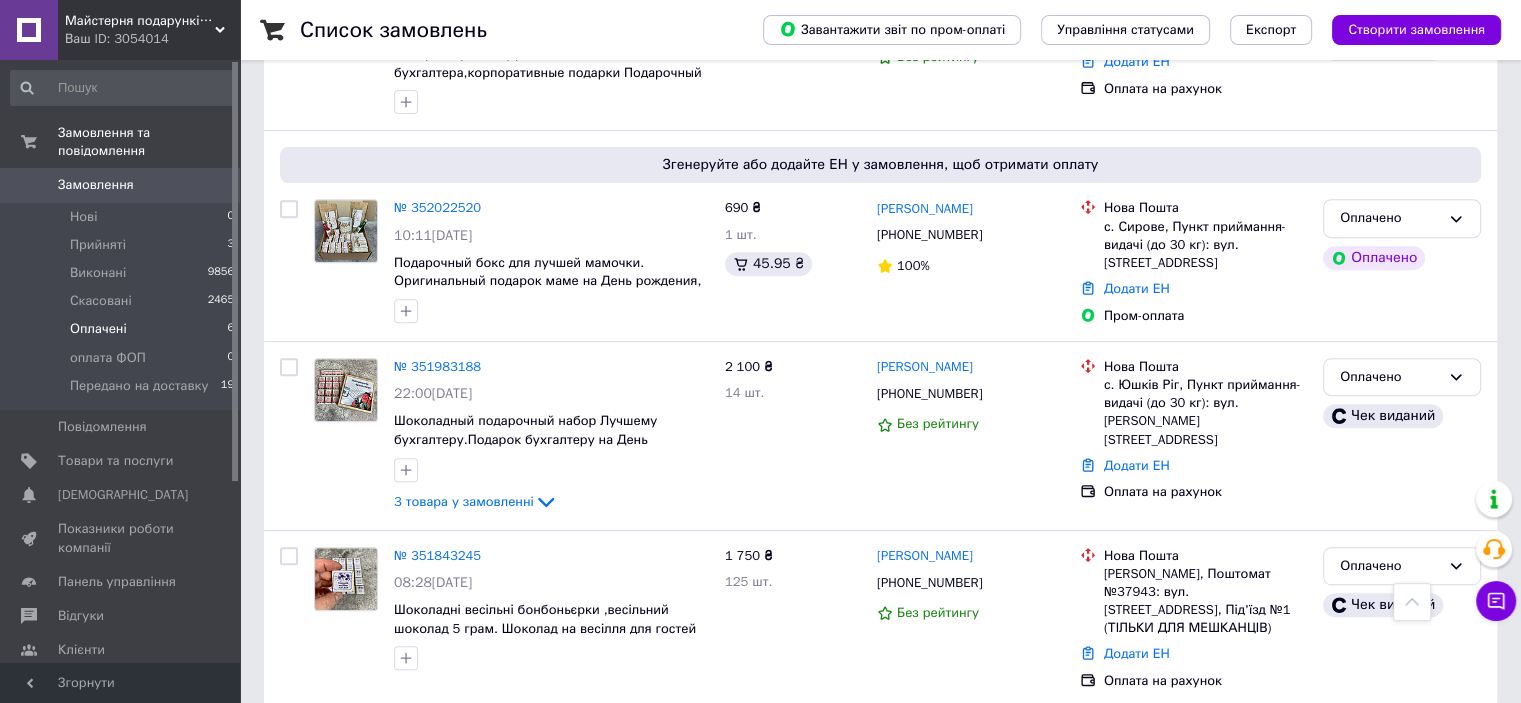 scroll, scrollTop: 768, scrollLeft: 0, axis: vertical 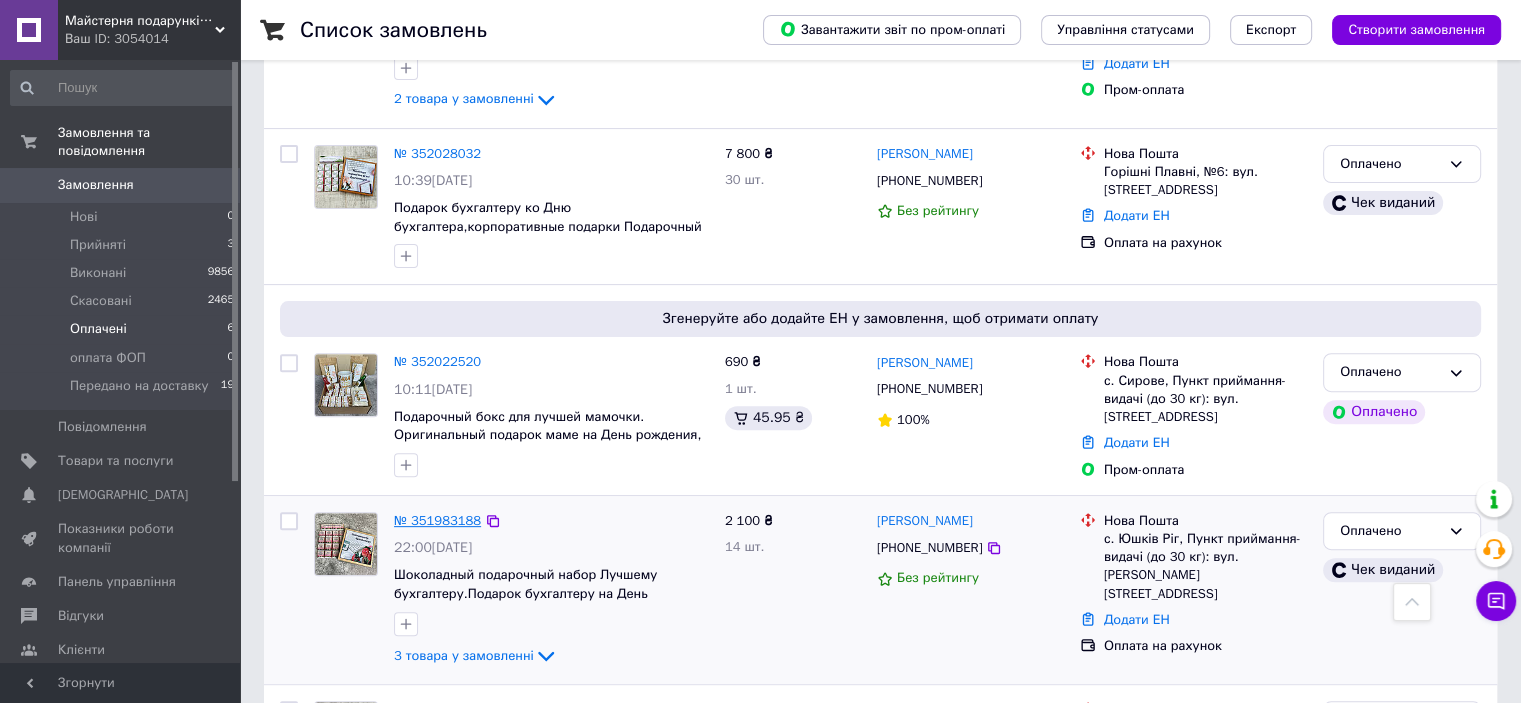 click on "№ 351983188" at bounding box center [437, 520] 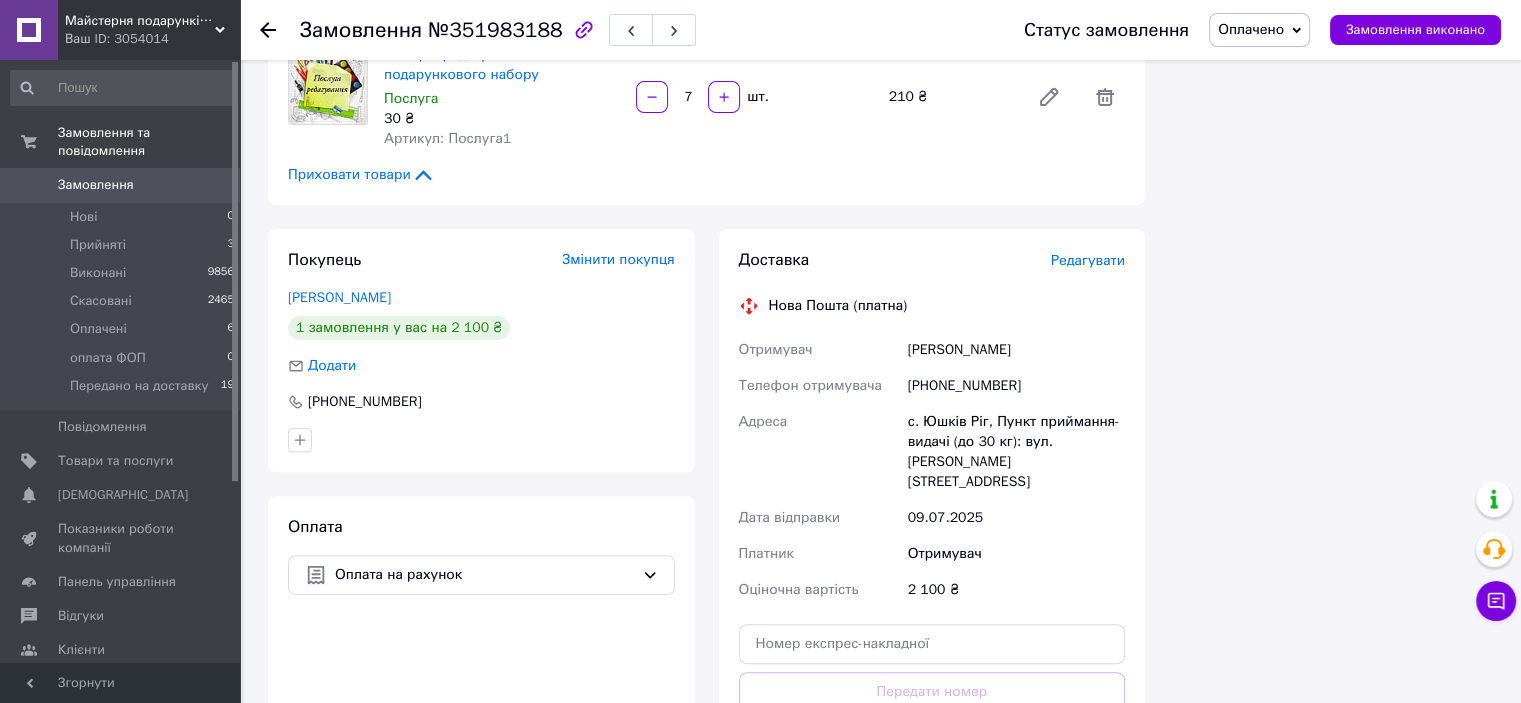 scroll, scrollTop: 608, scrollLeft: 0, axis: vertical 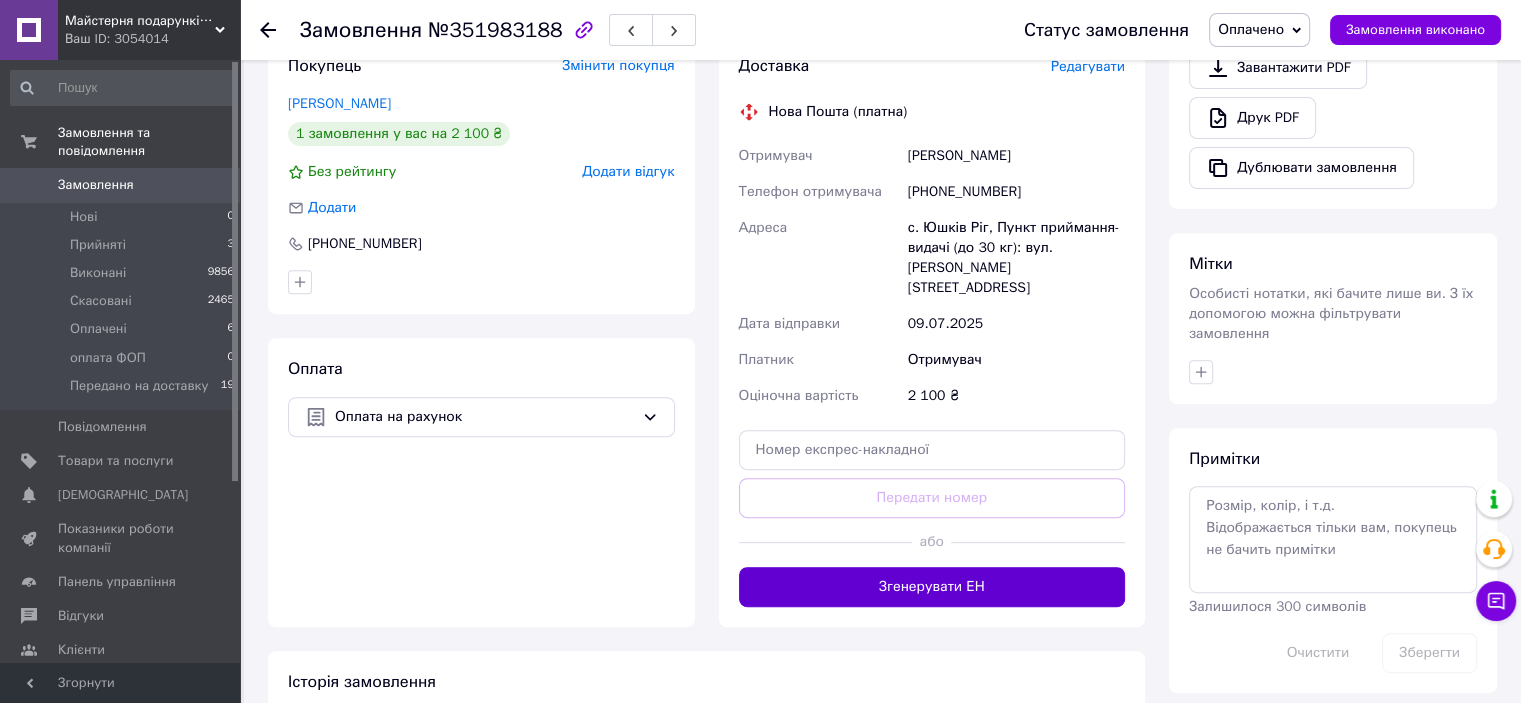 click on "Згенерувати ЕН" at bounding box center (932, 587) 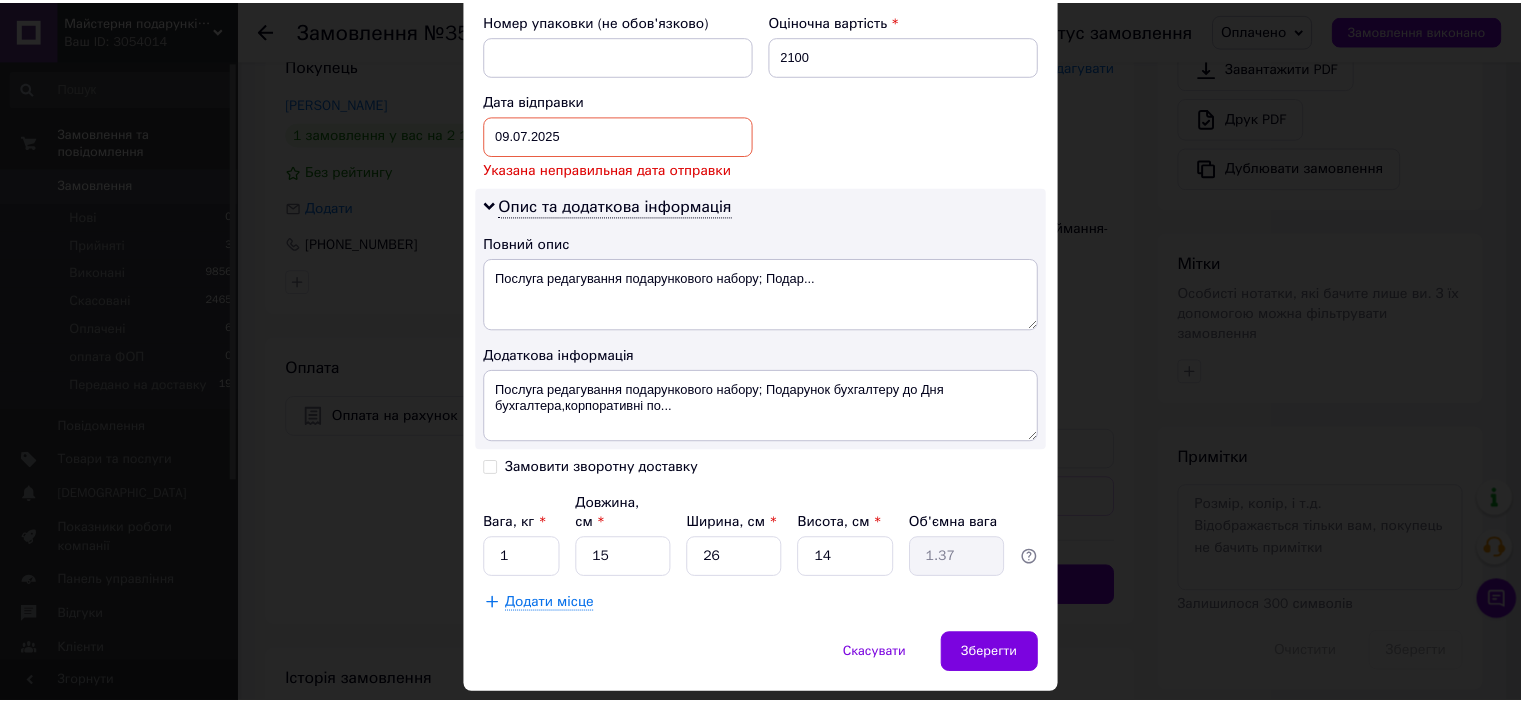 scroll, scrollTop: 869, scrollLeft: 0, axis: vertical 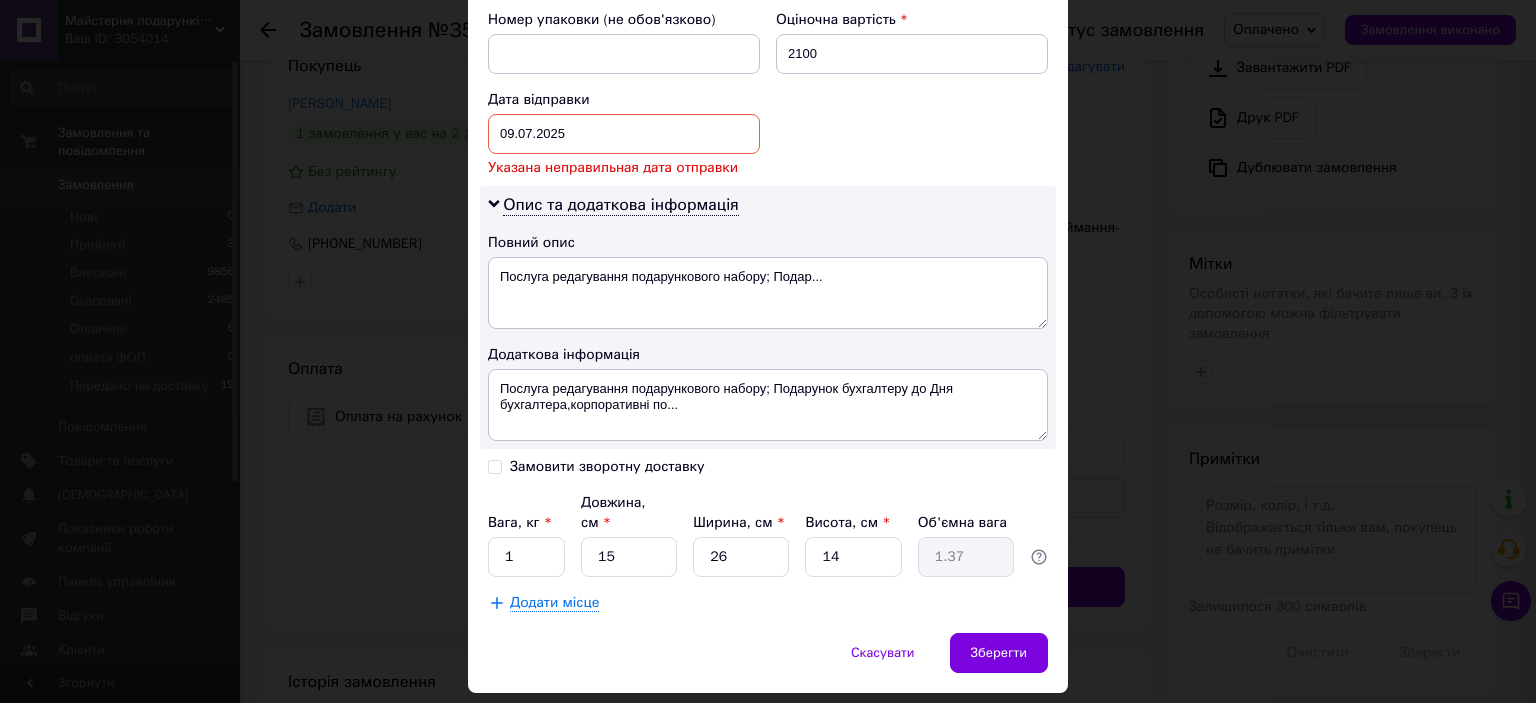 click on "Дата відправки 09.07.2025 < 2025 > < Июль > Пн Вт Ср Чт Пт Сб Вс 30 1 2 3 4 5 6 7 8 9 10 11 12 13 14 15 16 17 18 19 20 21 22 23 24 25 26 27 28 29 30 31 1 2 3 4 5 6 7 8 9 10 Указана неправильная дата отправки" at bounding box center [624, 134] 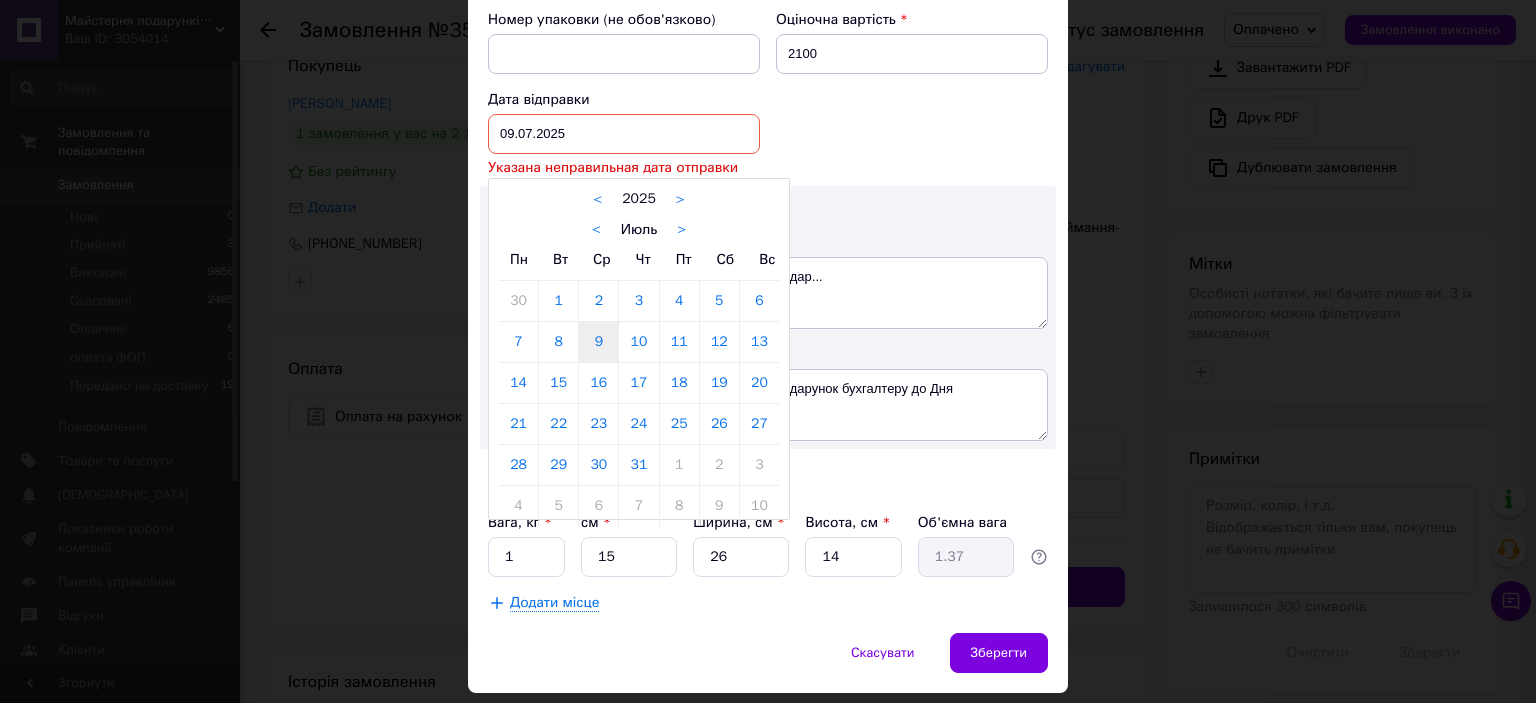click on "09.07.2025 < 2025 > < Июль > Пн Вт Ср Чт Пт Сб Вс 30 1 2 3 4 5 6 7 8 9 10 11 12 13 14 15 16 17 18 19 20 21 22 23 24 25 26 27 28 29 30 31 1 2 3 4 5 6 7 8 9 10" at bounding box center (624, 134) 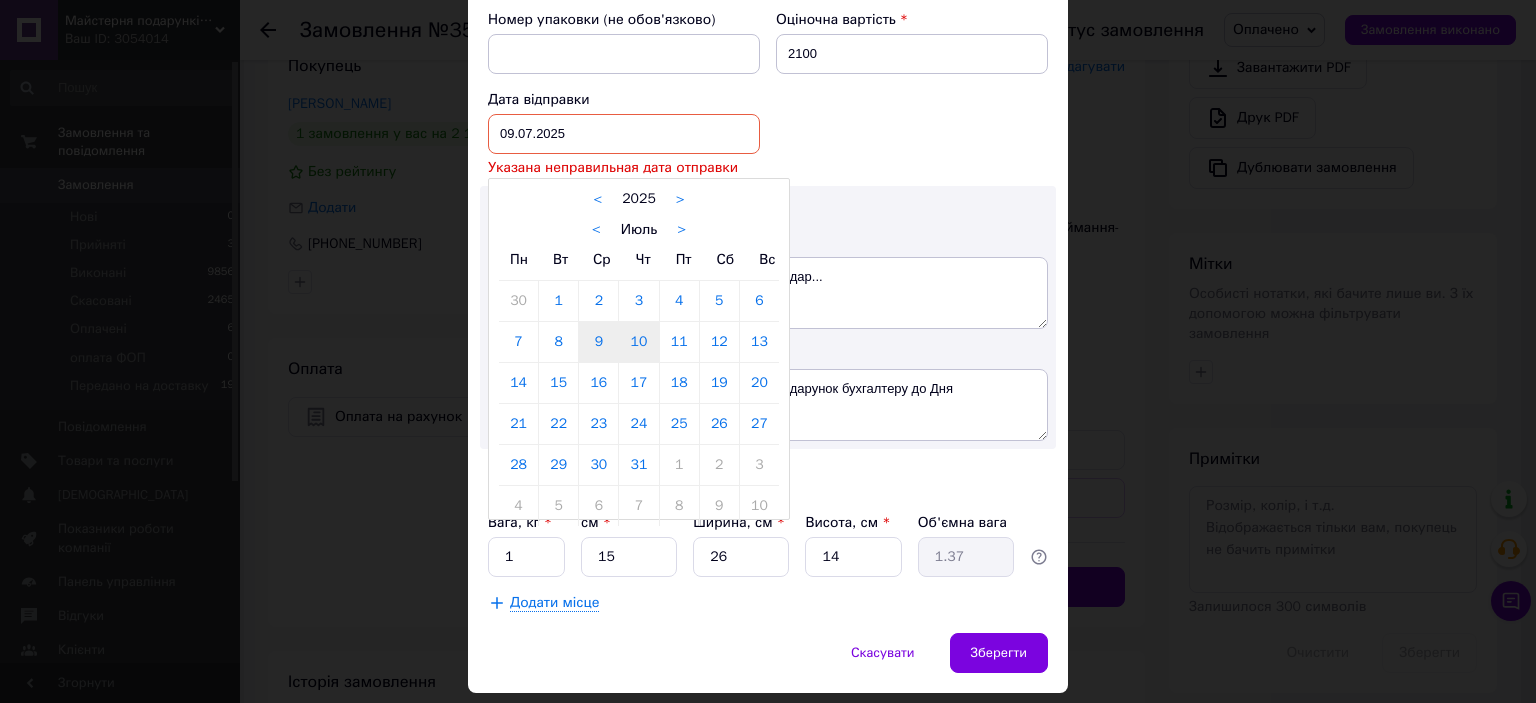 click on "10" at bounding box center [638, 342] 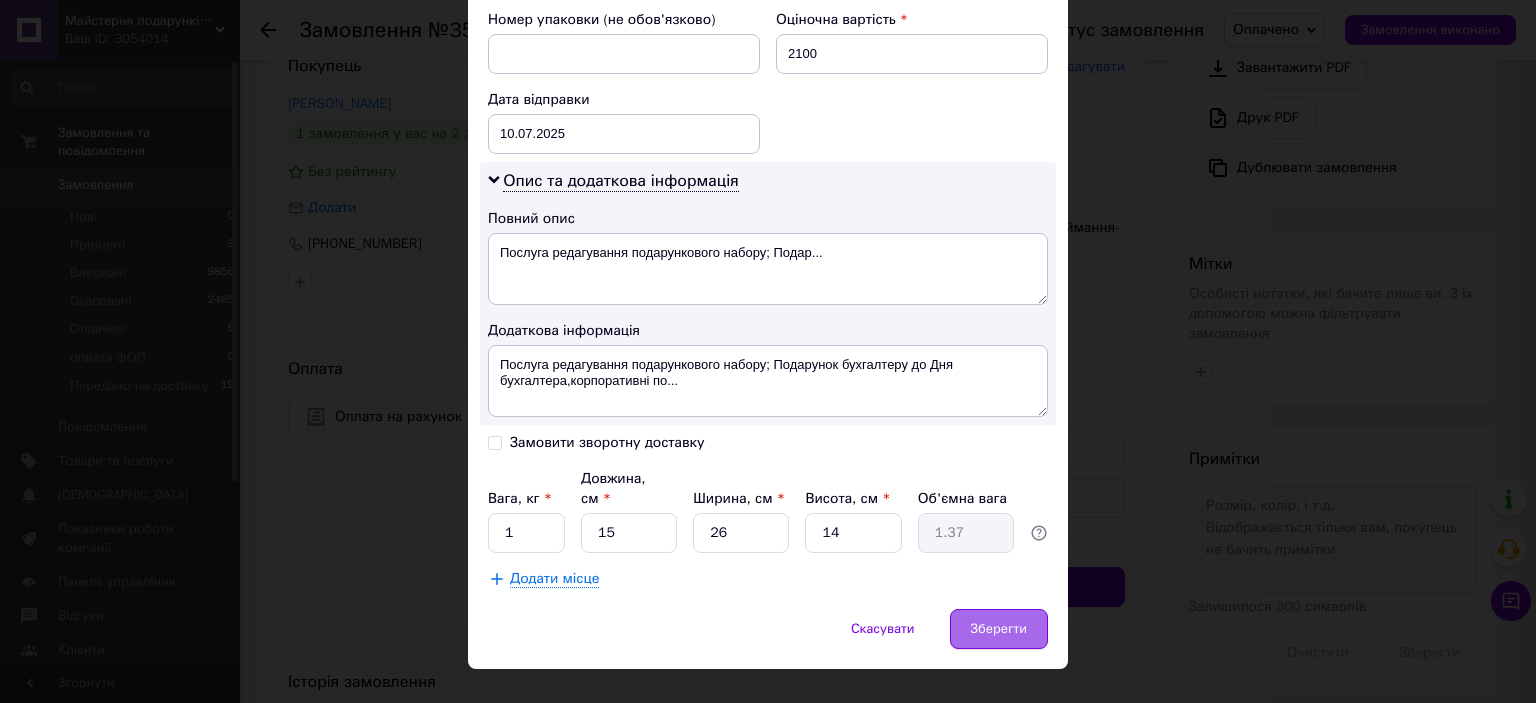 click on "Зберегти" at bounding box center [999, 629] 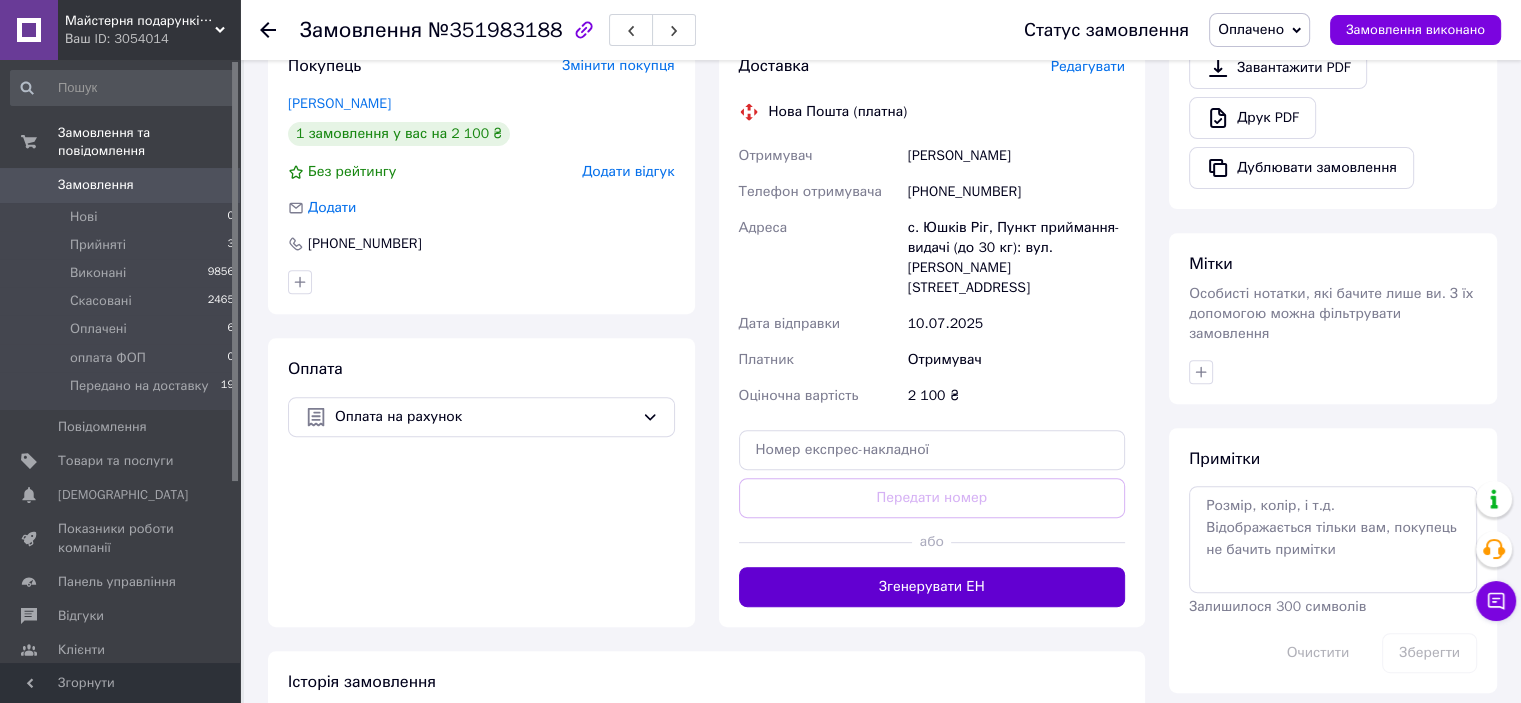 click on "Згенерувати ЕН" at bounding box center (932, 587) 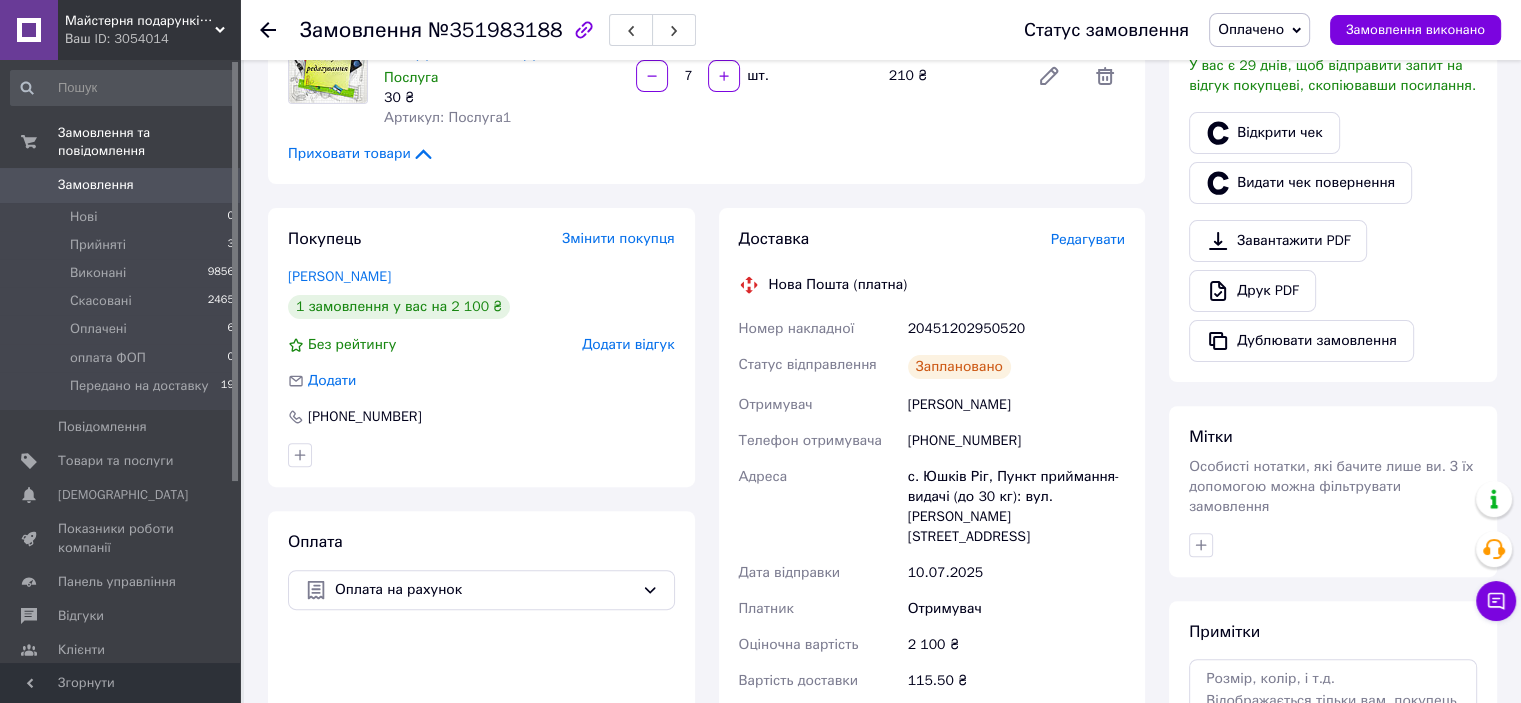 scroll, scrollTop: 520, scrollLeft: 0, axis: vertical 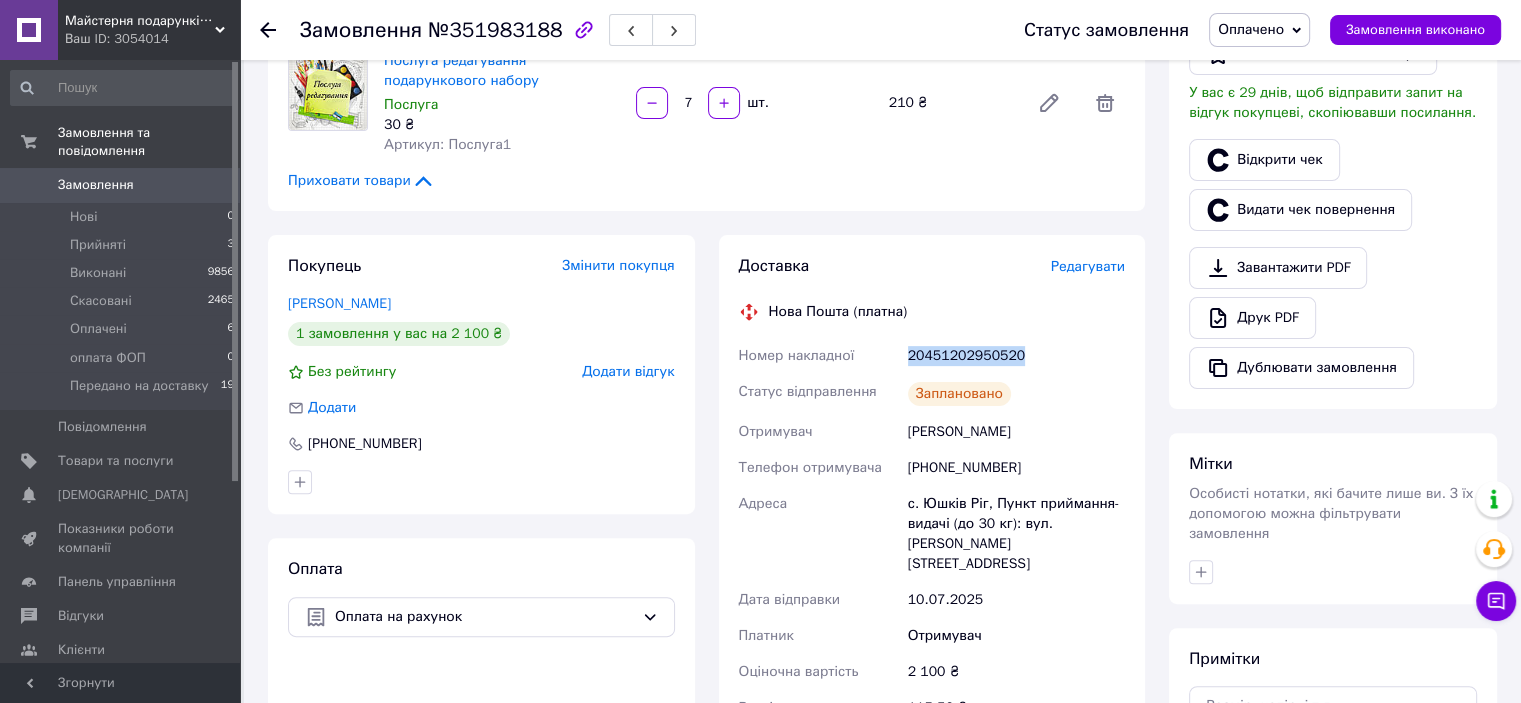 drag, startPoint x: 1012, startPoint y: 358, endPoint x: 902, endPoint y: 355, distance: 110.0409 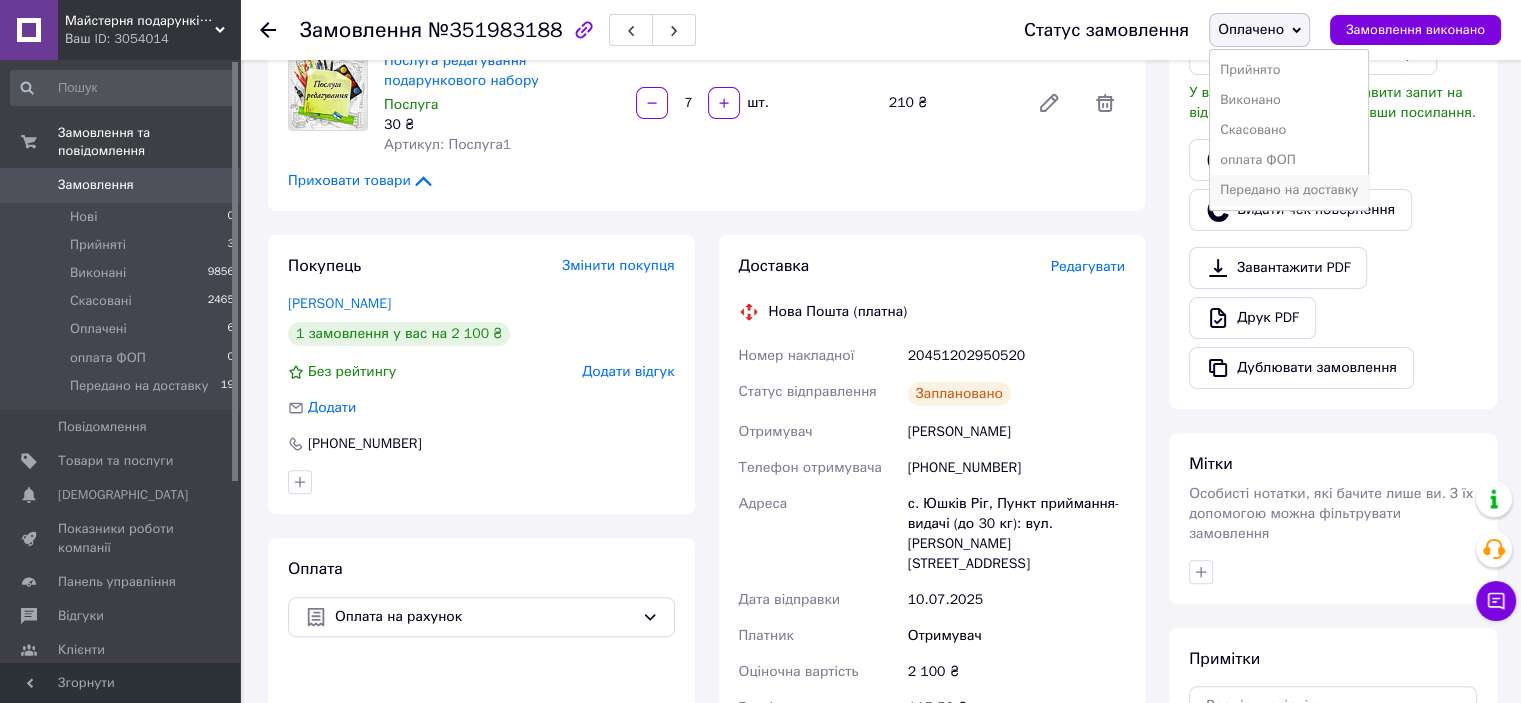 click on "Передано на доставку" at bounding box center (1289, 190) 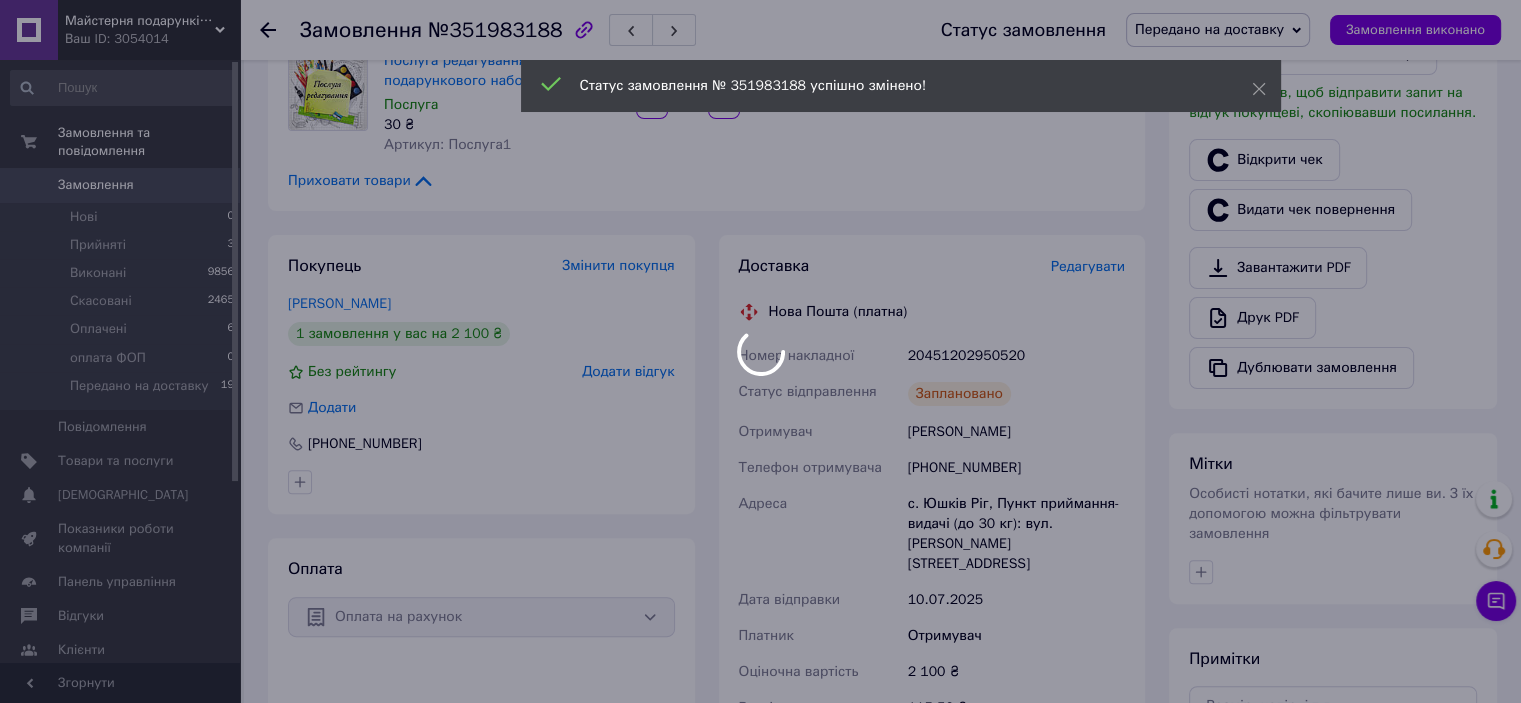 scroll, scrollTop: 0, scrollLeft: 0, axis: both 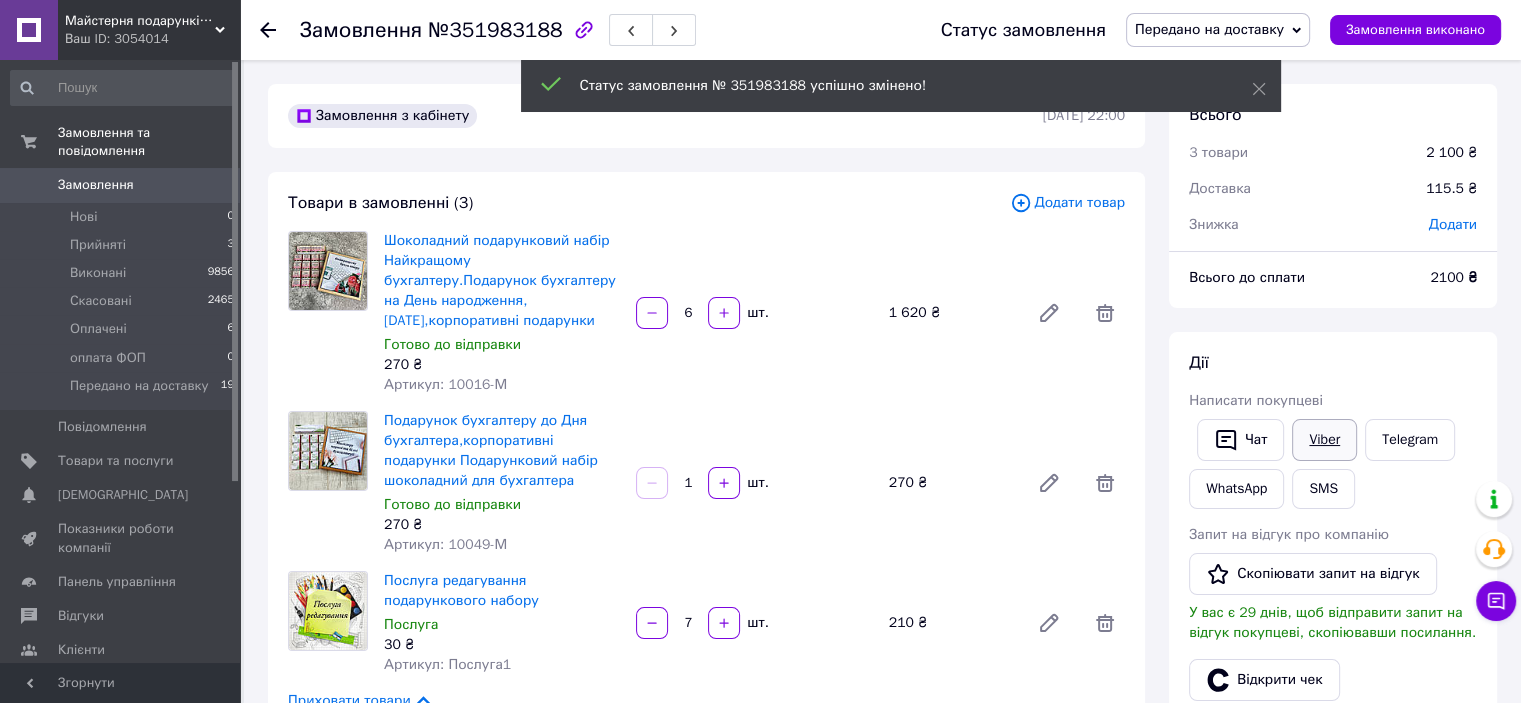 click on "Viber" at bounding box center [1324, 440] 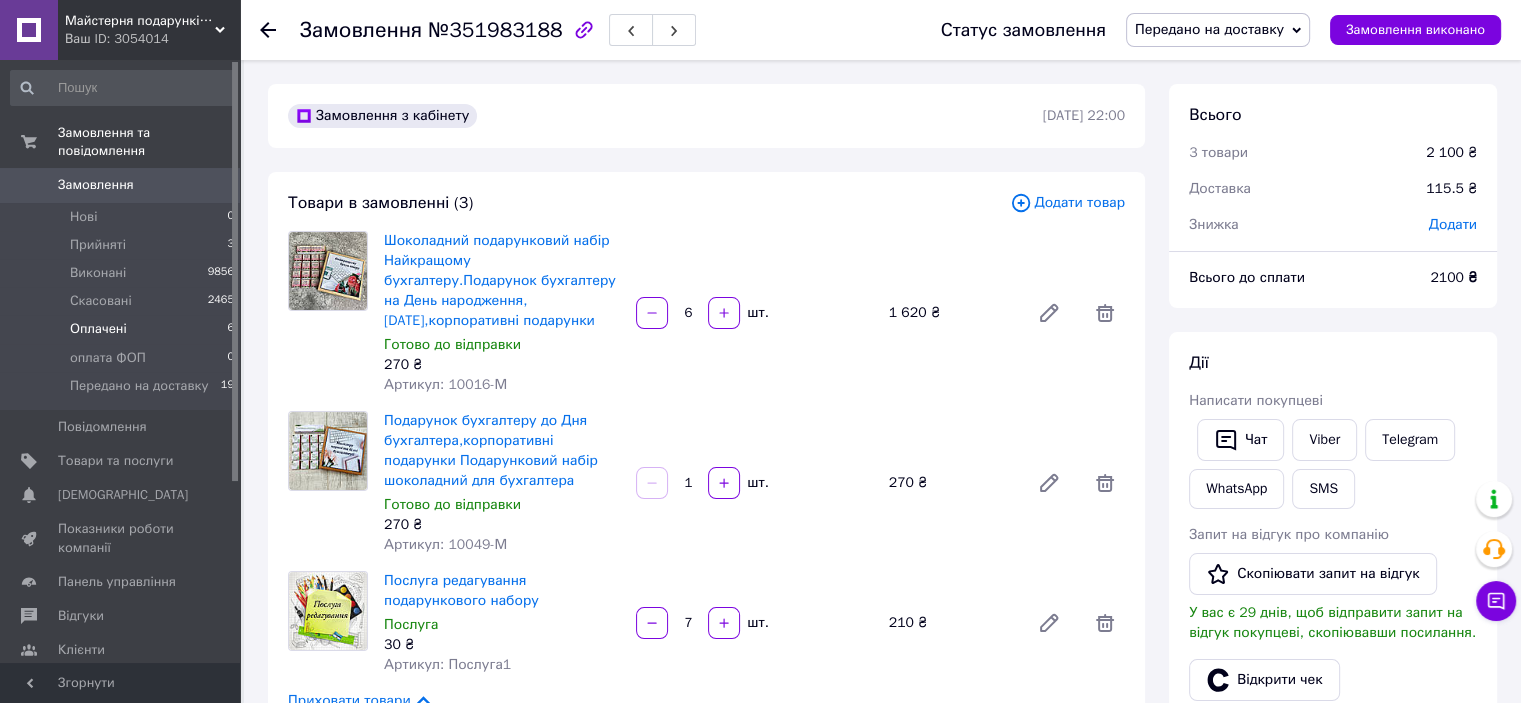 click on "Оплачені" at bounding box center [98, 329] 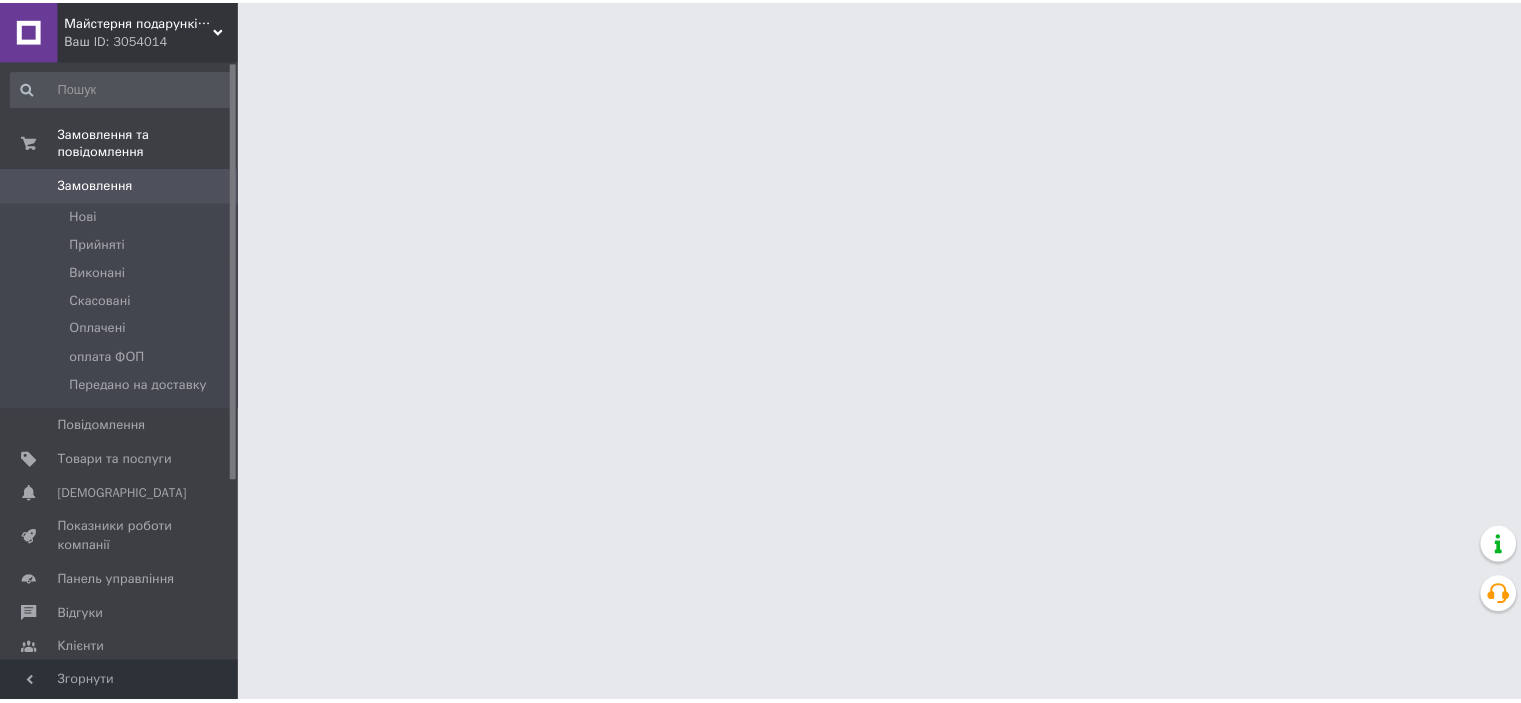 scroll, scrollTop: 0, scrollLeft: 0, axis: both 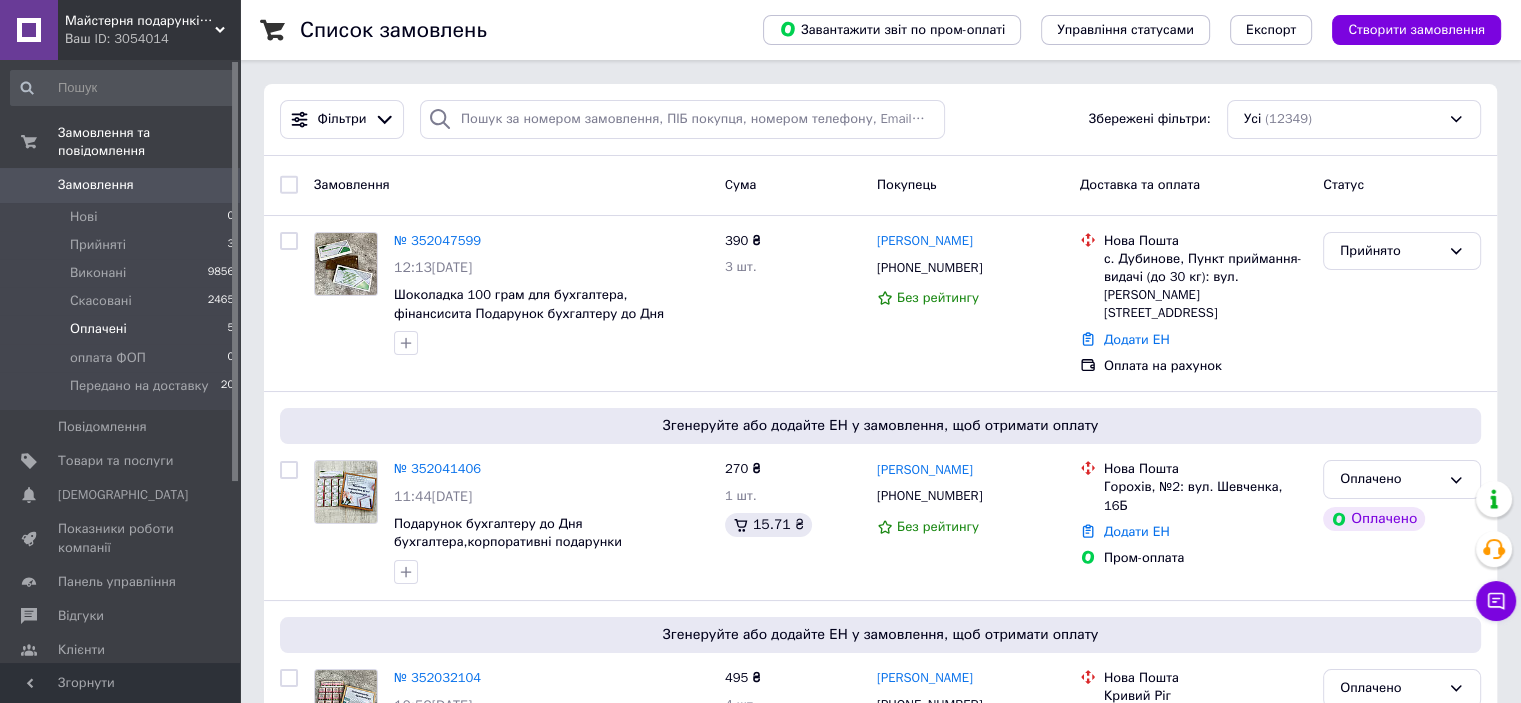 click on "Оплачені" at bounding box center (98, 329) 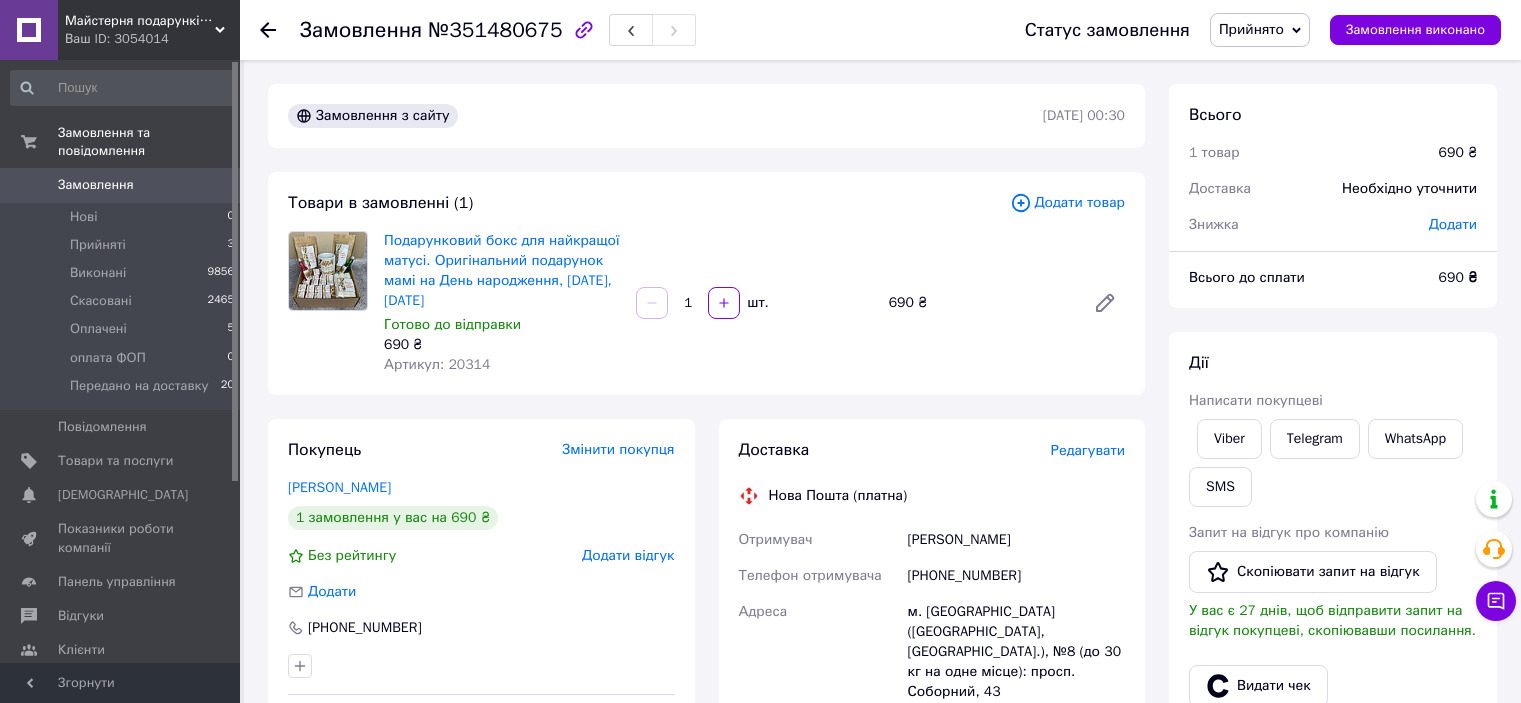 scroll, scrollTop: 236, scrollLeft: 0, axis: vertical 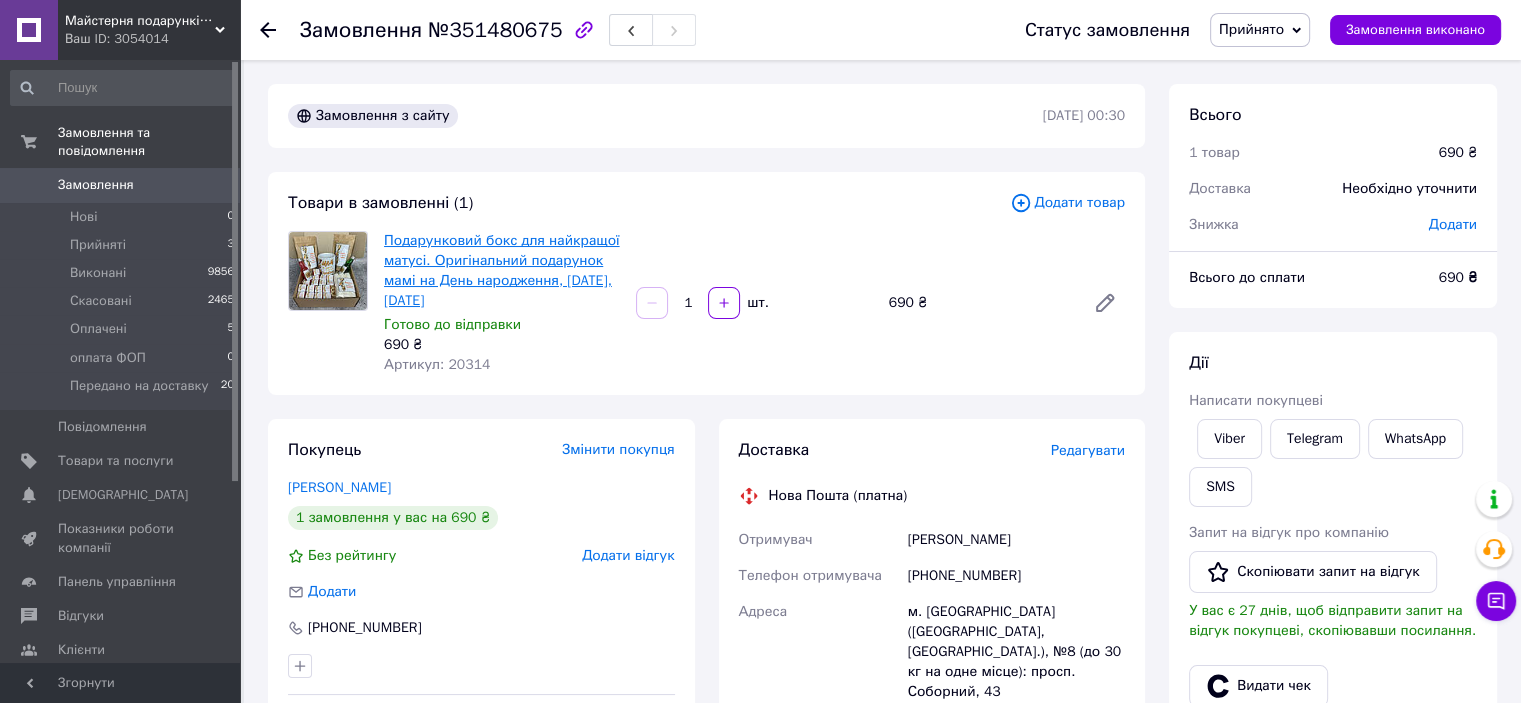 click on "Подарунковий бокс для найкращої матусі. Оригінальний подарунок мамі на День народження, [DATE],[DATE]" at bounding box center (502, 270) 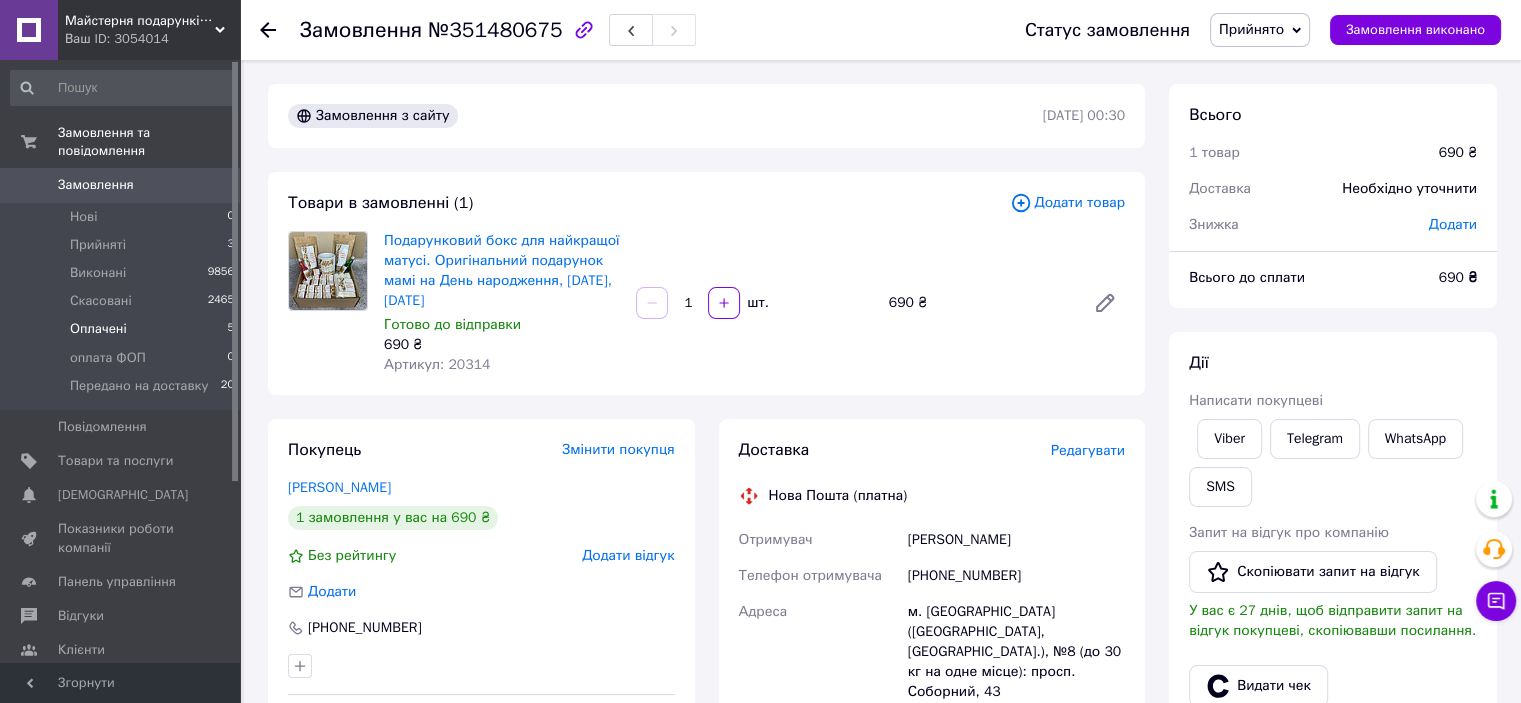 click on "Оплачені" at bounding box center [98, 329] 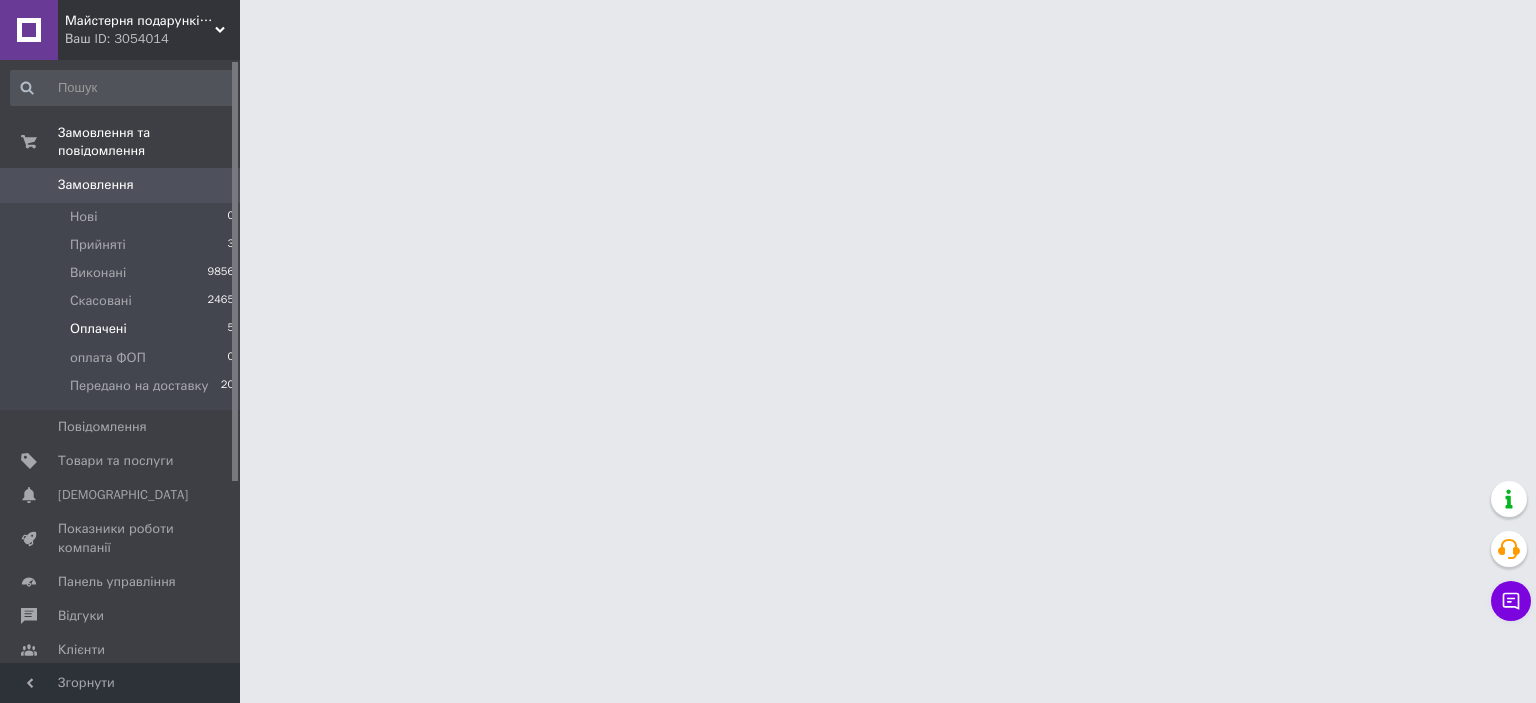 click on "Оплачені" at bounding box center [98, 329] 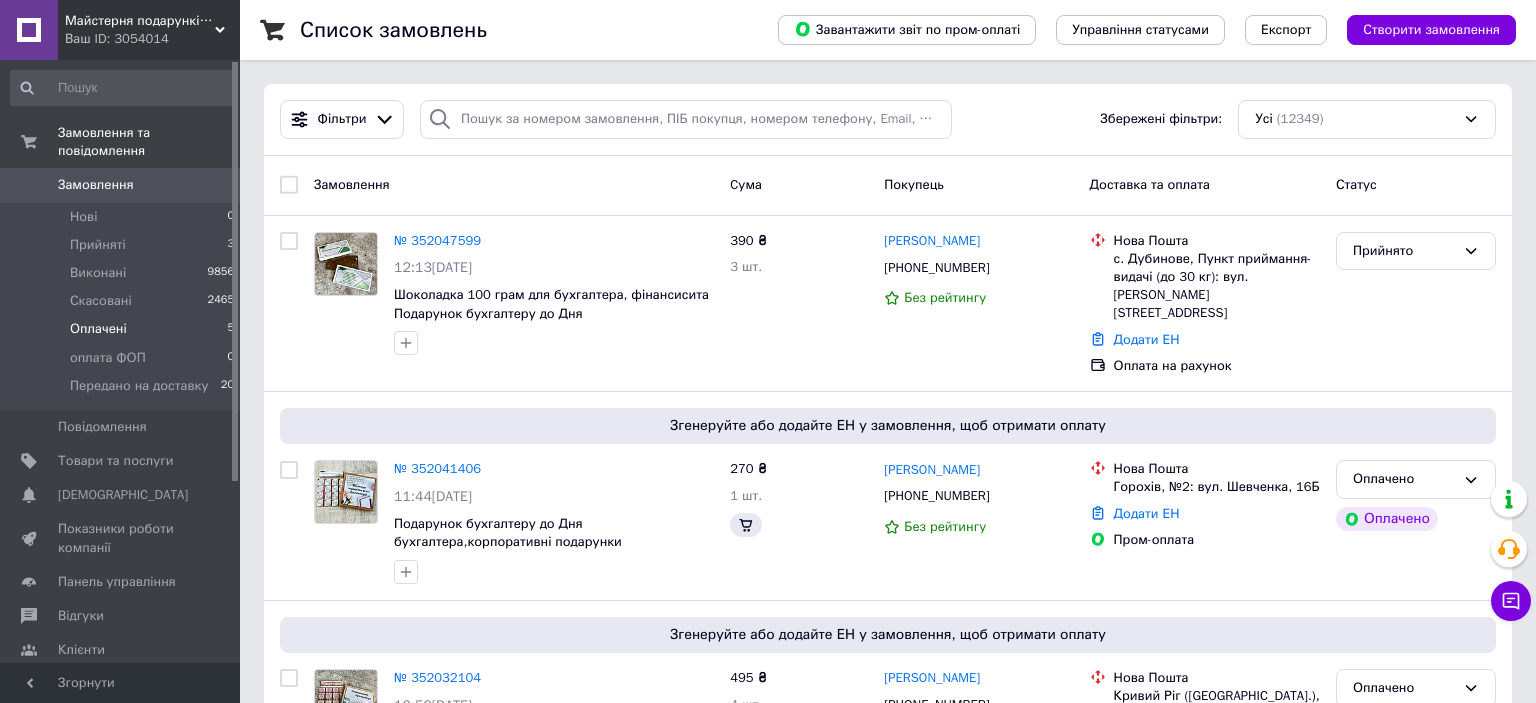 click on "Оплачені" at bounding box center [98, 329] 